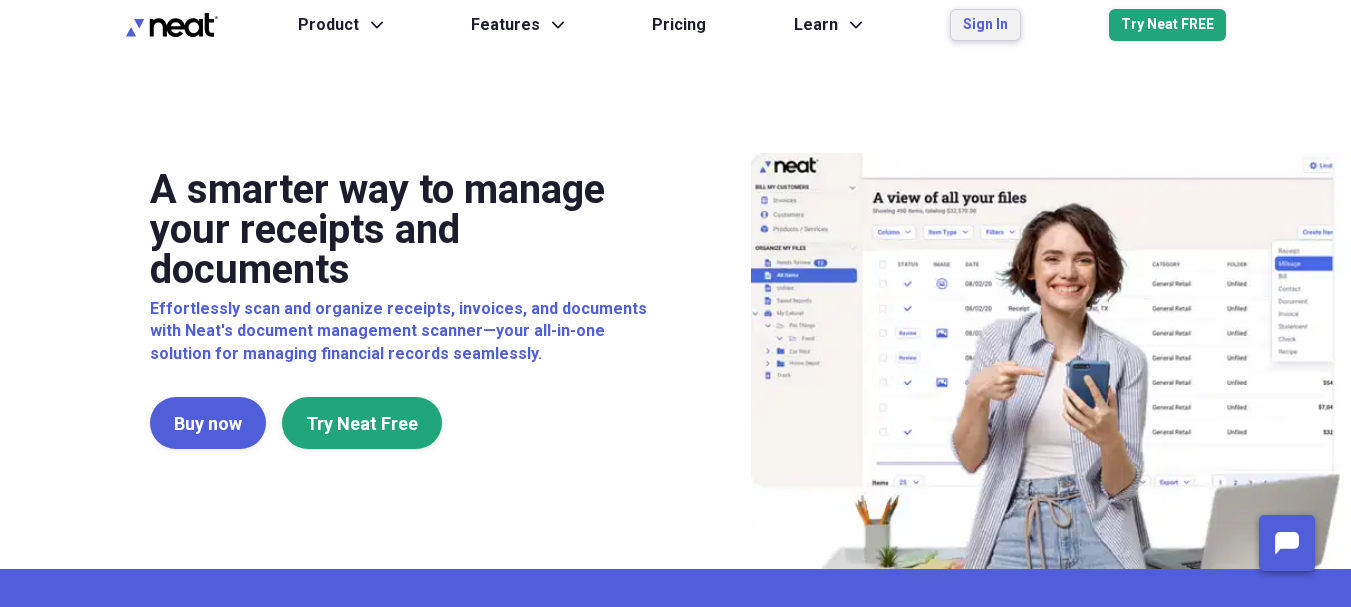 scroll, scrollTop: 0, scrollLeft: 0, axis: both 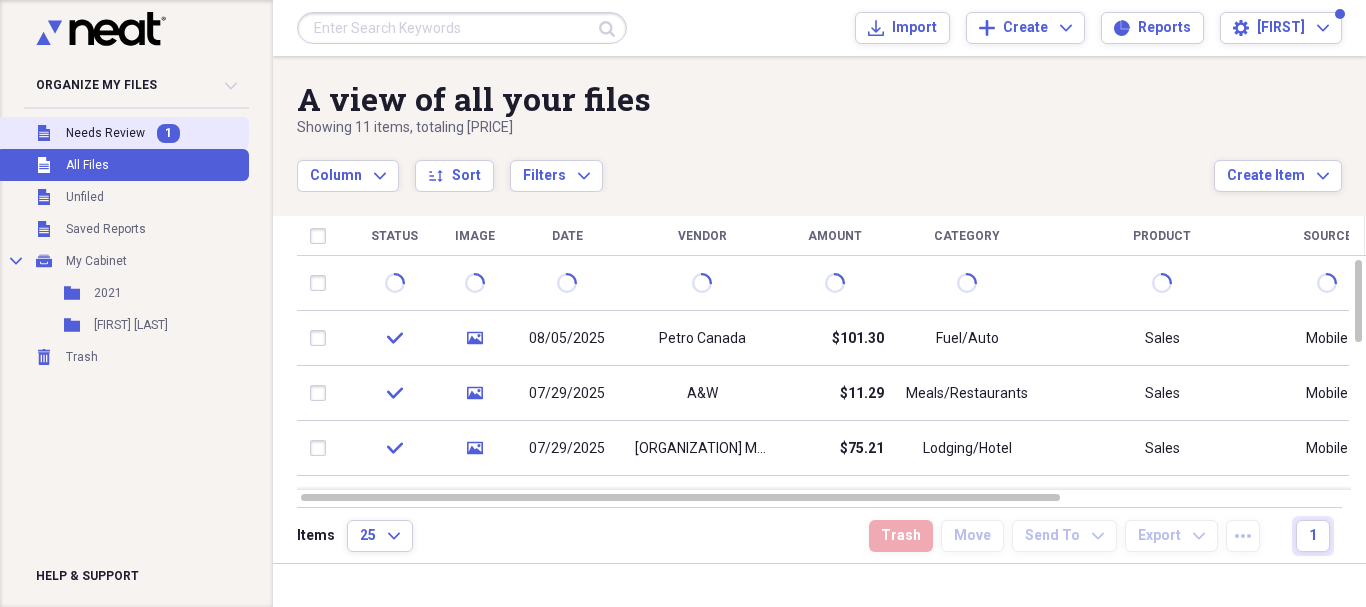 click on "Needs Review" at bounding box center [105, 133] 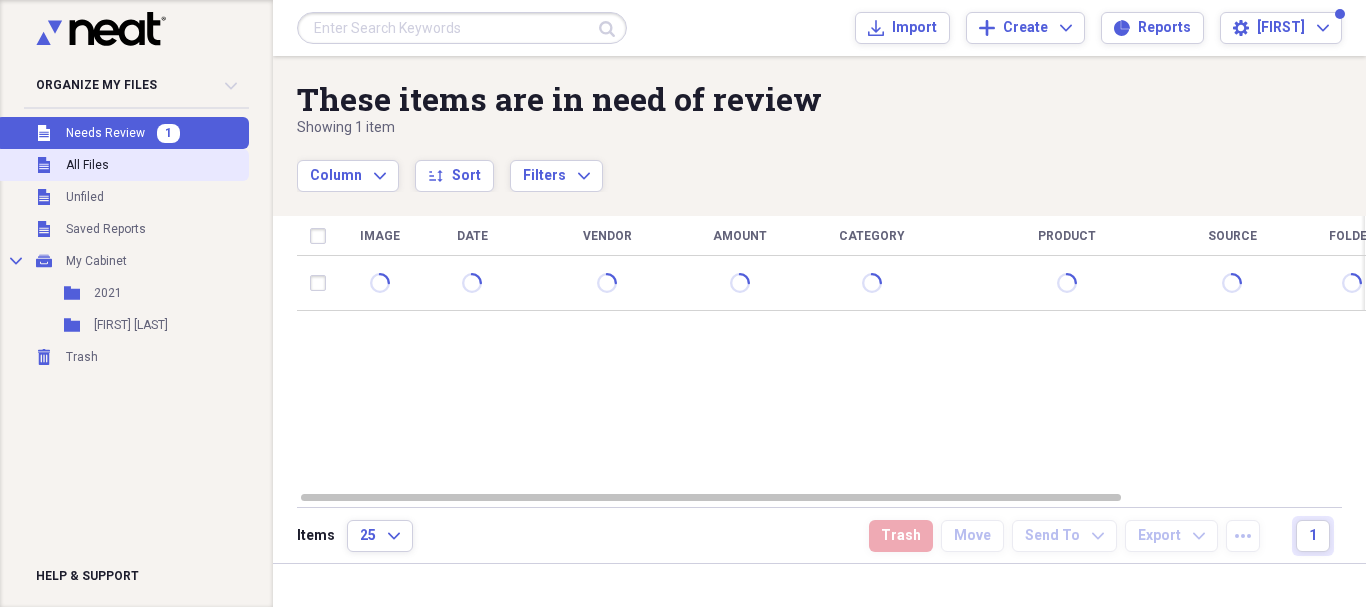 click on "All Files" at bounding box center (87, 165) 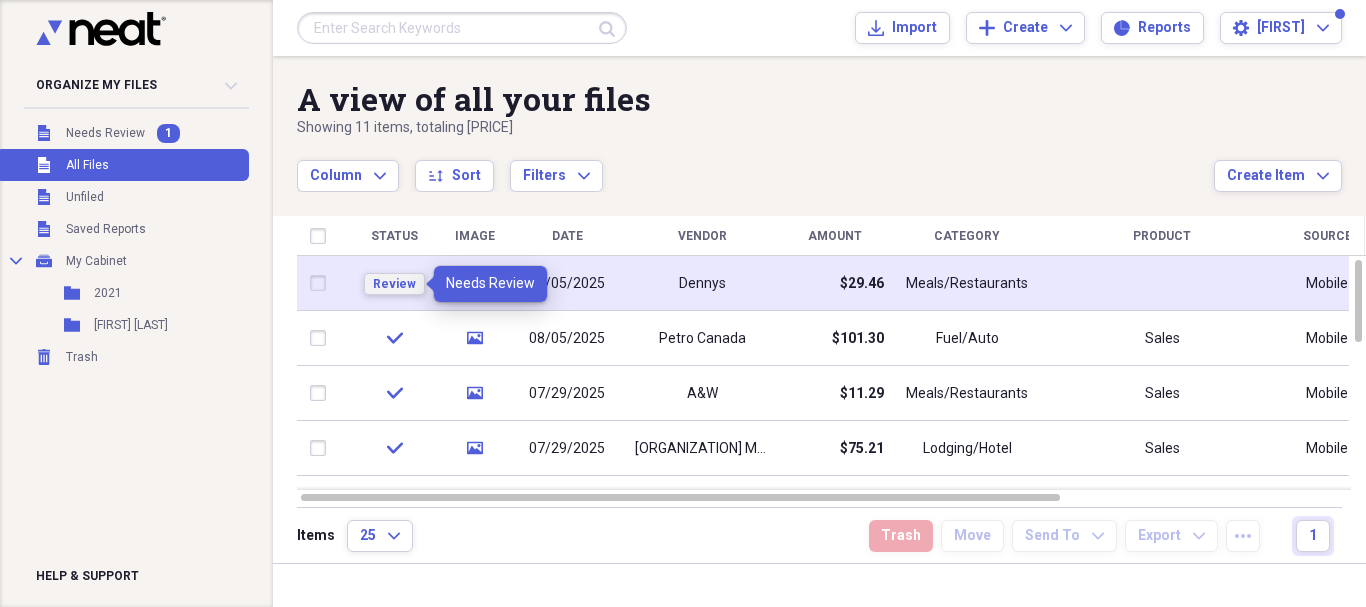 click on "Review" at bounding box center (394, 284) 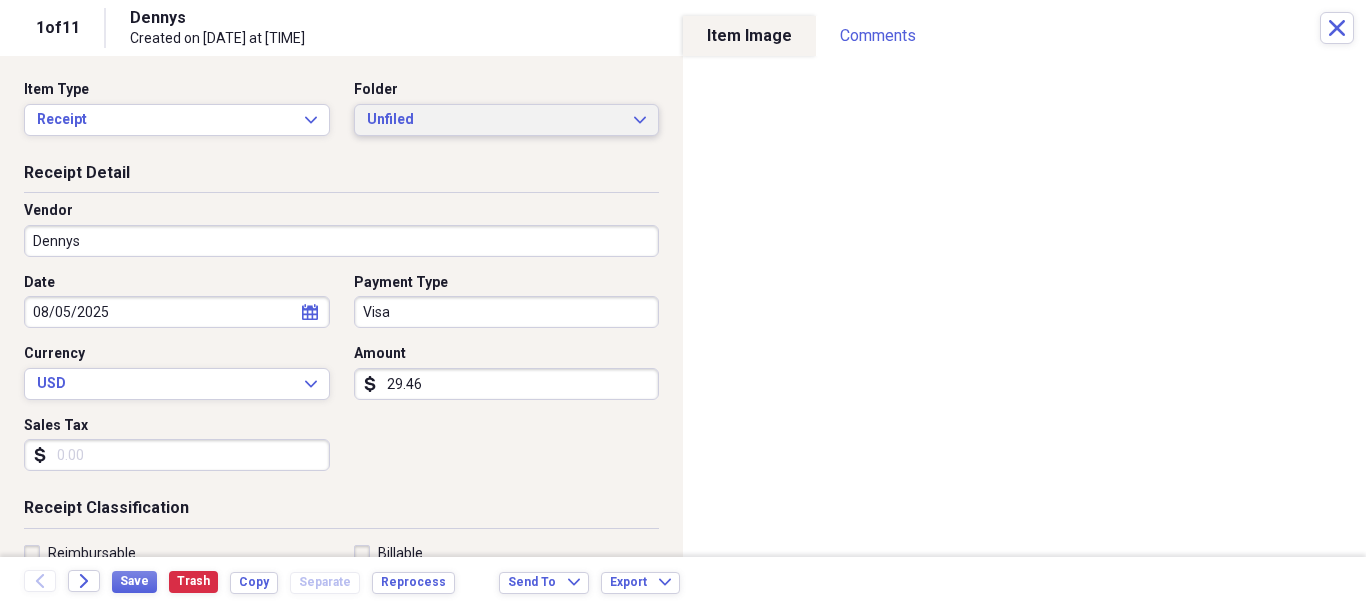 click on "Expand" 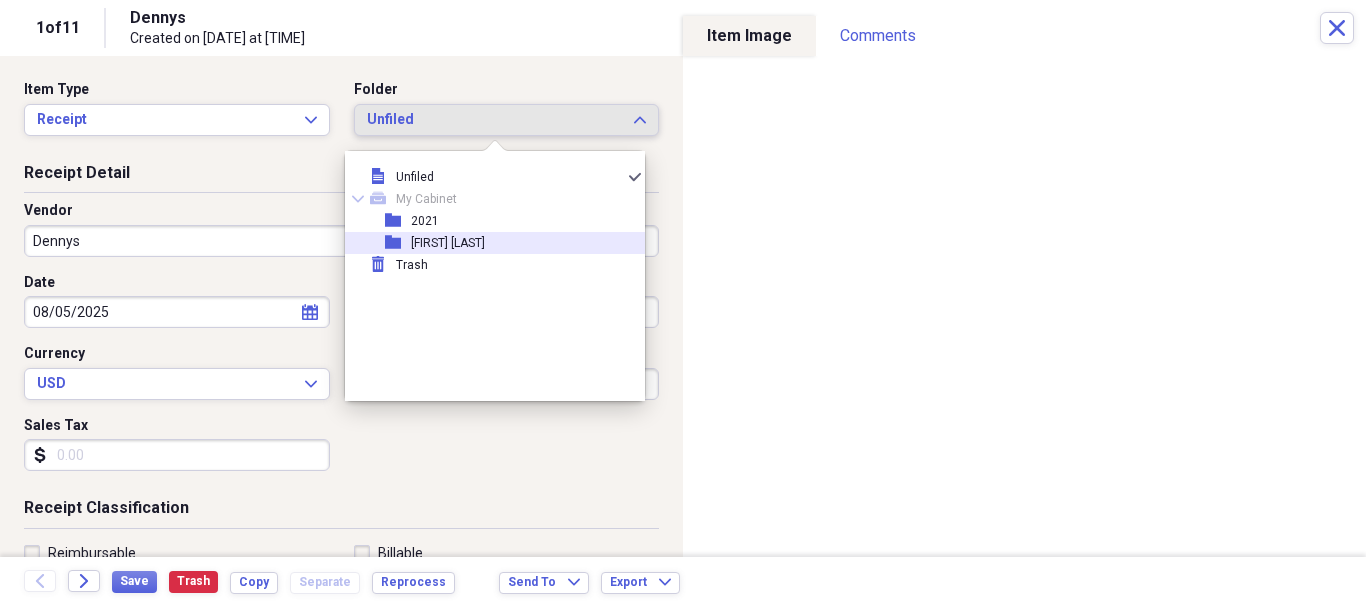 click on "[FIRST] [LAST]" at bounding box center [448, 243] 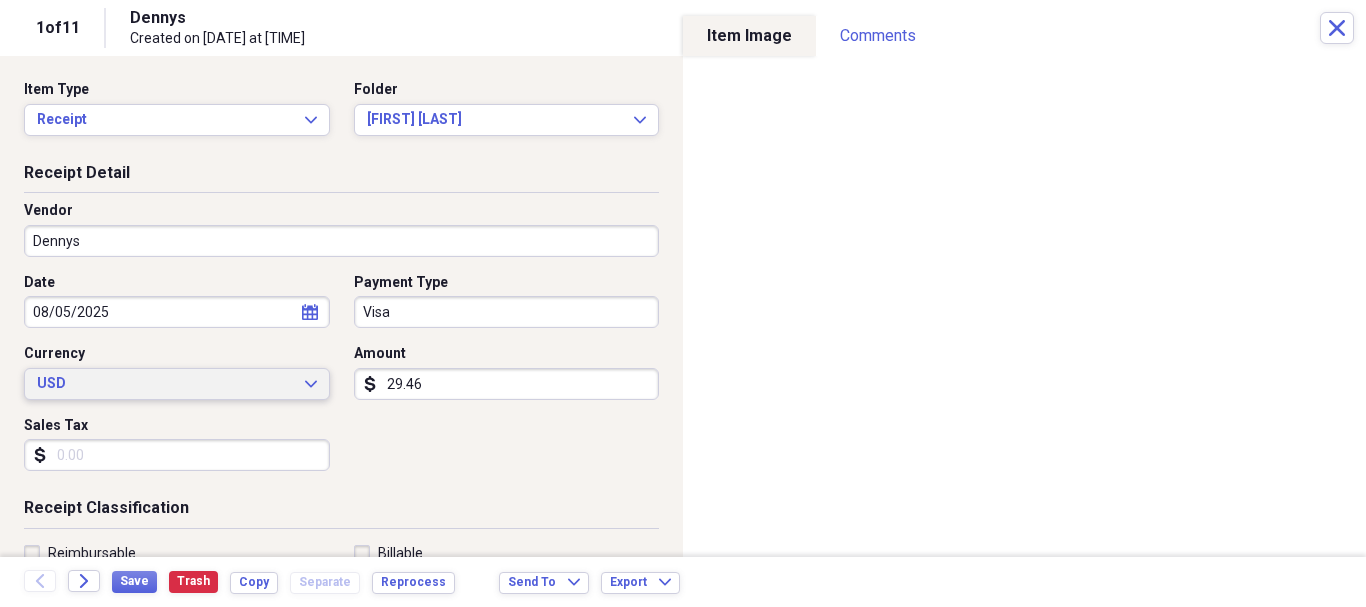 click on "Expand" 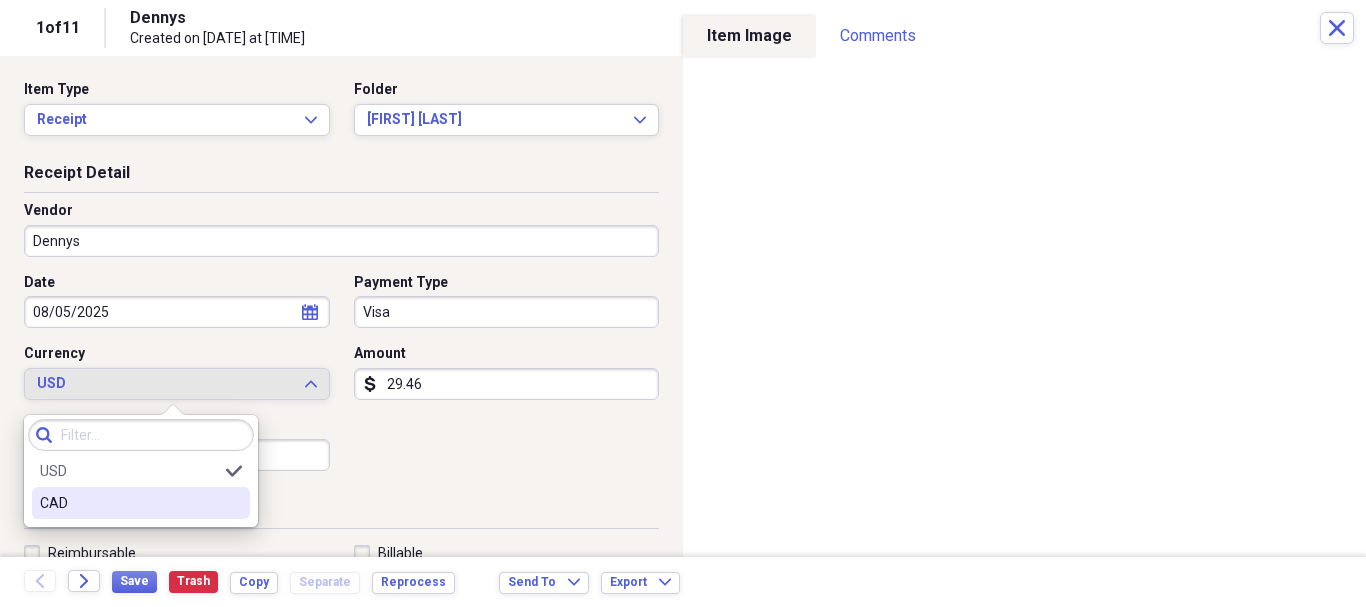 click on "CAD" at bounding box center (129, 503) 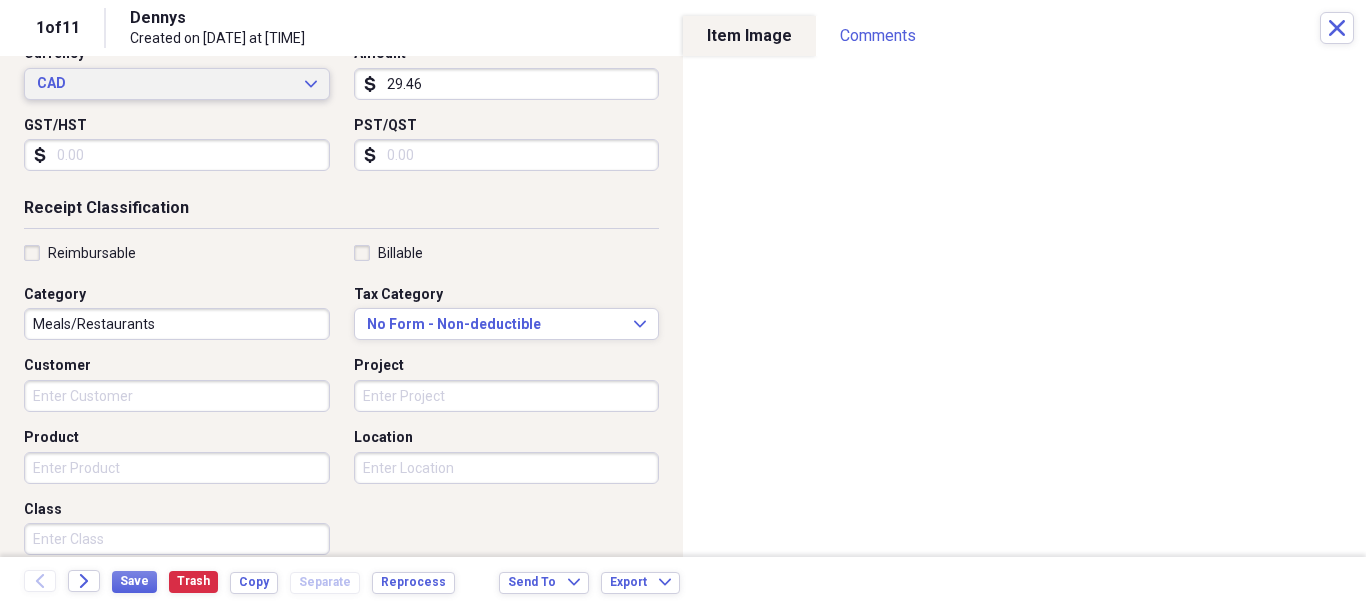 scroll, scrollTop: 400, scrollLeft: 0, axis: vertical 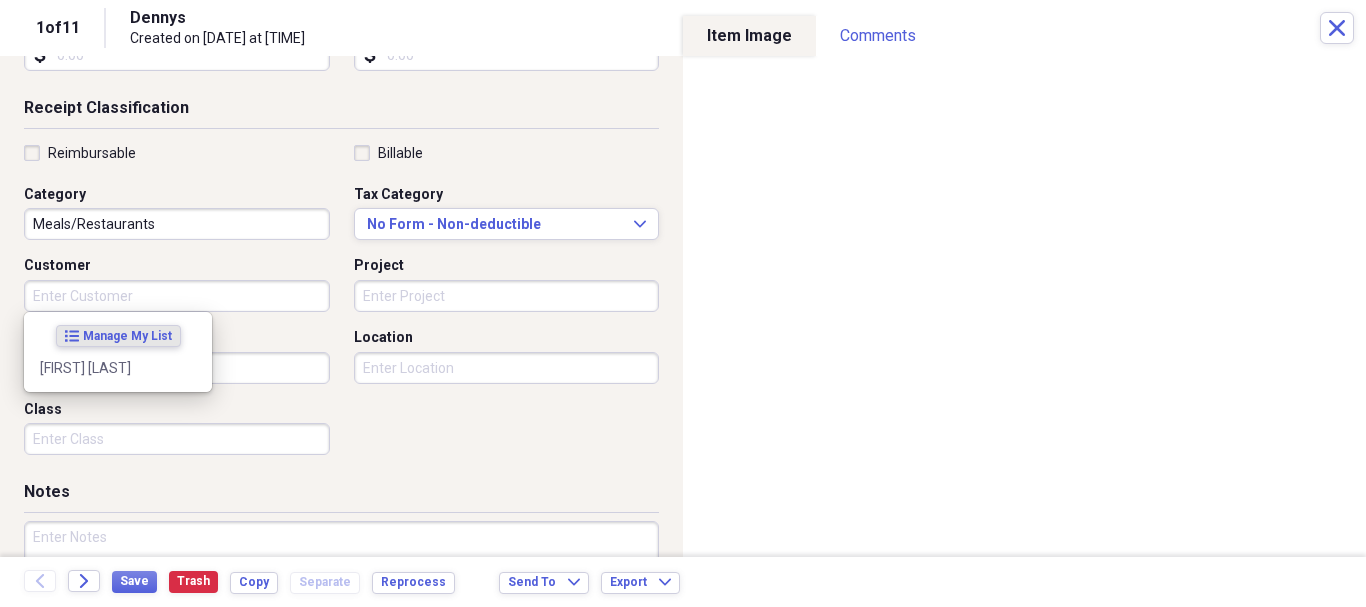 click on "Customer" at bounding box center (177, 296) 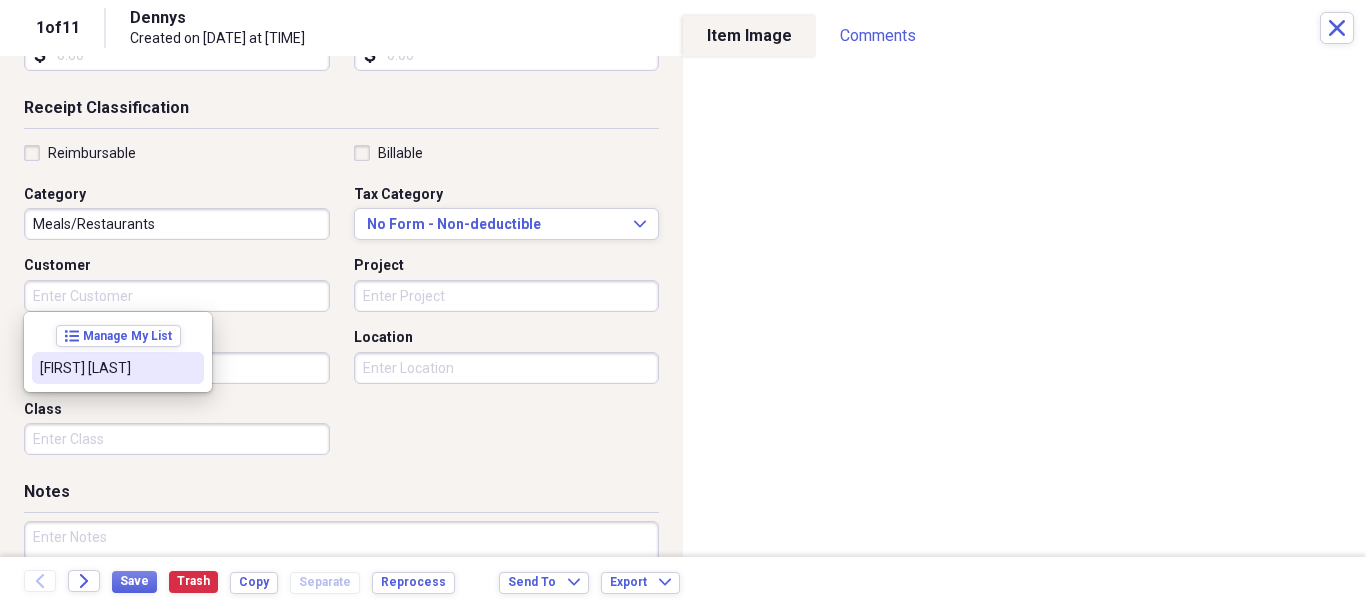 click on "[FIRST] [LAST]" at bounding box center [106, 368] 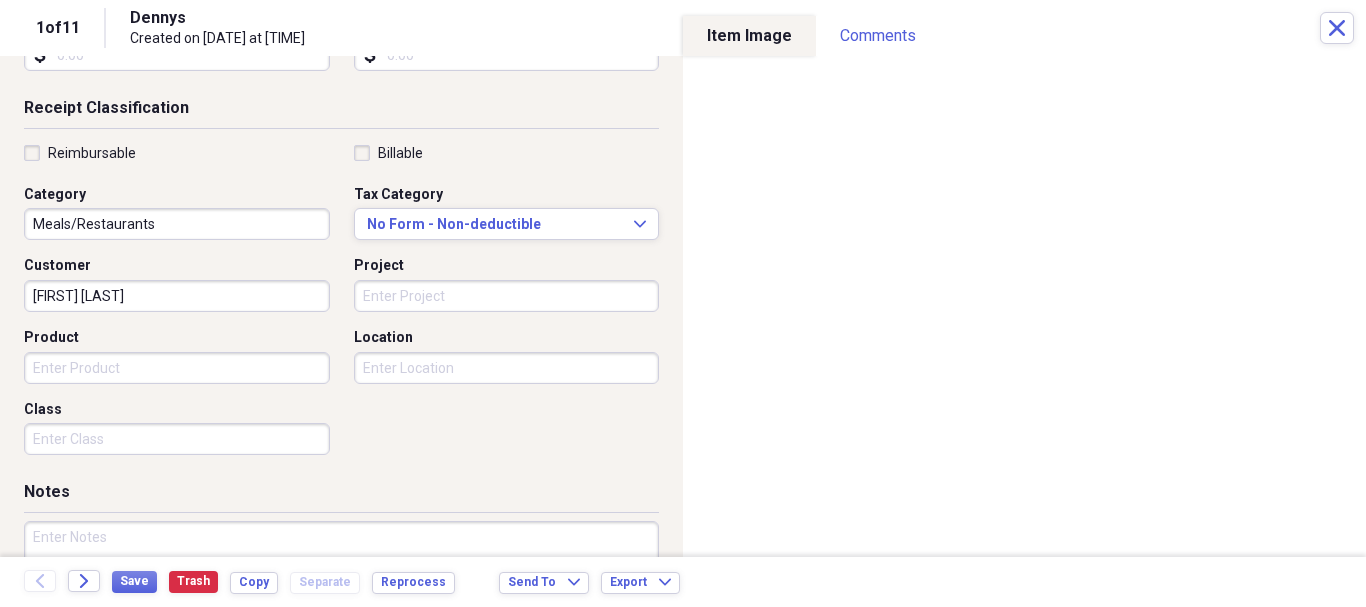 click on "Project" at bounding box center [507, 296] 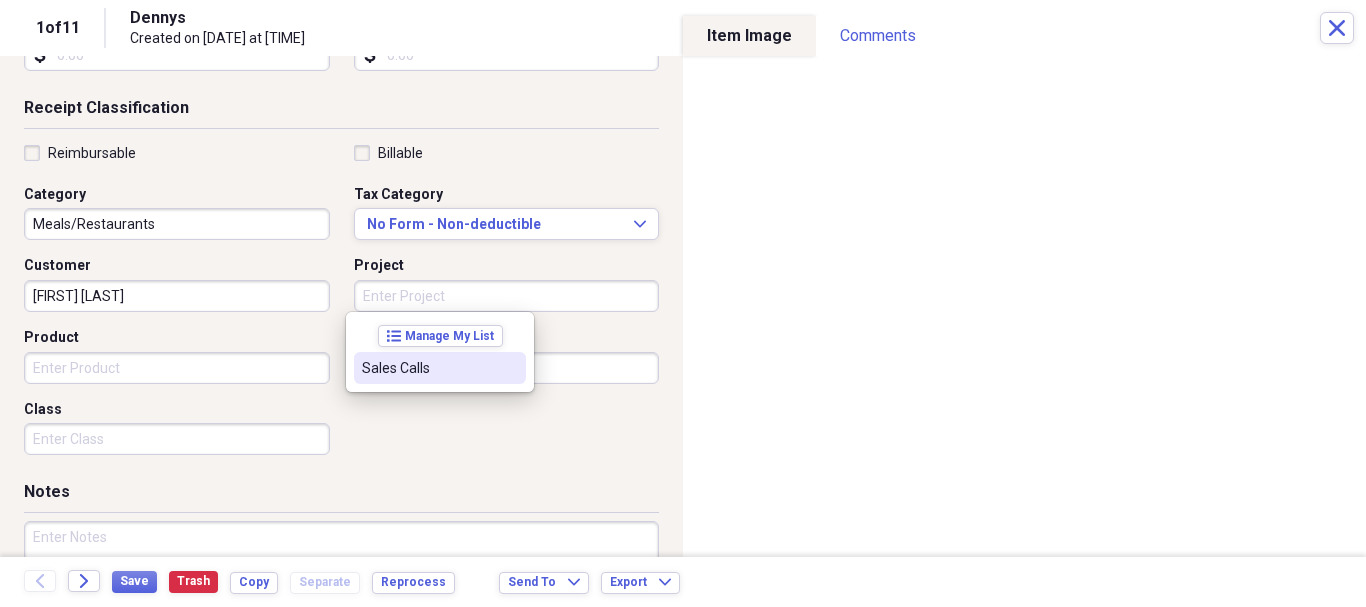 click on "Sales Calls" at bounding box center [428, 368] 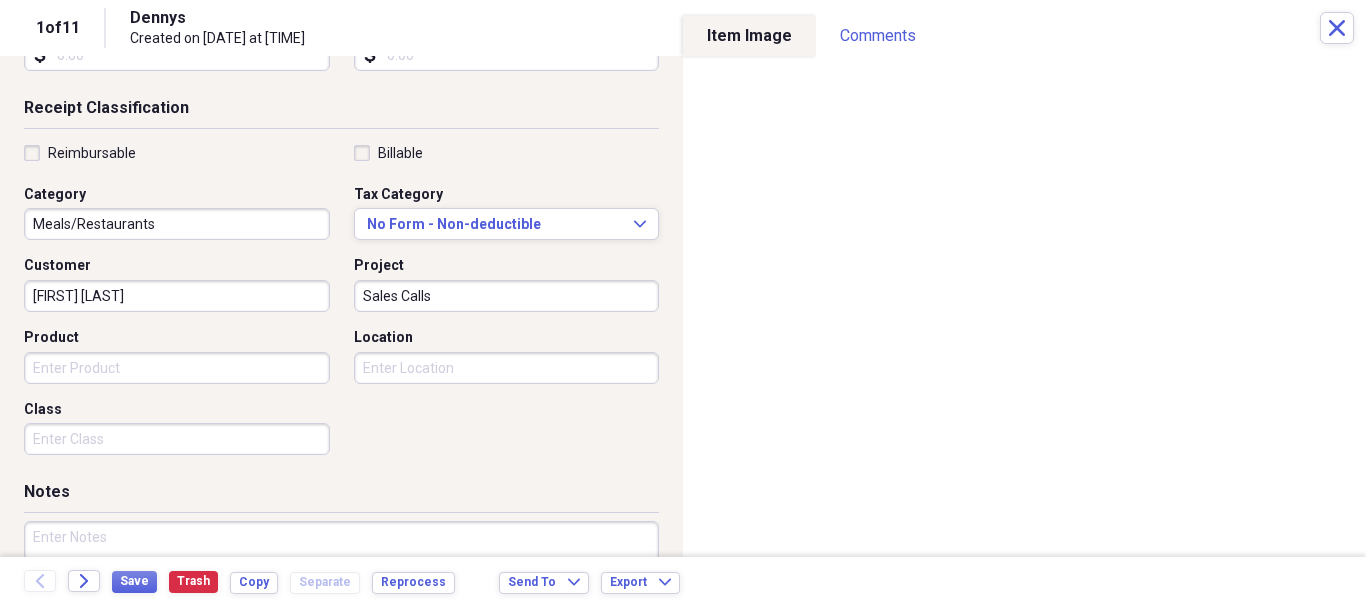 click on "Product" at bounding box center (177, 368) 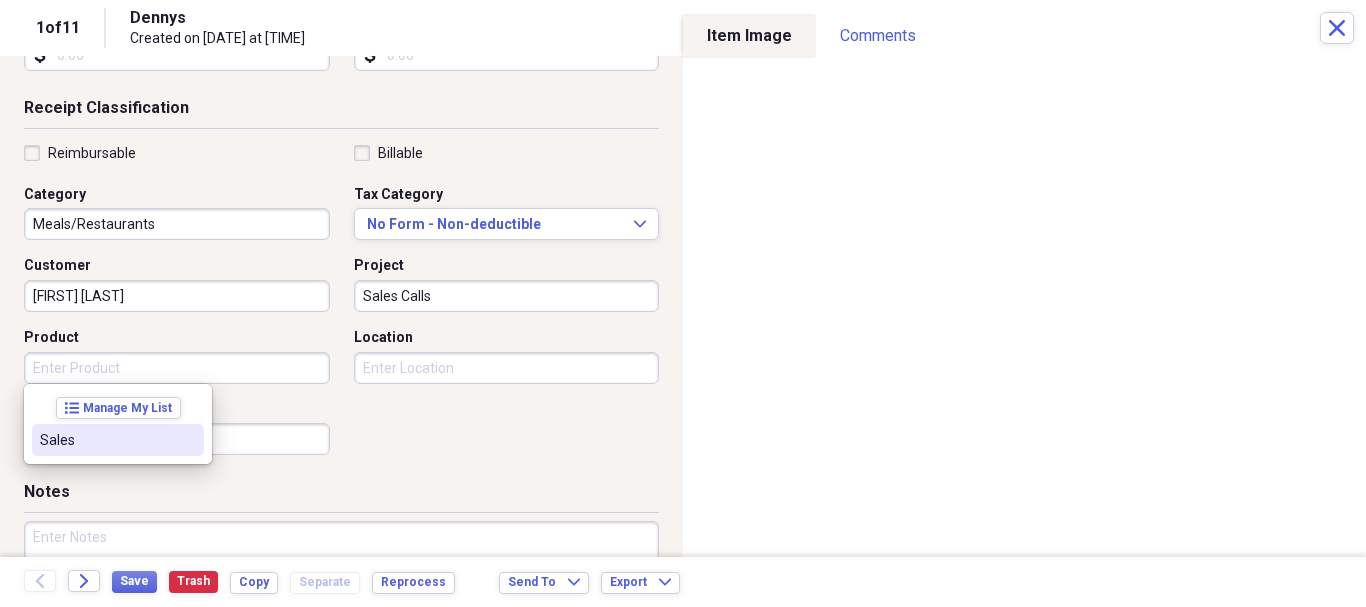 click on "Sales" at bounding box center (118, 440) 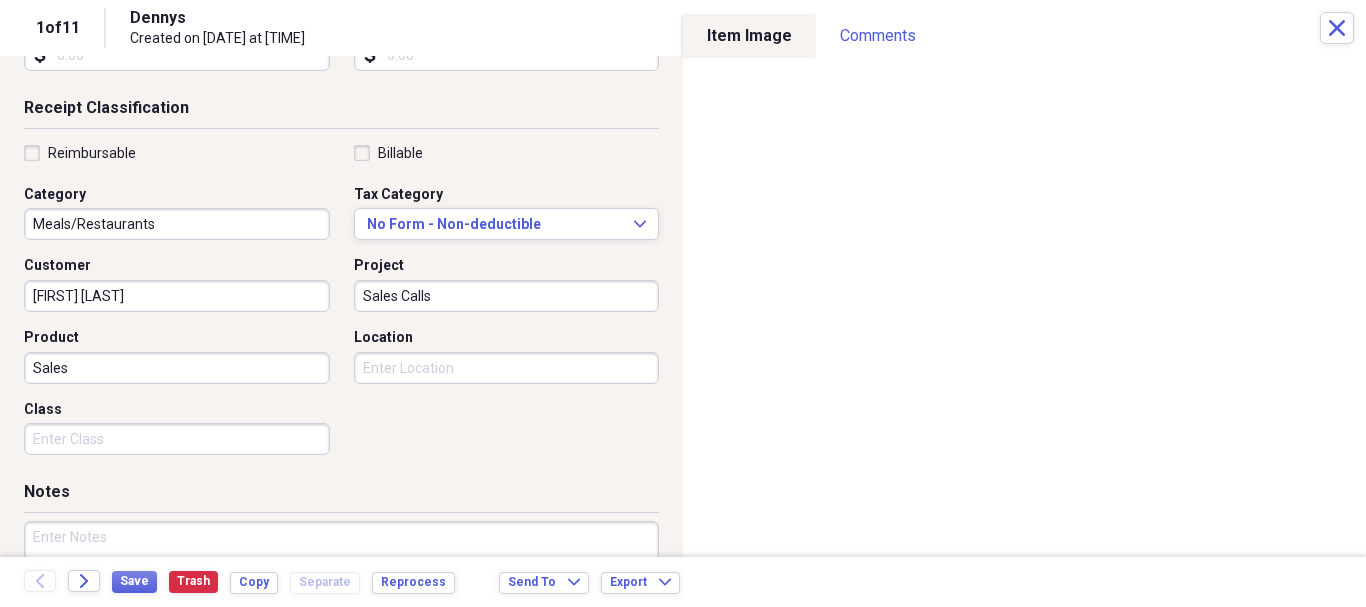 click on "Location" at bounding box center (507, 368) 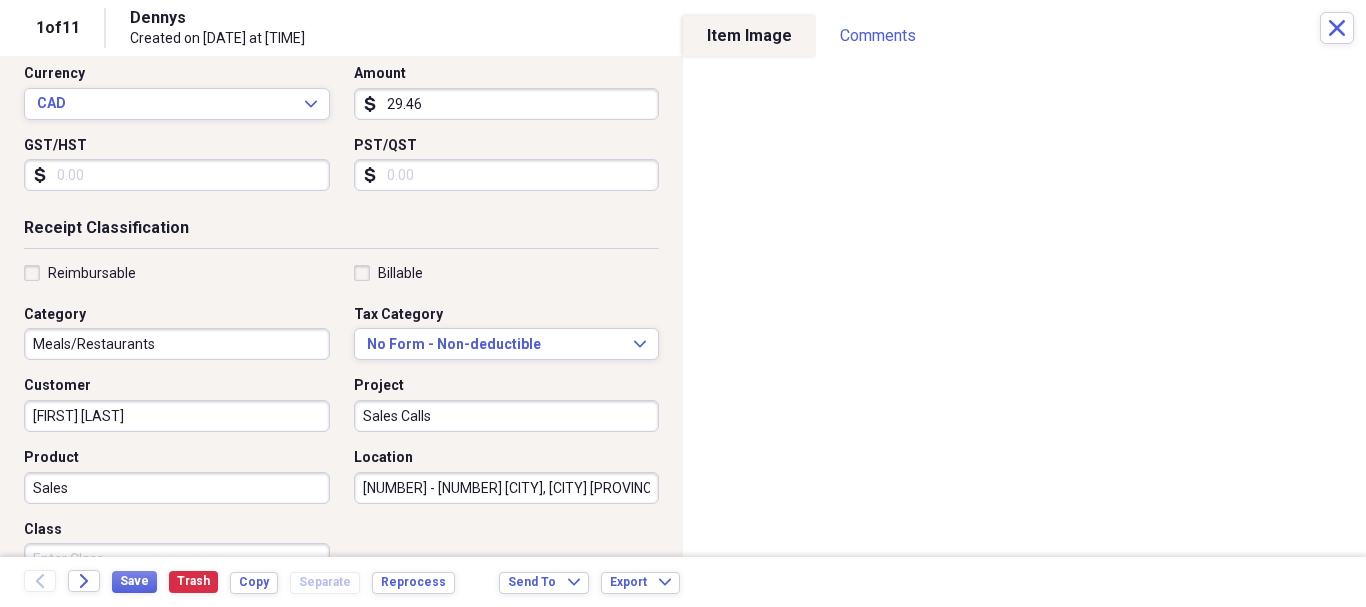 scroll, scrollTop: 120, scrollLeft: 0, axis: vertical 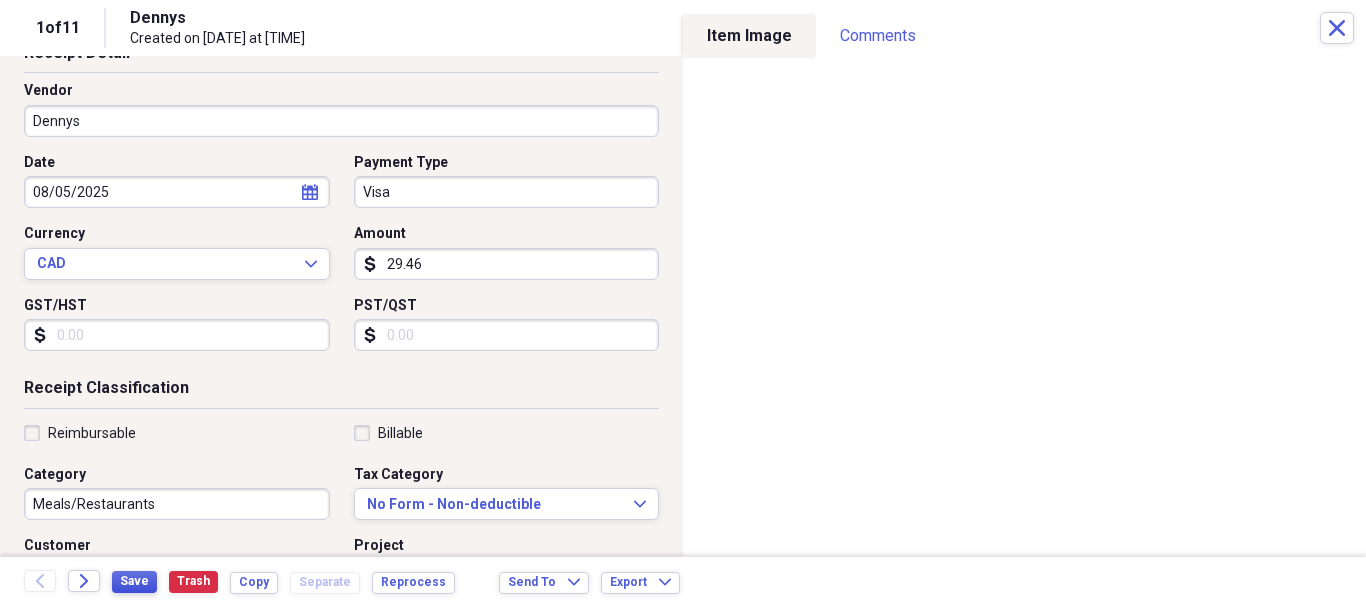 type on "[NUMBER] - [NUMBER] [CITY], [CITY] [PROVINCE]" 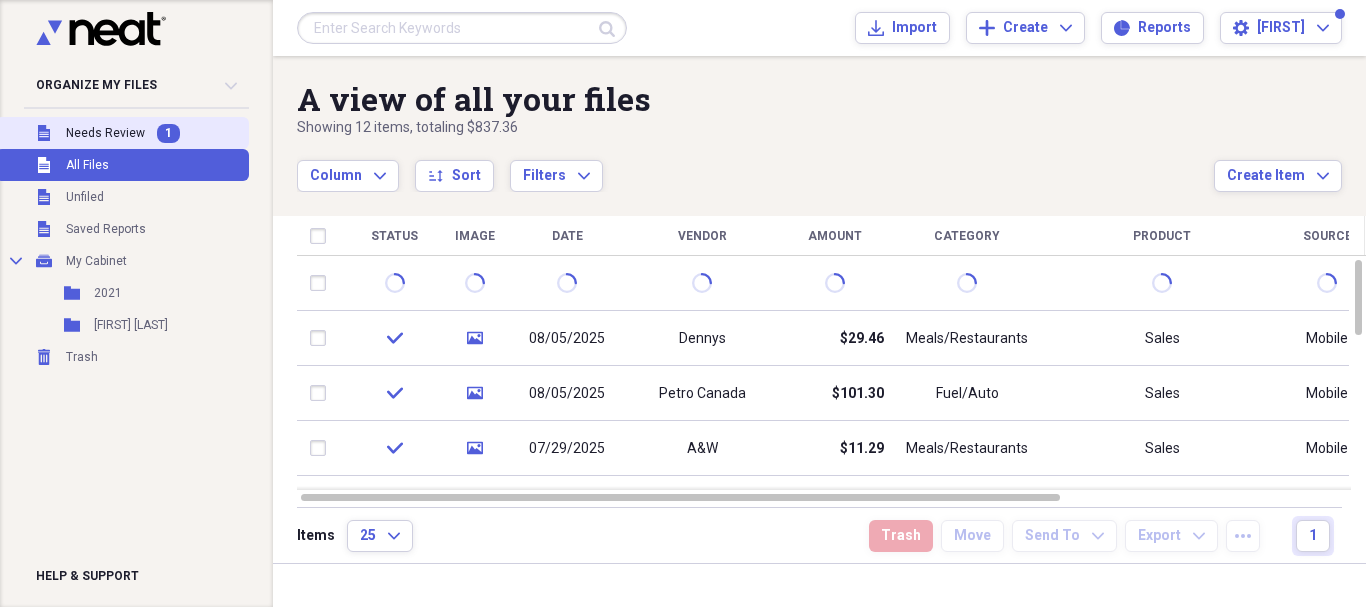 click on "Needs Review" at bounding box center [105, 133] 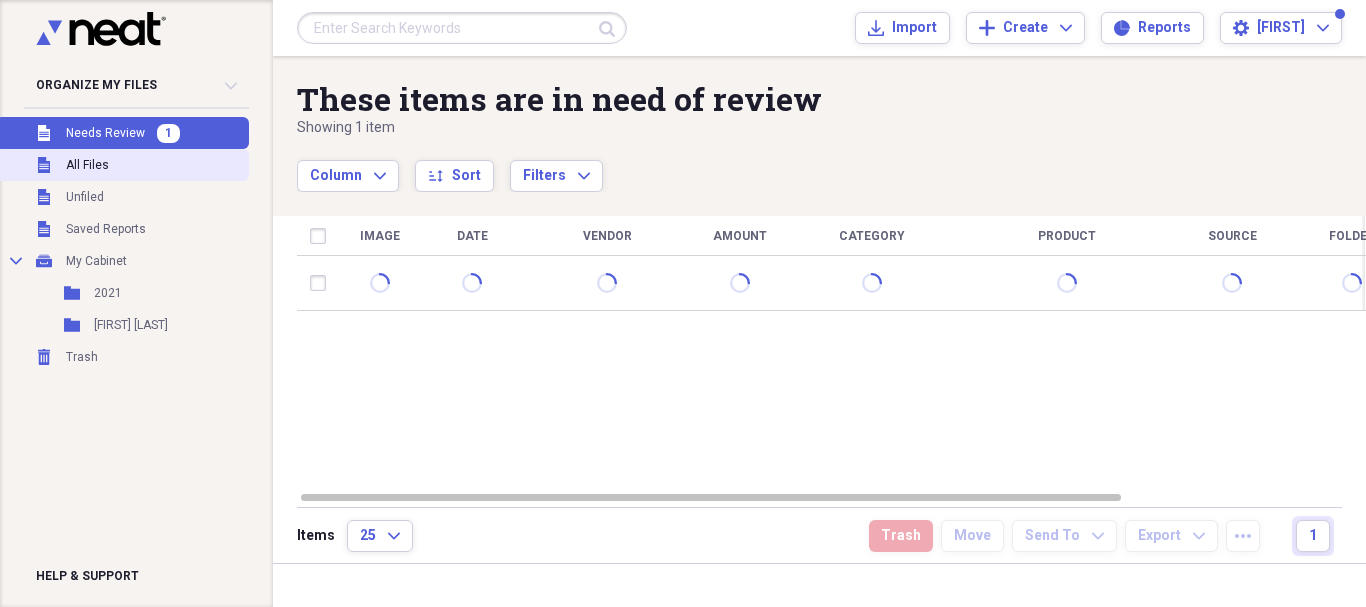 click on "All Files" at bounding box center (87, 165) 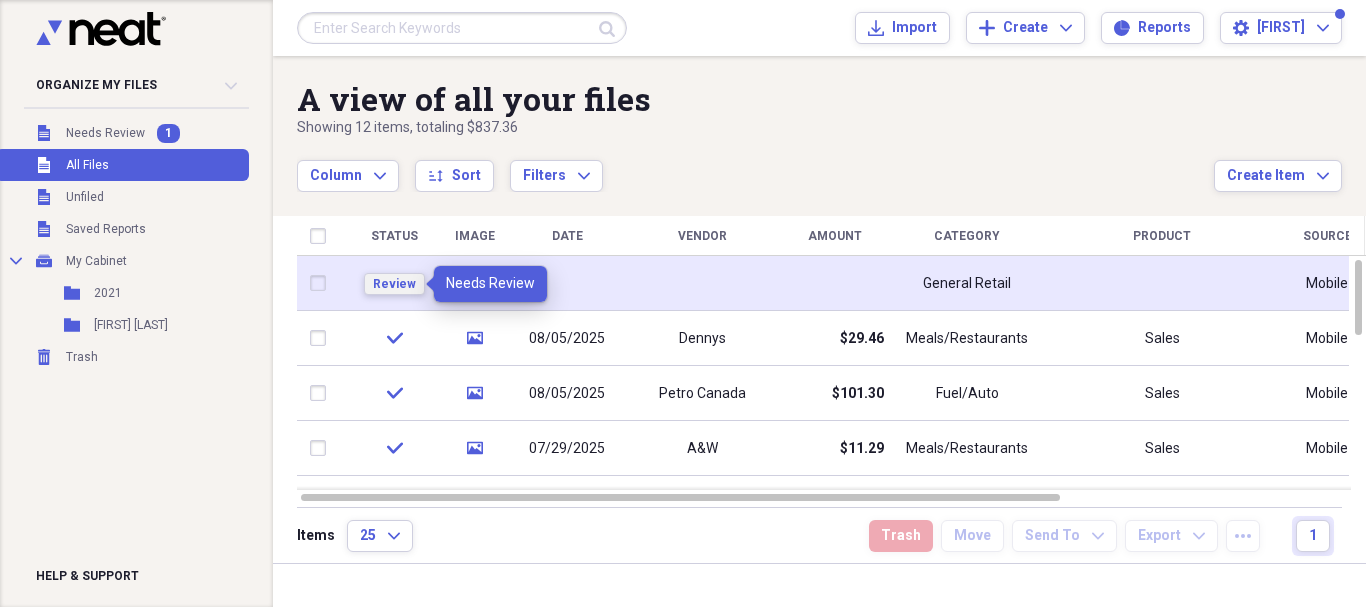 click on "Review" at bounding box center [394, 284] 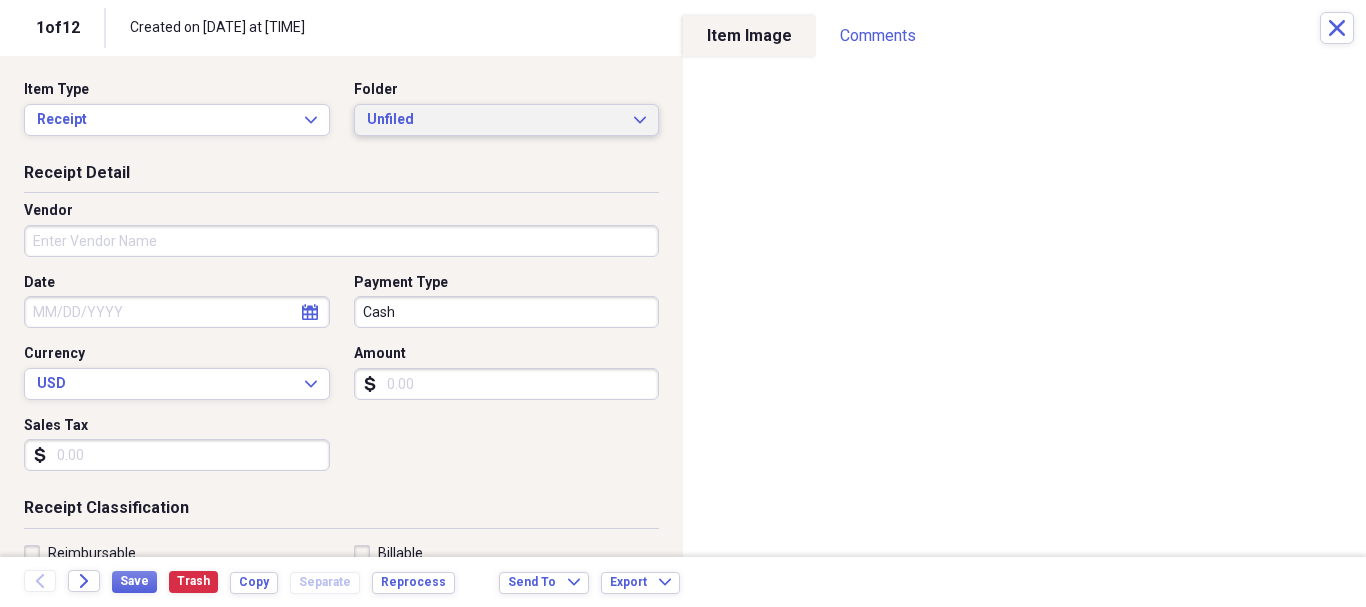 click on "Expand" 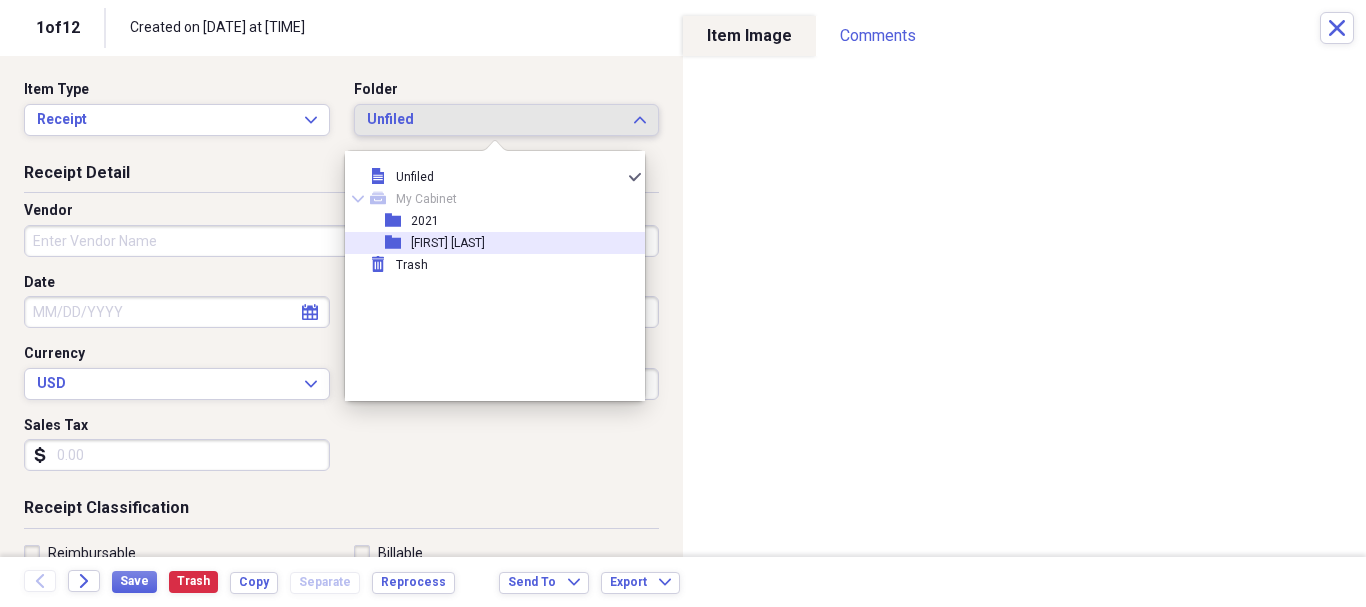 click on "[FIRST] [LAST]" at bounding box center (448, 243) 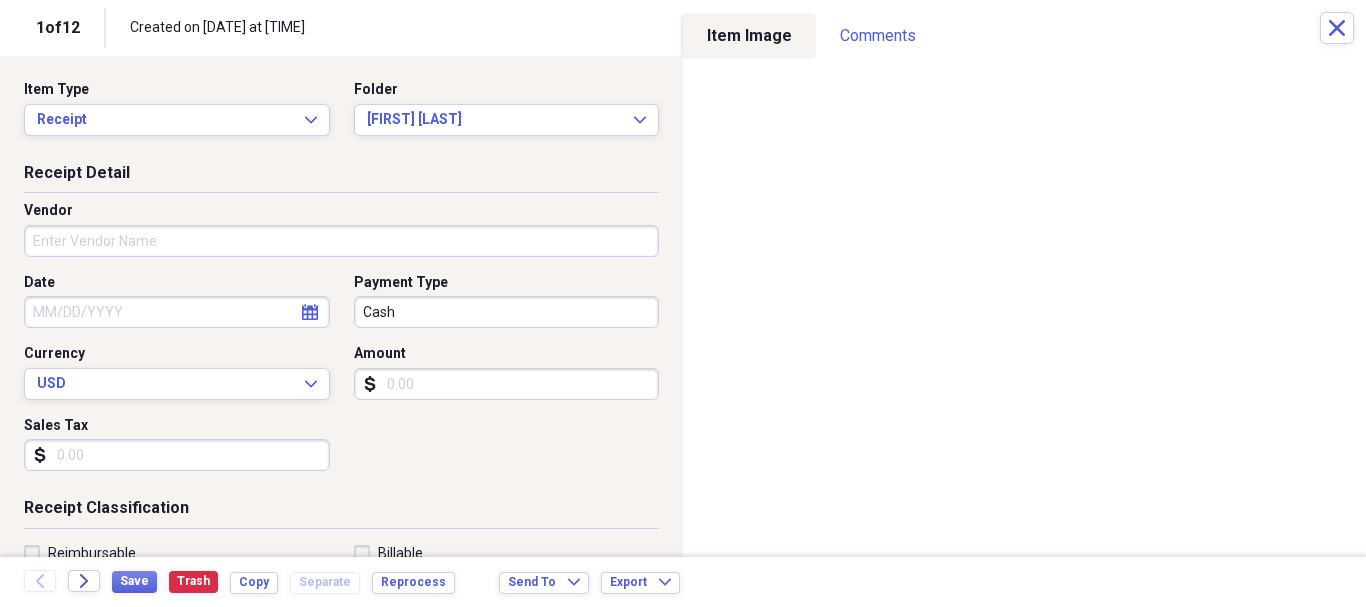 click on "Vendor" at bounding box center (341, 241) 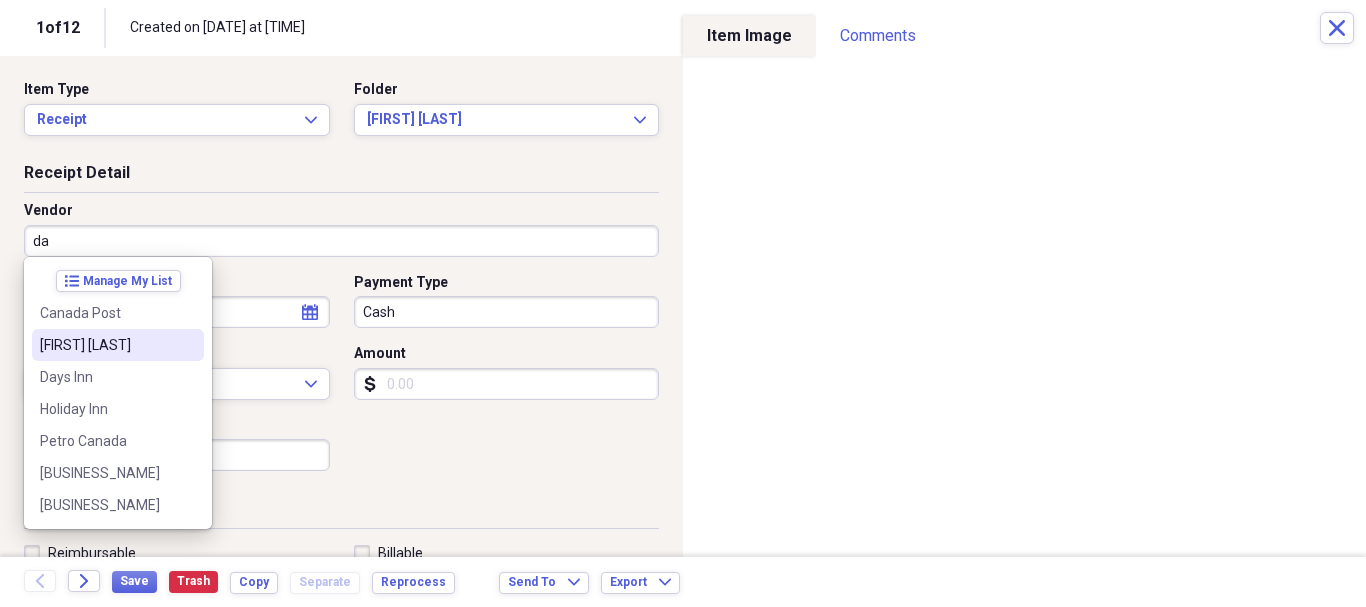 click on "[FIRST] [LAST]" at bounding box center (106, 345) 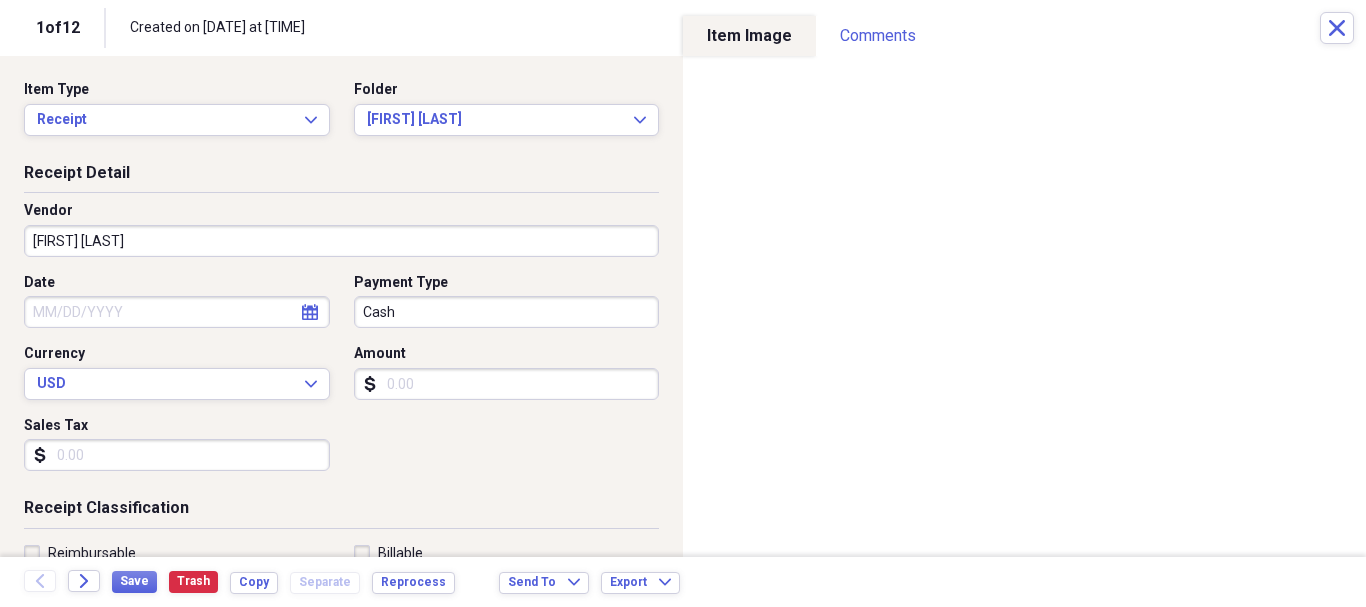 type on "Transportation" 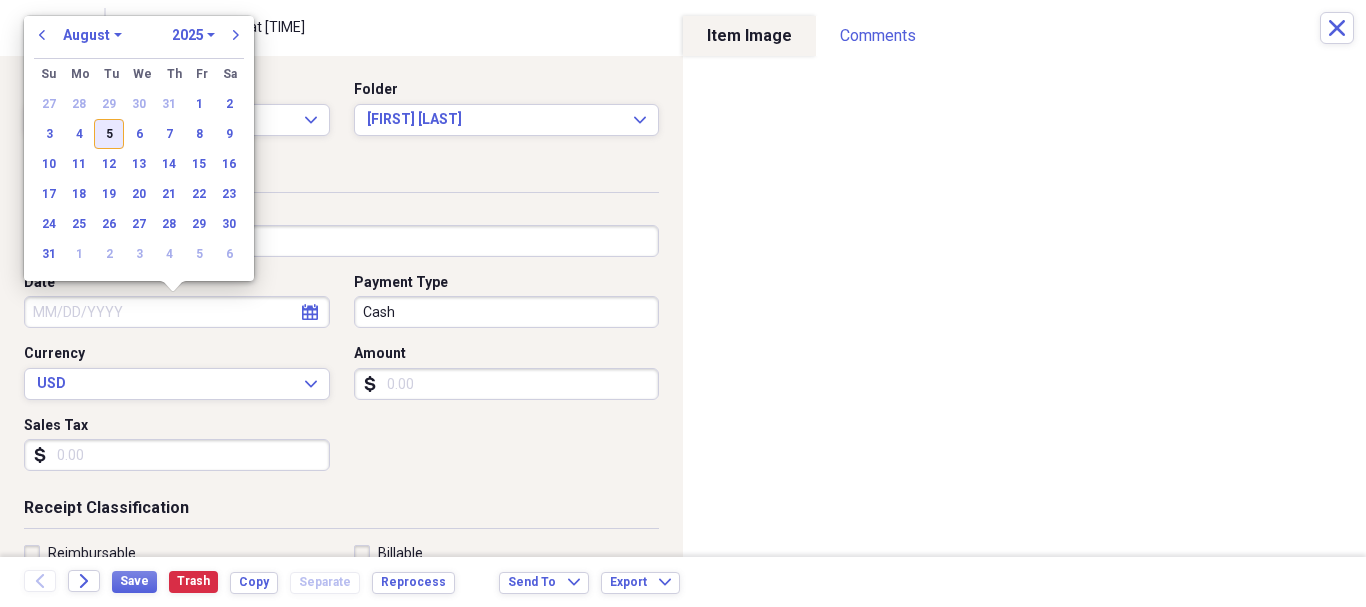 click on "5" at bounding box center (109, 134) 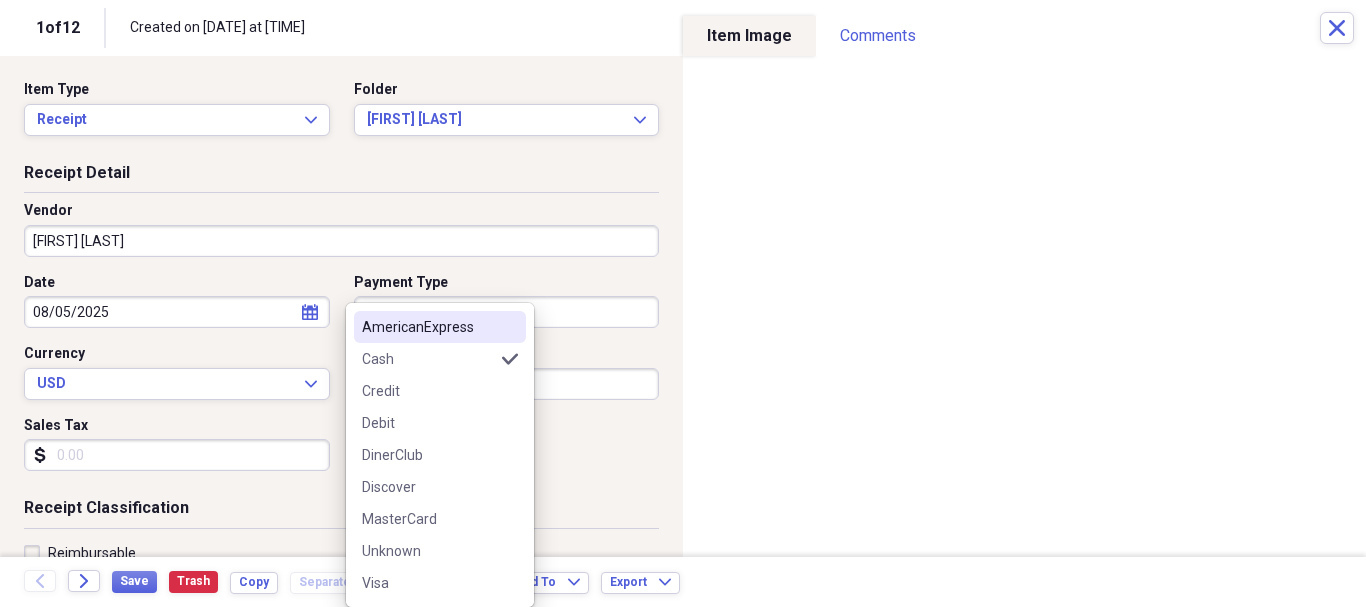 click on "... [DATE] [FIRST] [LAST] $[PRICE] [CATEGORY] ... [DATE] [VENDOR] $[PRICE] [CATEGORY] ... [DATE] [VENDOR] $[PRICE] [CATEGORY] ... [DATE] [VENDOR] $[PRICE] [CATEGORY] ... [DATE] [VENDOR] $[PRICE] [CATEGORY] ... [DATE] [VENDOR] $[PRICE] [CATEGORY] ... [DATE] [VENDOR] $[PRICE] [CATEGORY] ... [DATE] [VENDOR] $[PRICE] [CATEGORY]" at bounding box center [683, 303] 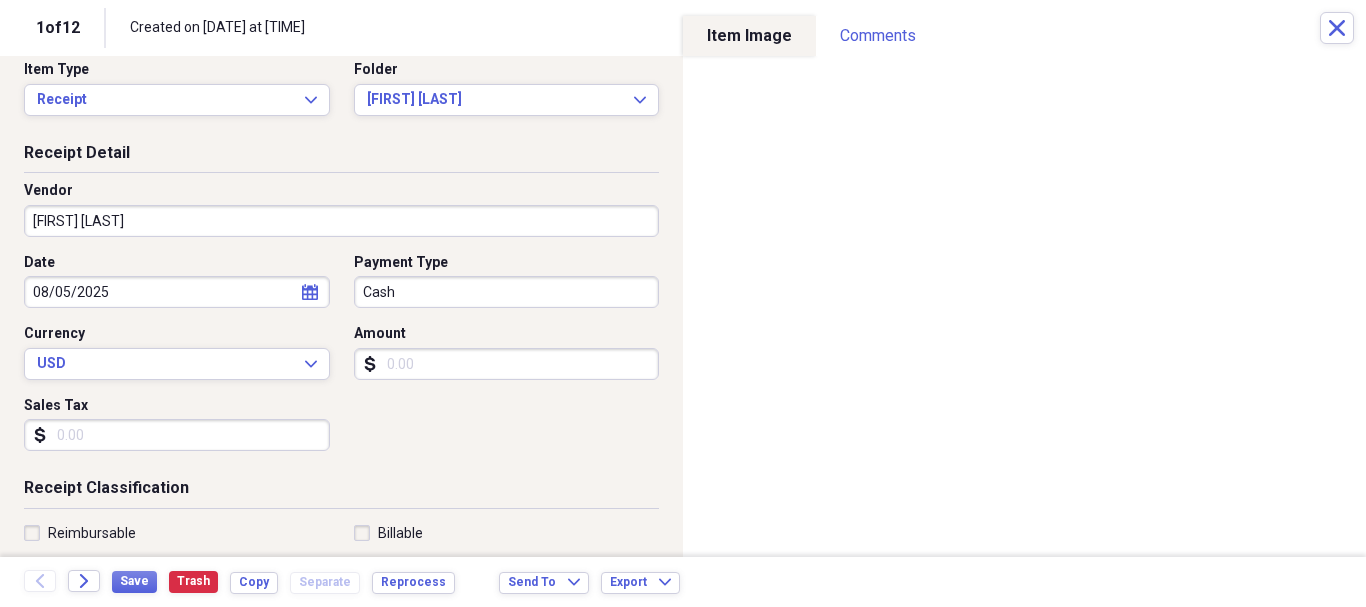 scroll, scrollTop: 0, scrollLeft: 0, axis: both 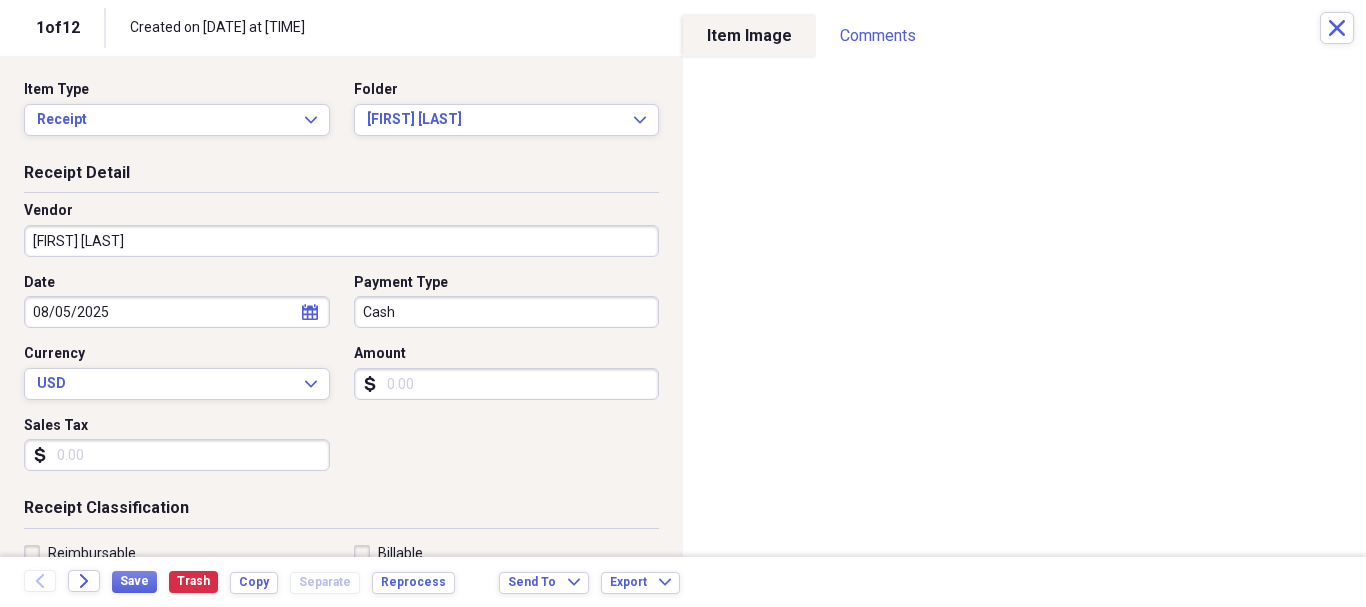click on "Cash" at bounding box center (507, 312) 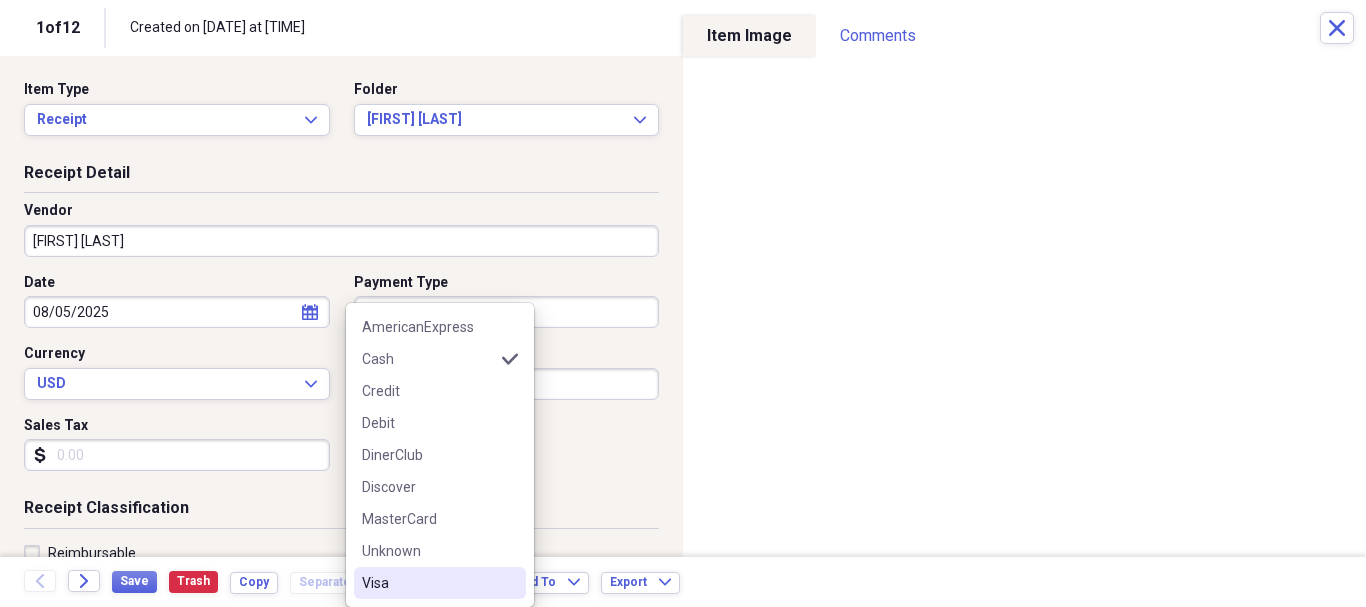 click on "Visa" at bounding box center [428, 583] 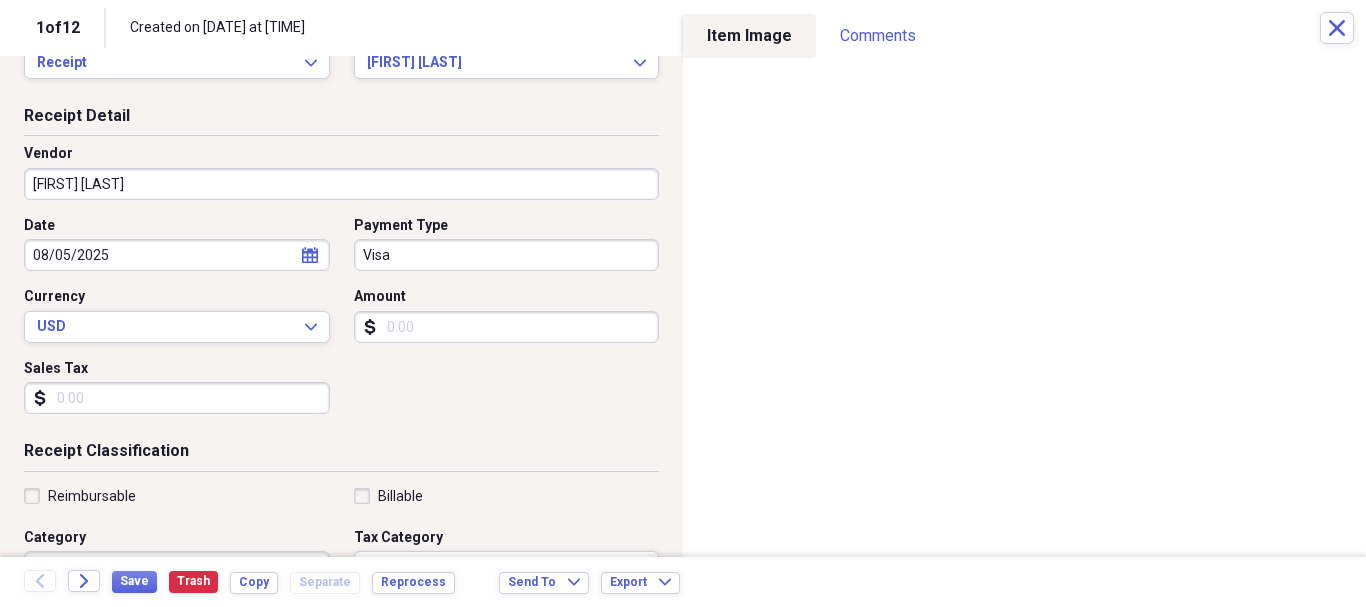 scroll, scrollTop: 100, scrollLeft: 0, axis: vertical 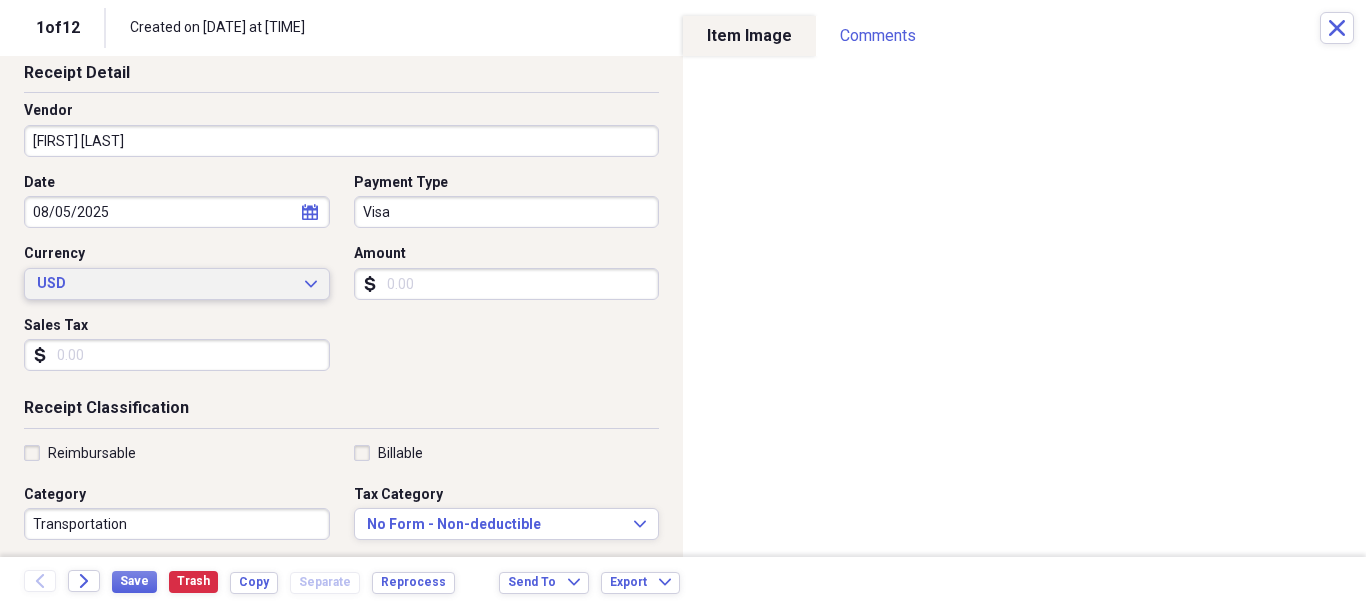 click on "Expand" 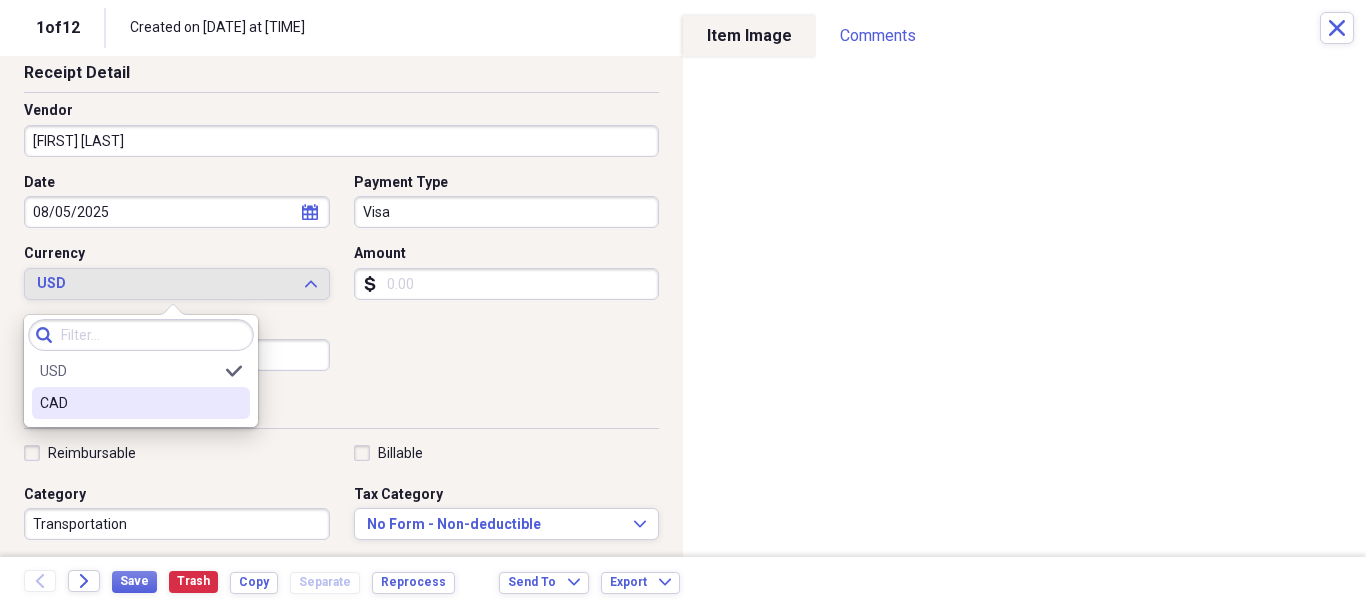 click on "CAD" at bounding box center [129, 403] 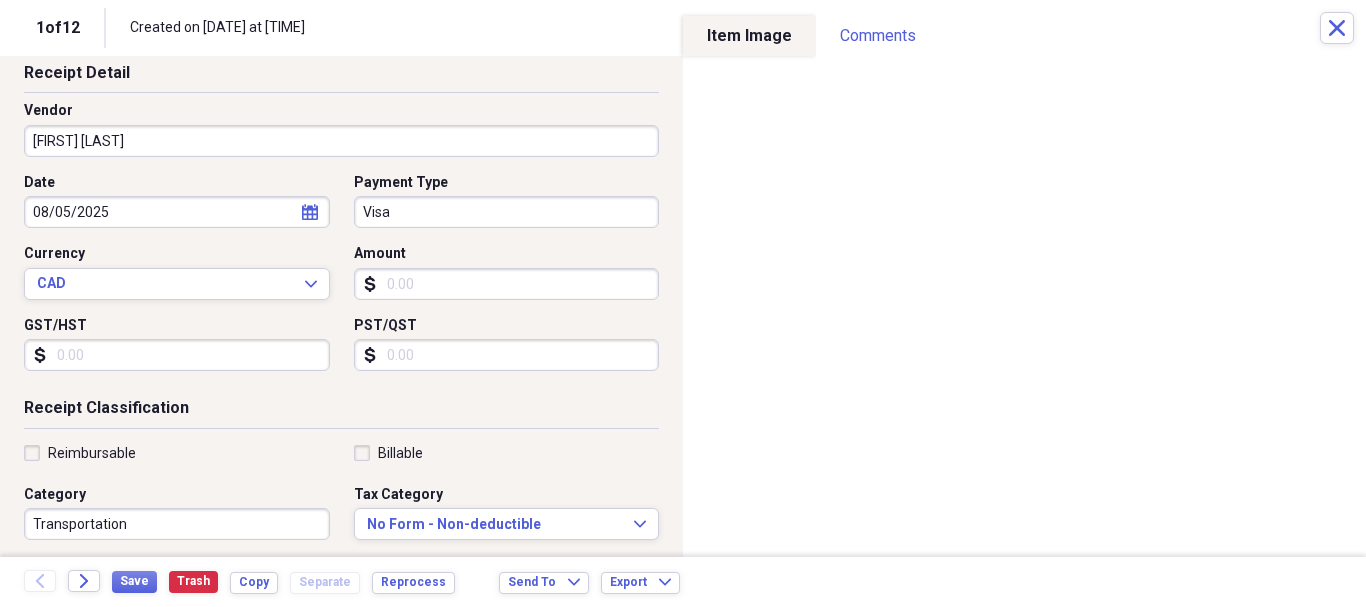 click on "Amount" at bounding box center (507, 284) 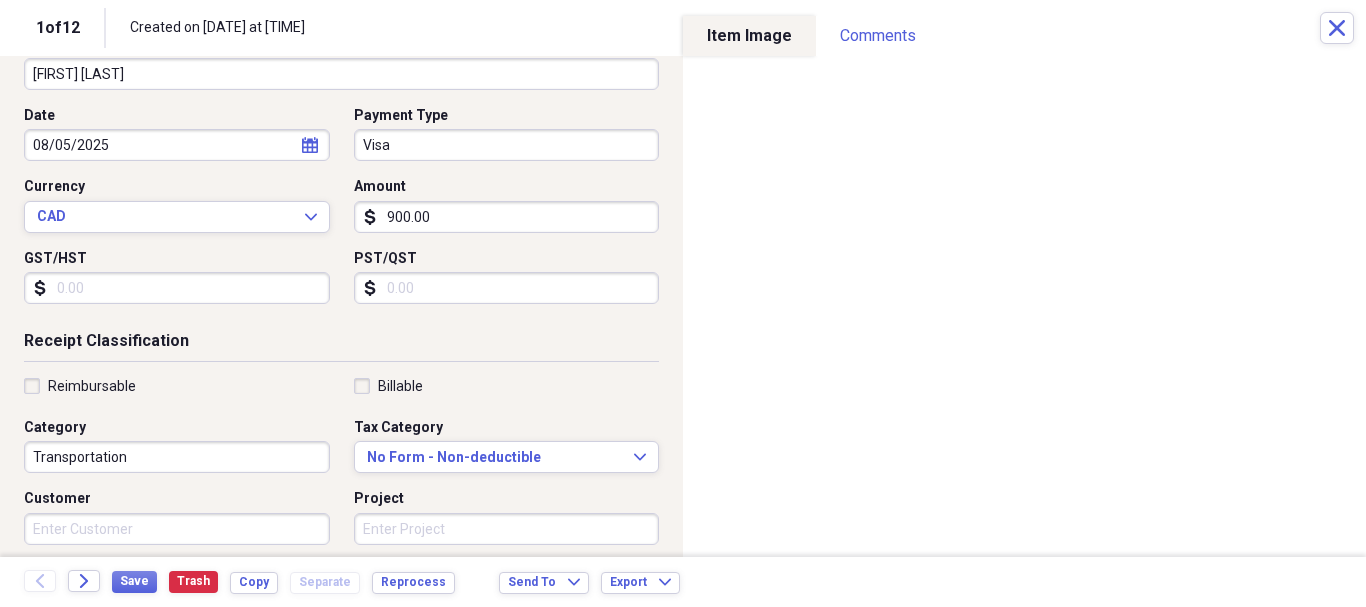 scroll, scrollTop: 200, scrollLeft: 0, axis: vertical 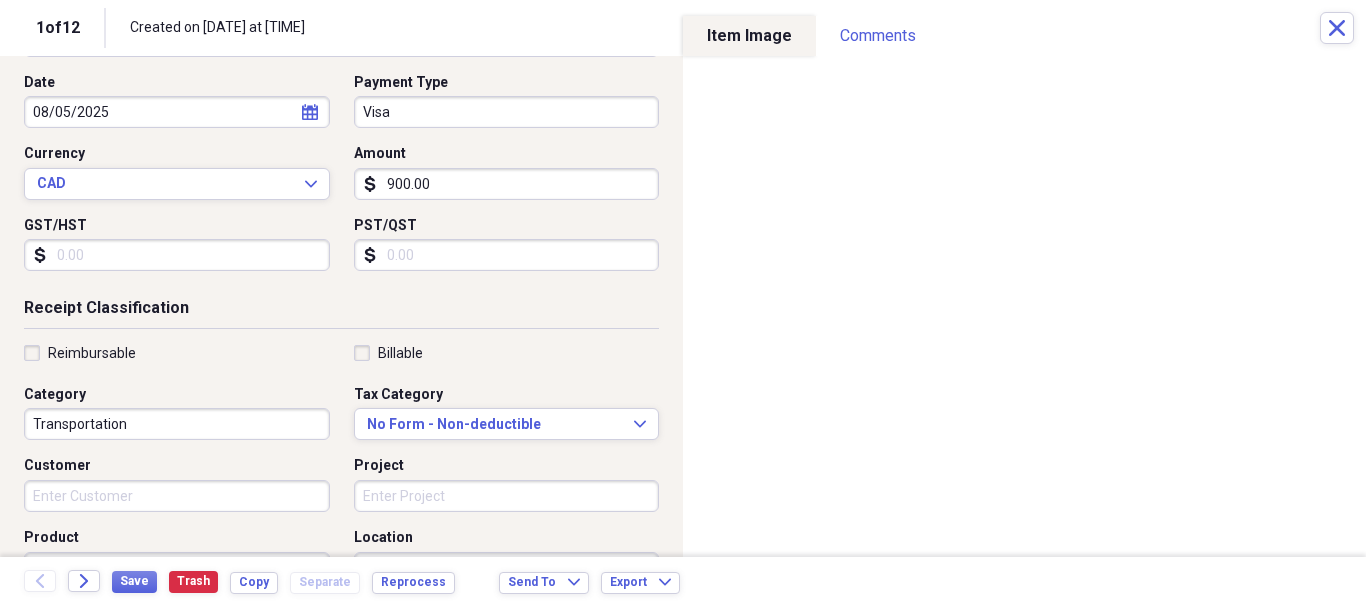 type on "900.00" 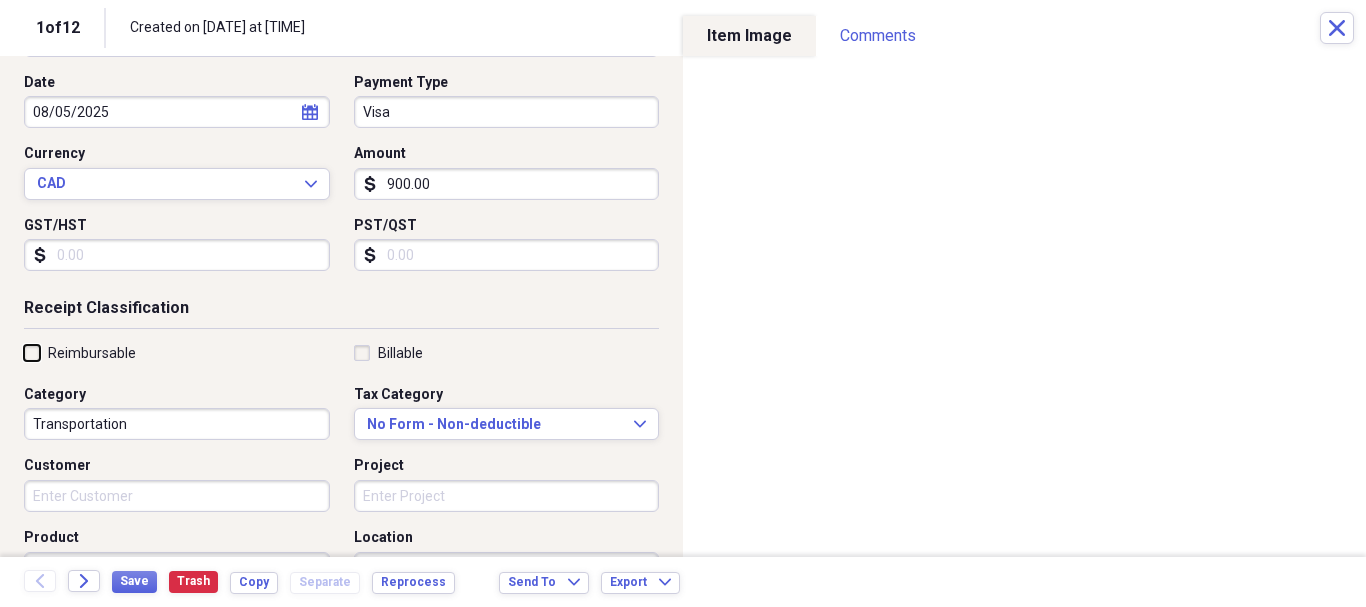 click on "Reimbursable" at bounding box center [24, 352] 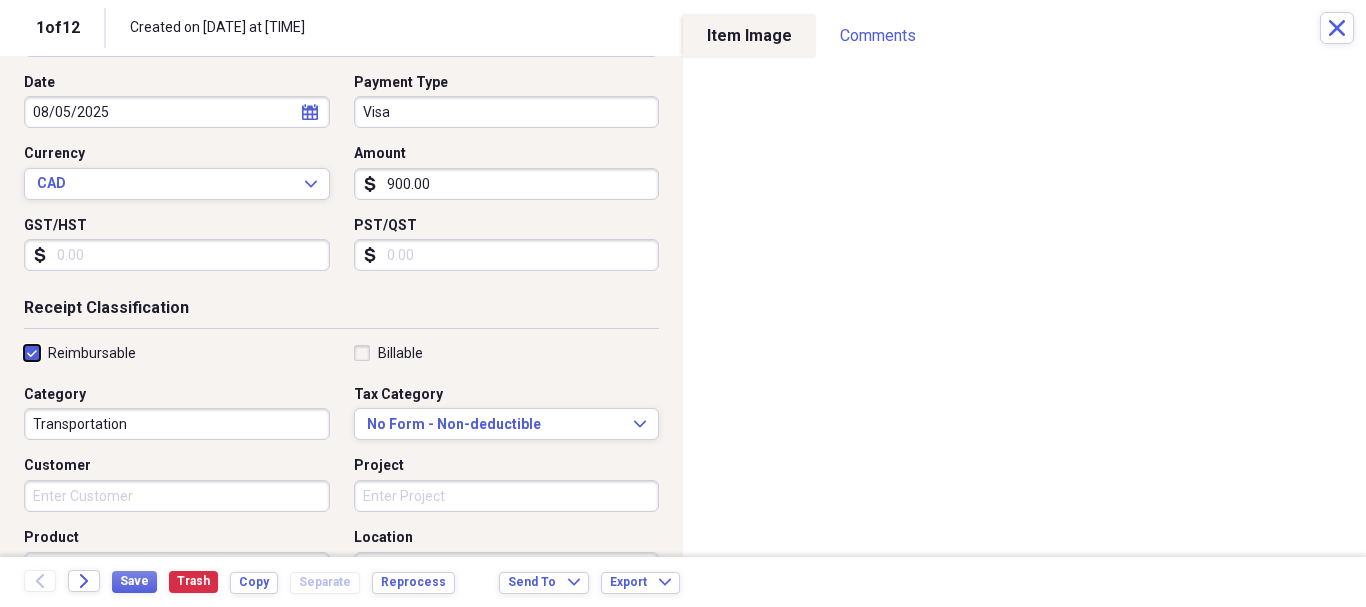 checkbox on "true" 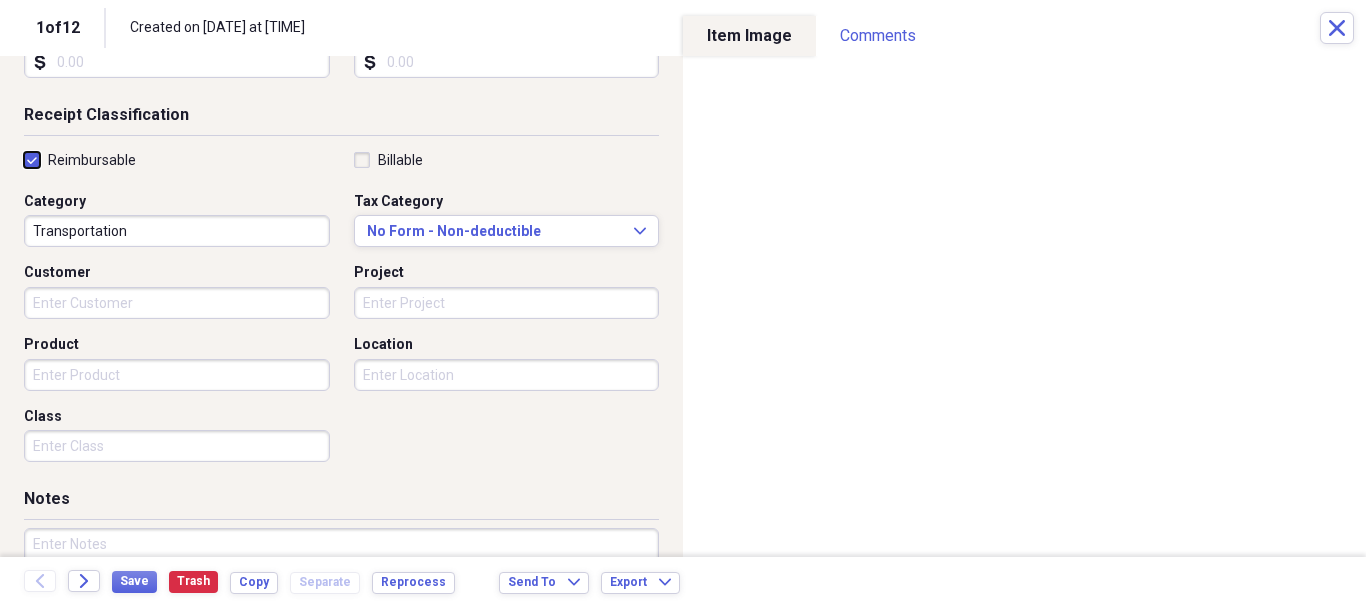 scroll, scrollTop: 400, scrollLeft: 0, axis: vertical 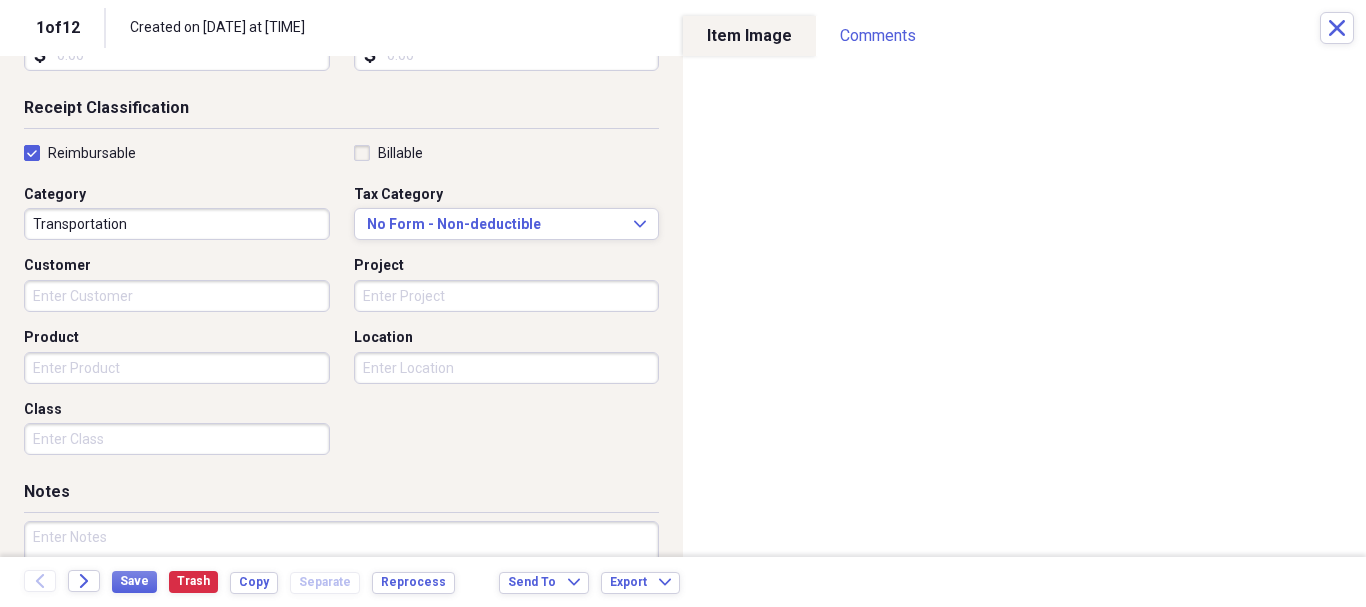 click on "Customer" at bounding box center (177, 296) 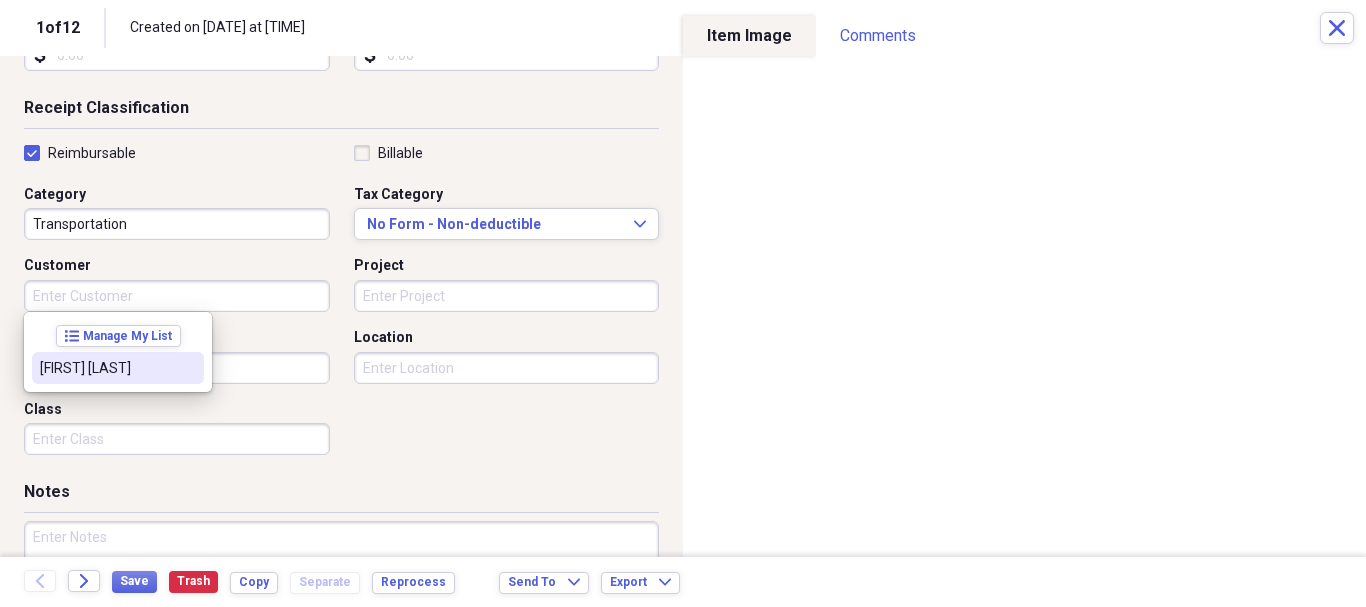 click on "[FIRST] [LAST]" at bounding box center [106, 368] 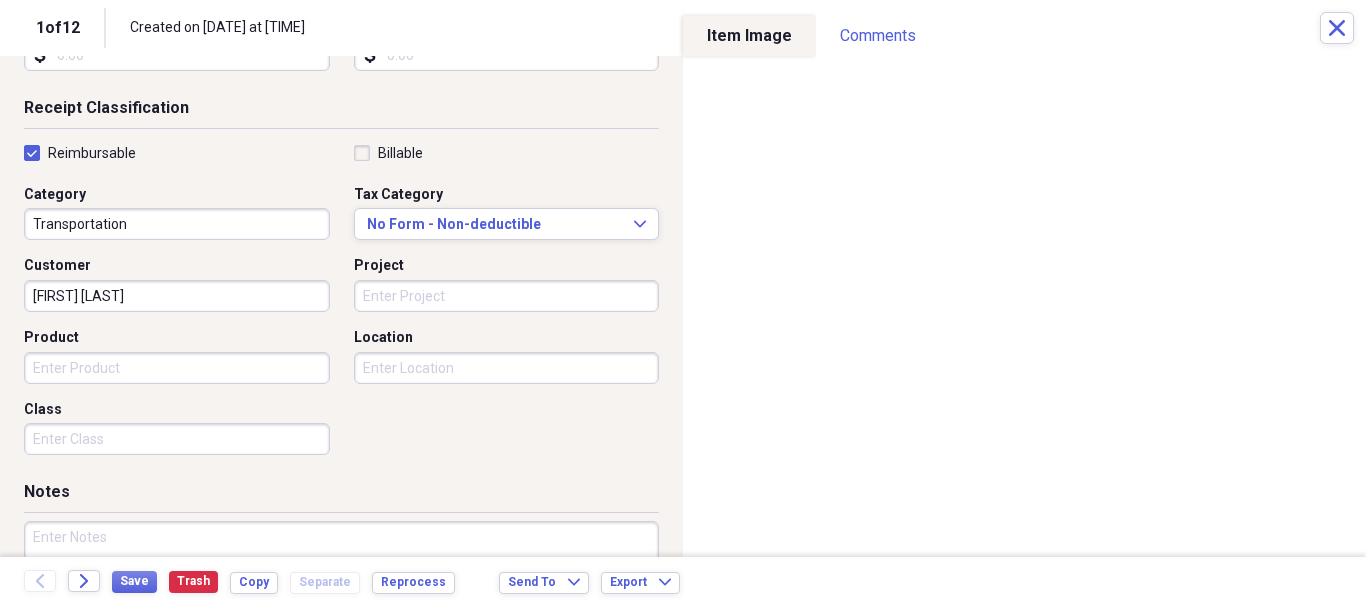 click on "Project" at bounding box center [507, 296] 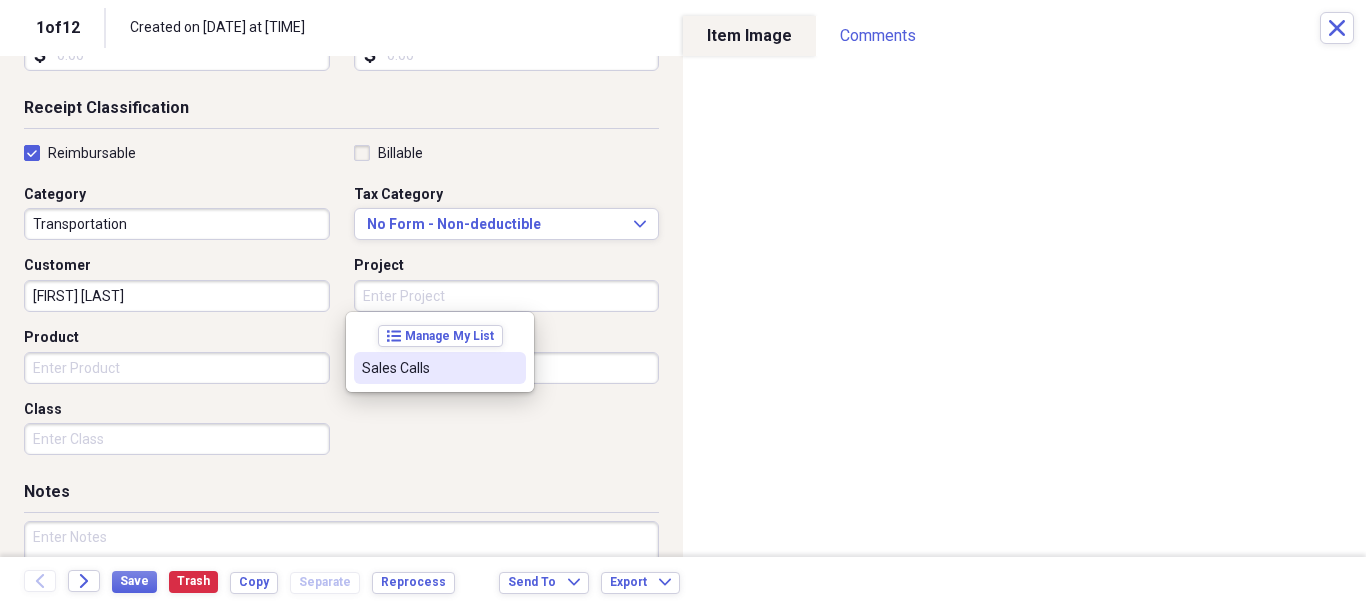 click on "Sales Calls" at bounding box center [428, 368] 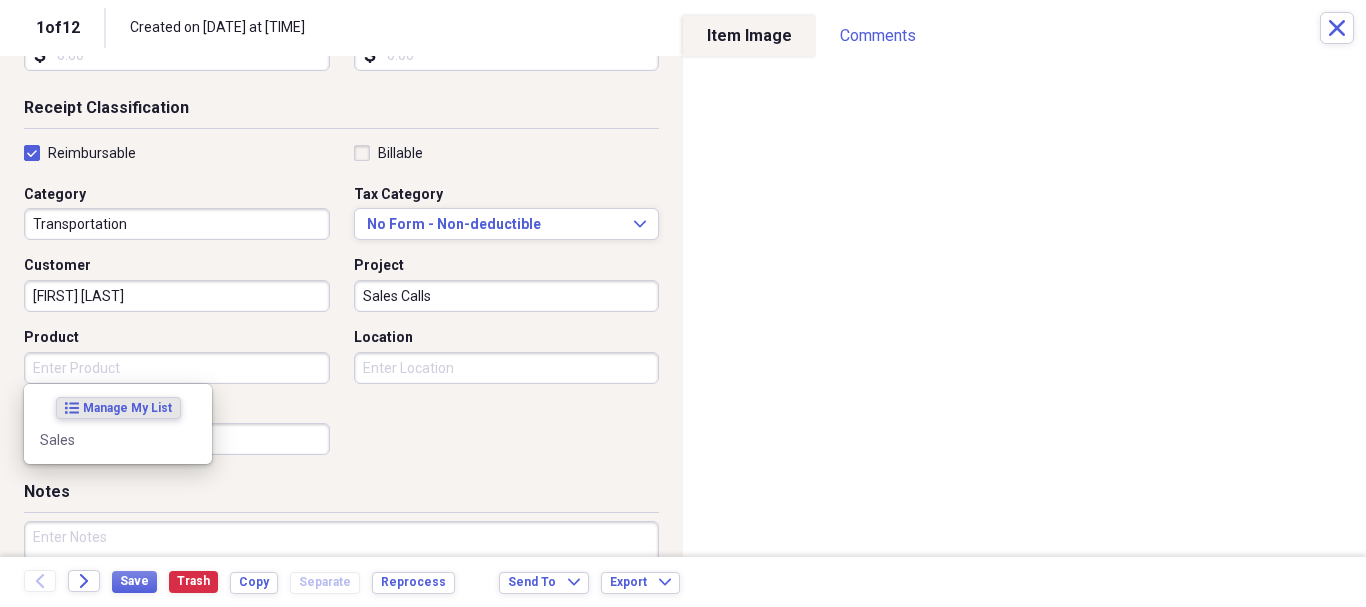 click on "Product" at bounding box center (177, 368) 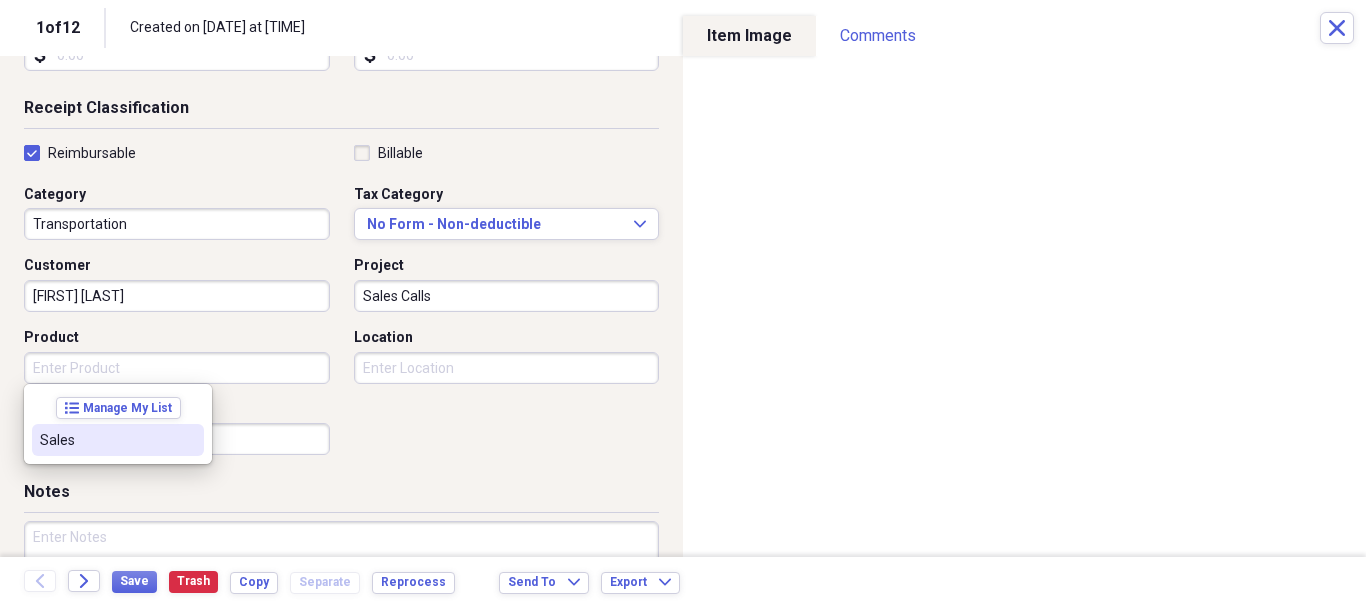 click on "Sales" at bounding box center [106, 440] 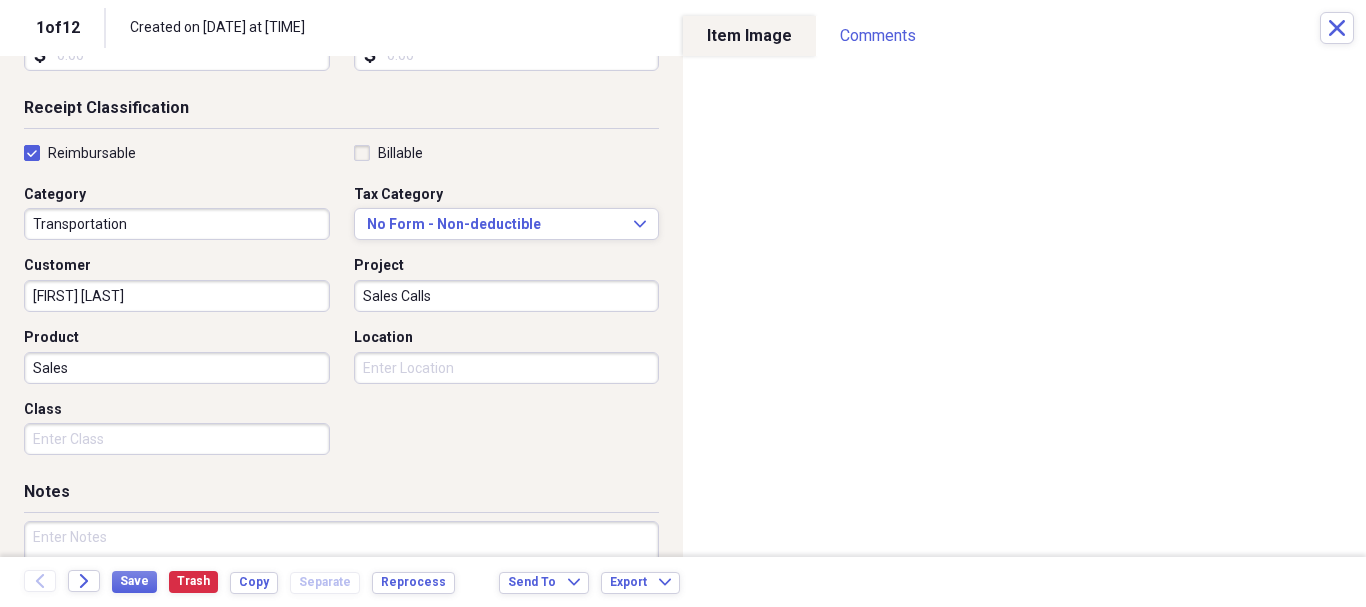 click on "Location" at bounding box center [507, 368] 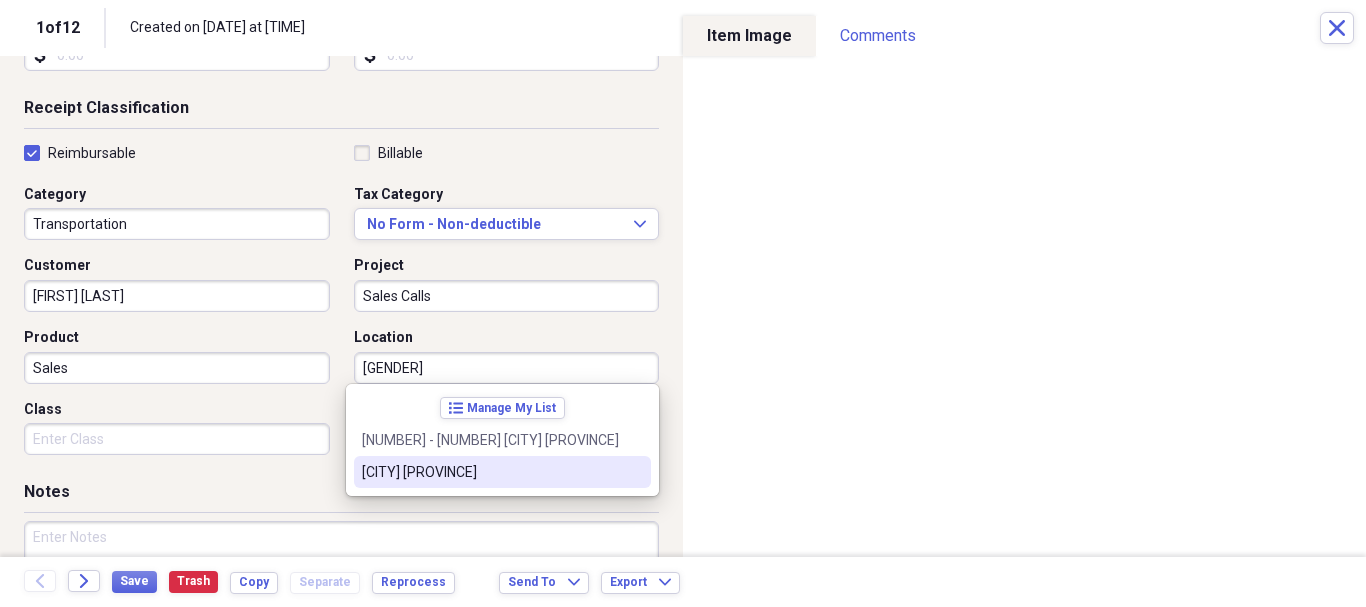 click on "[CITY] [PROVINCE]" at bounding box center (490, 472) 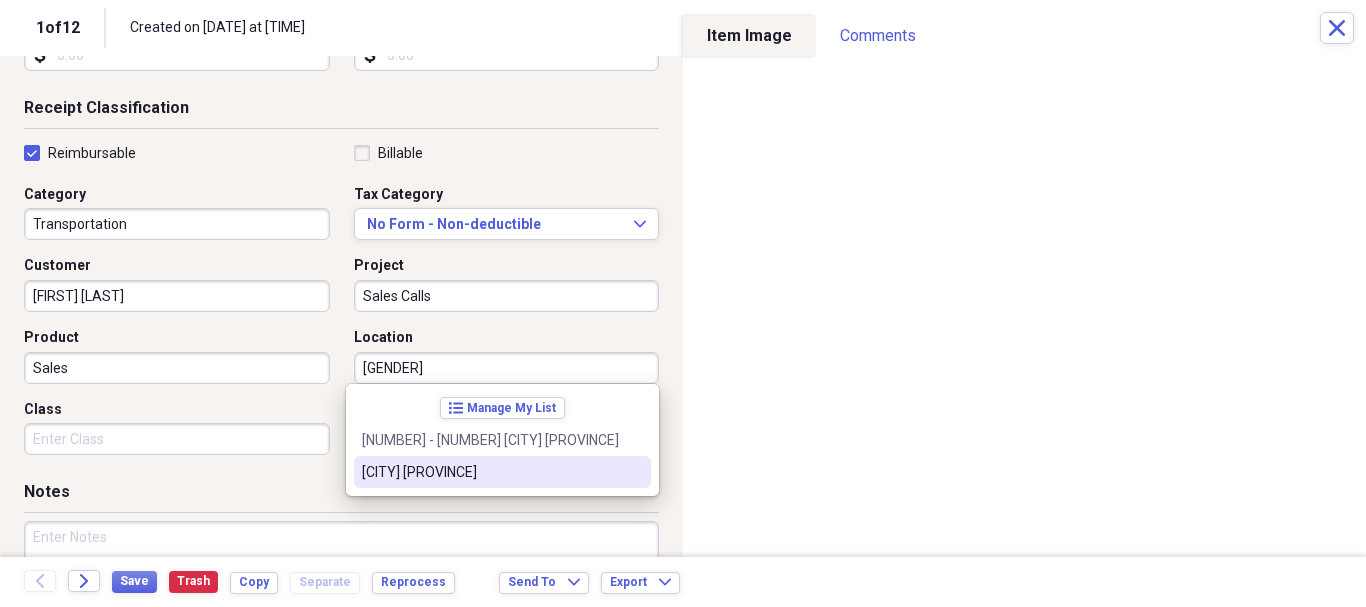type on "[CITY] [PROVINCE]" 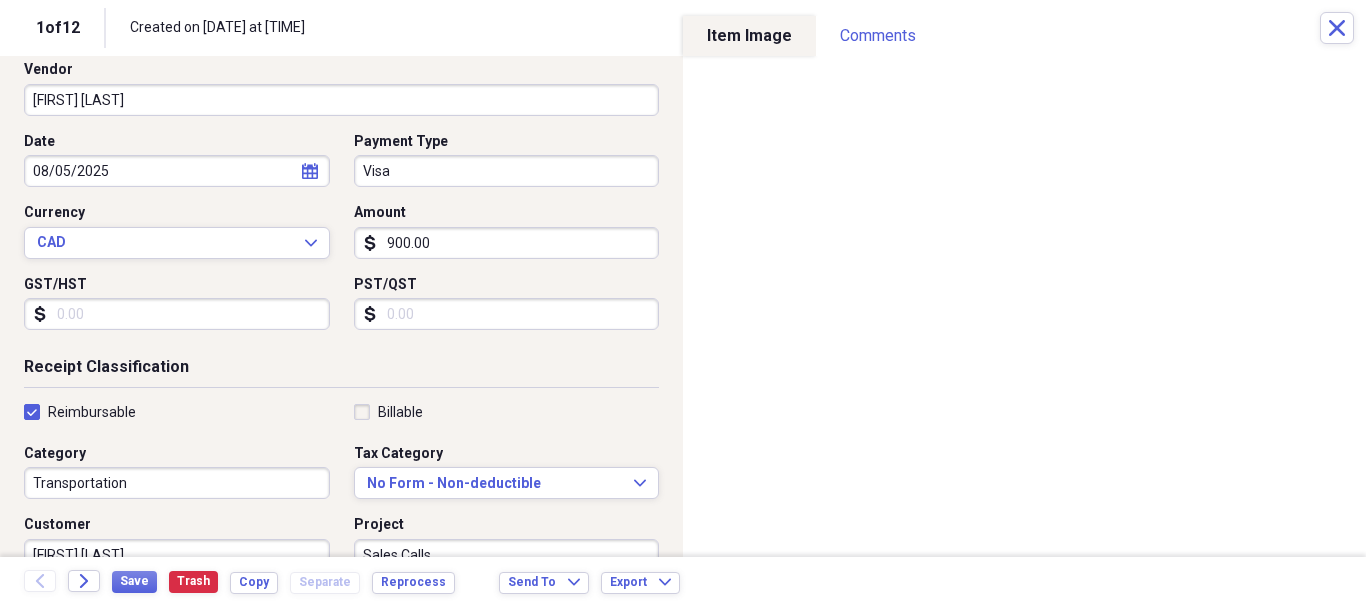 scroll, scrollTop: 0, scrollLeft: 0, axis: both 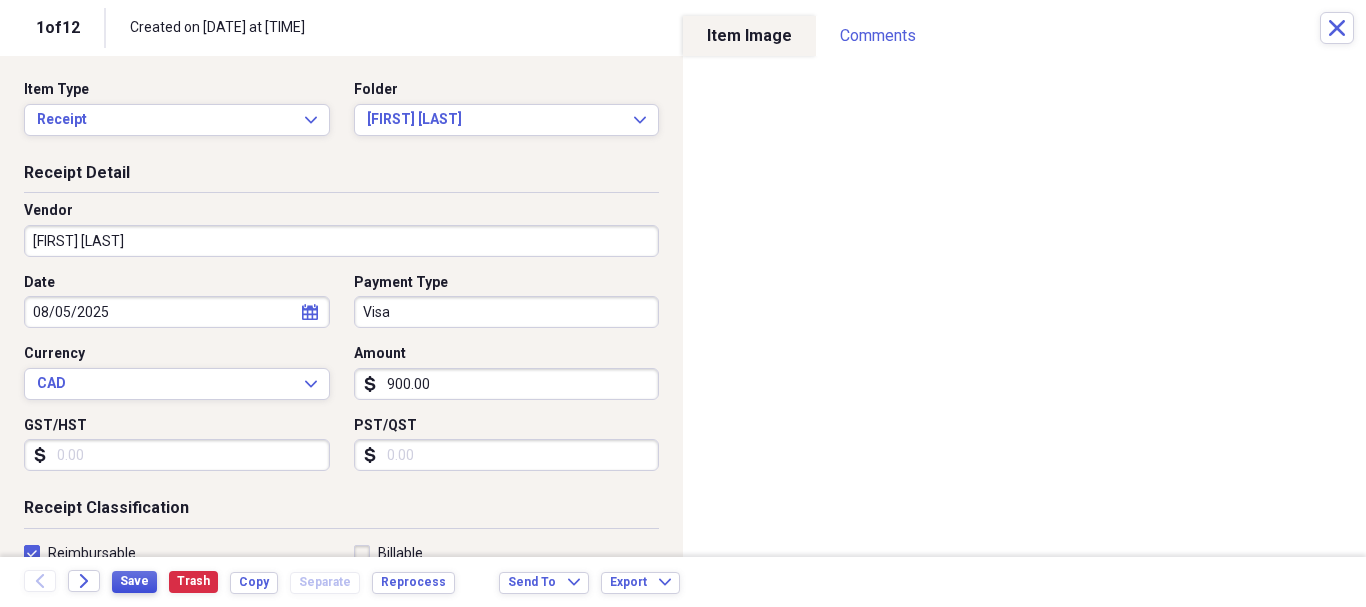 click on "Save" at bounding box center [134, 581] 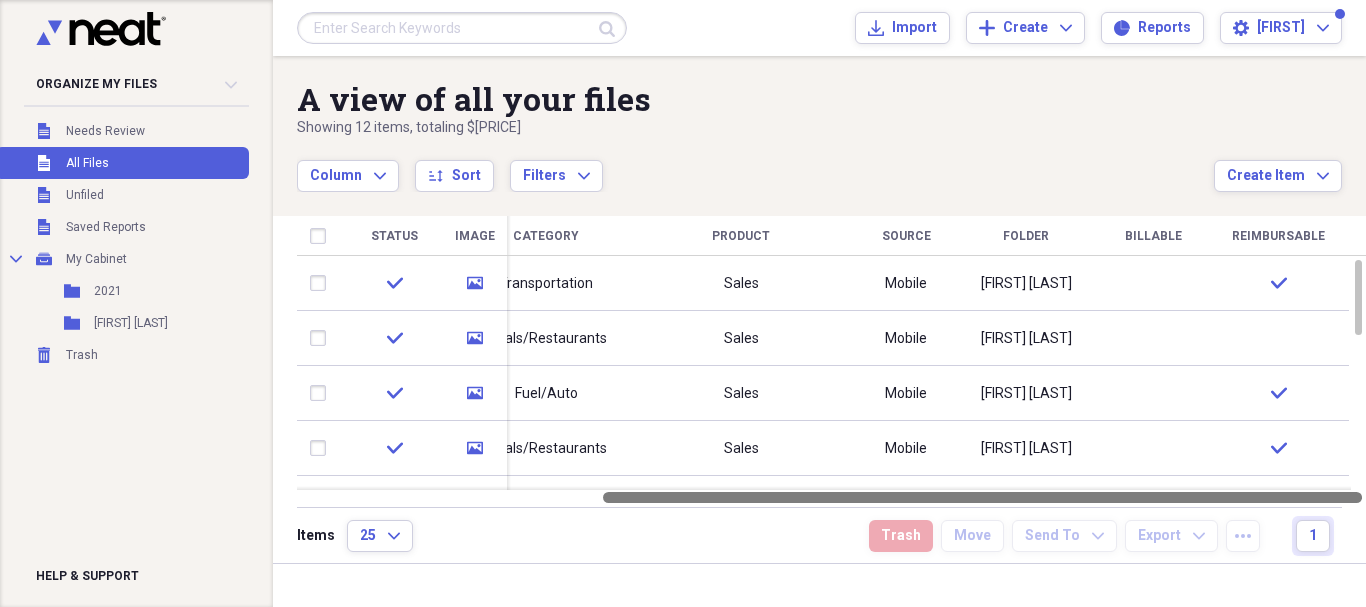 drag, startPoint x: 1009, startPoint y: 497, endPoint x: 1365, endPoint y: 505, distance: 356.08987 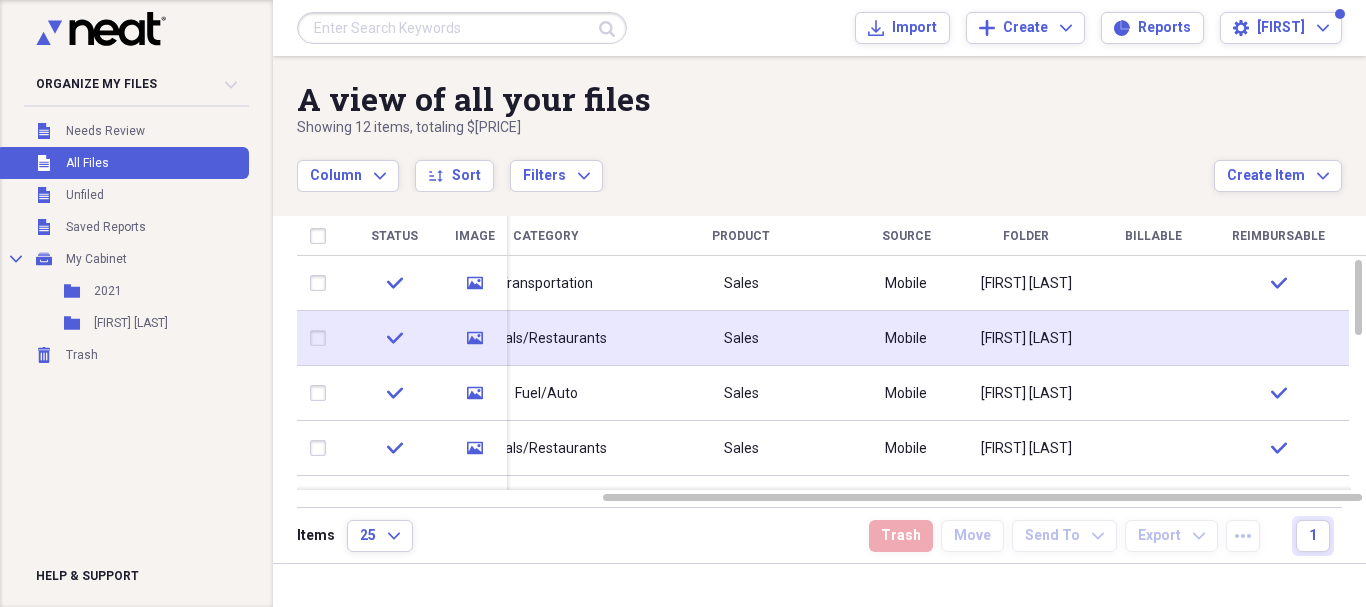 click on "Meals/Restaurants" at bounding box center (546, 339) 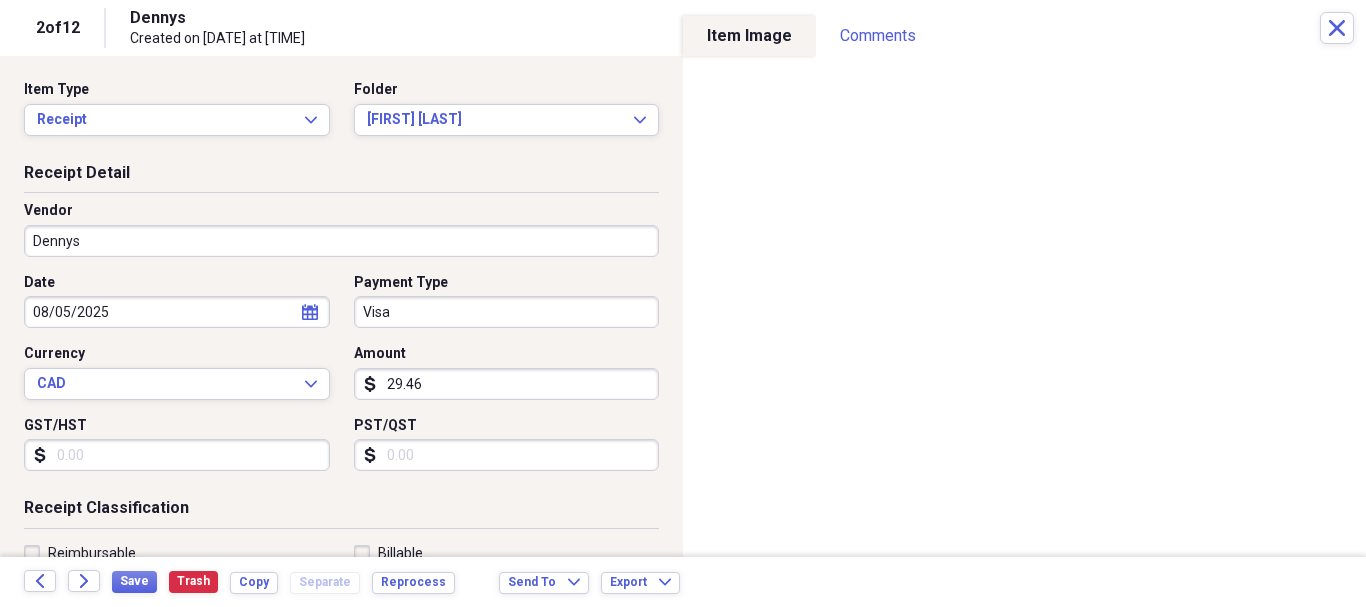 scroll, scrollTop: 400, scrollLeft: 0, axis: vertical 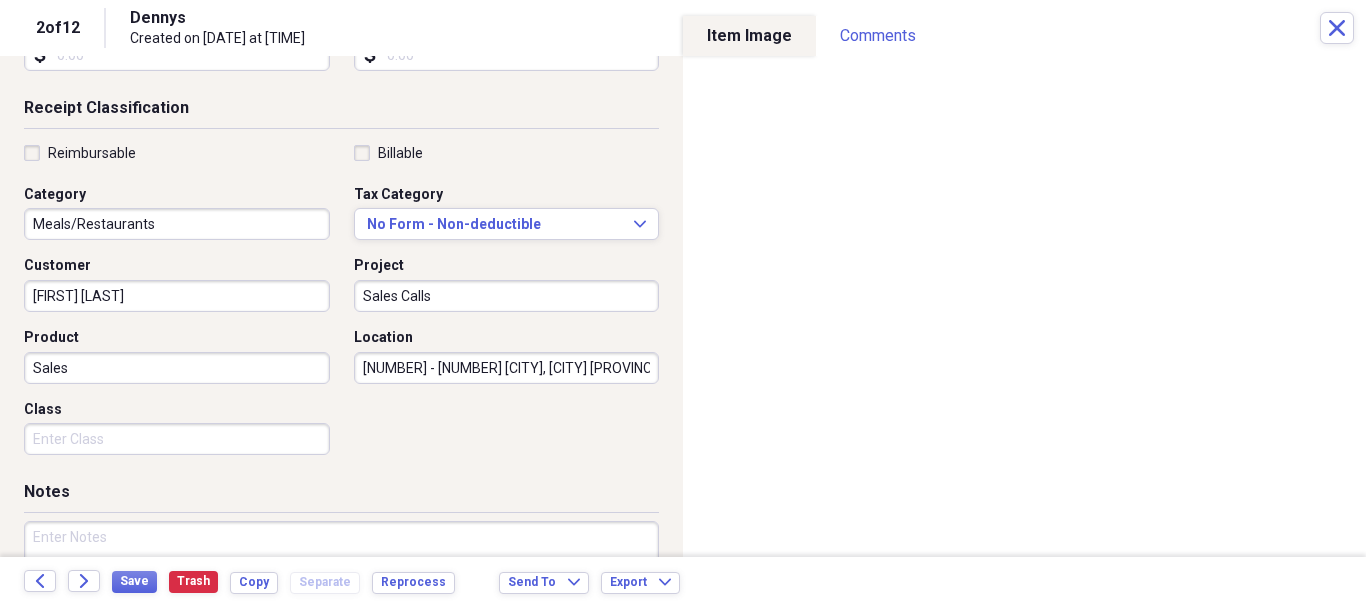 click on "Reimbursable" at bounding box center (80, 153) 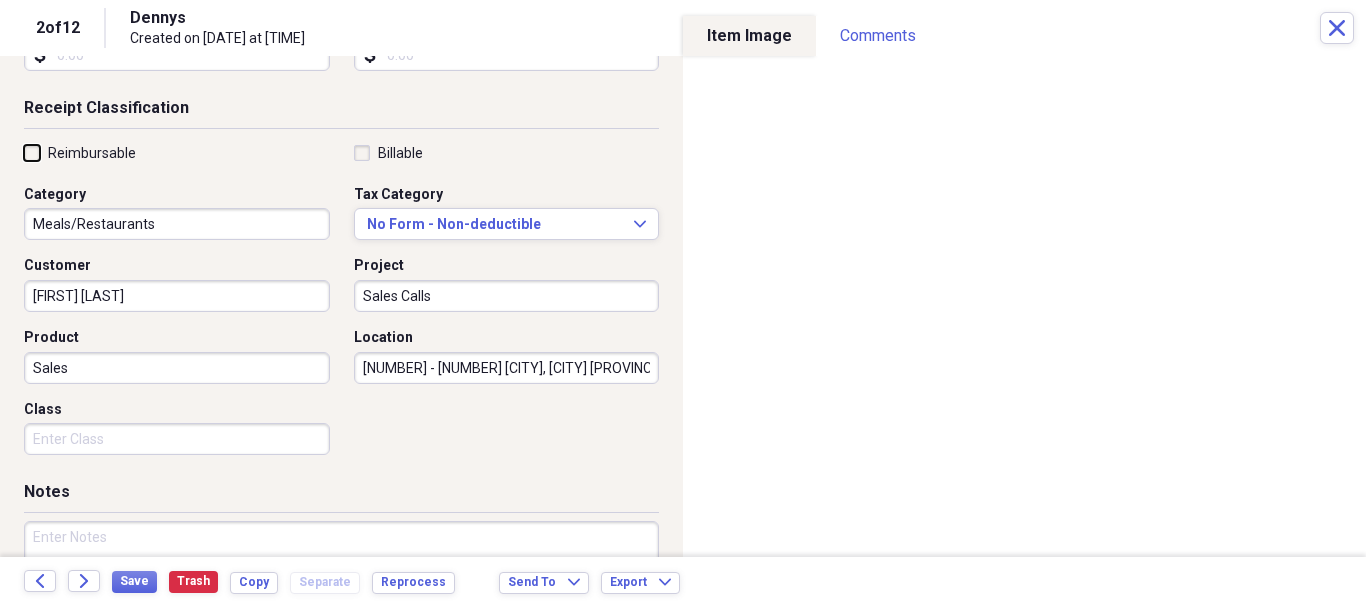 click on "Reimbursable" at bounding box center (24, 152) 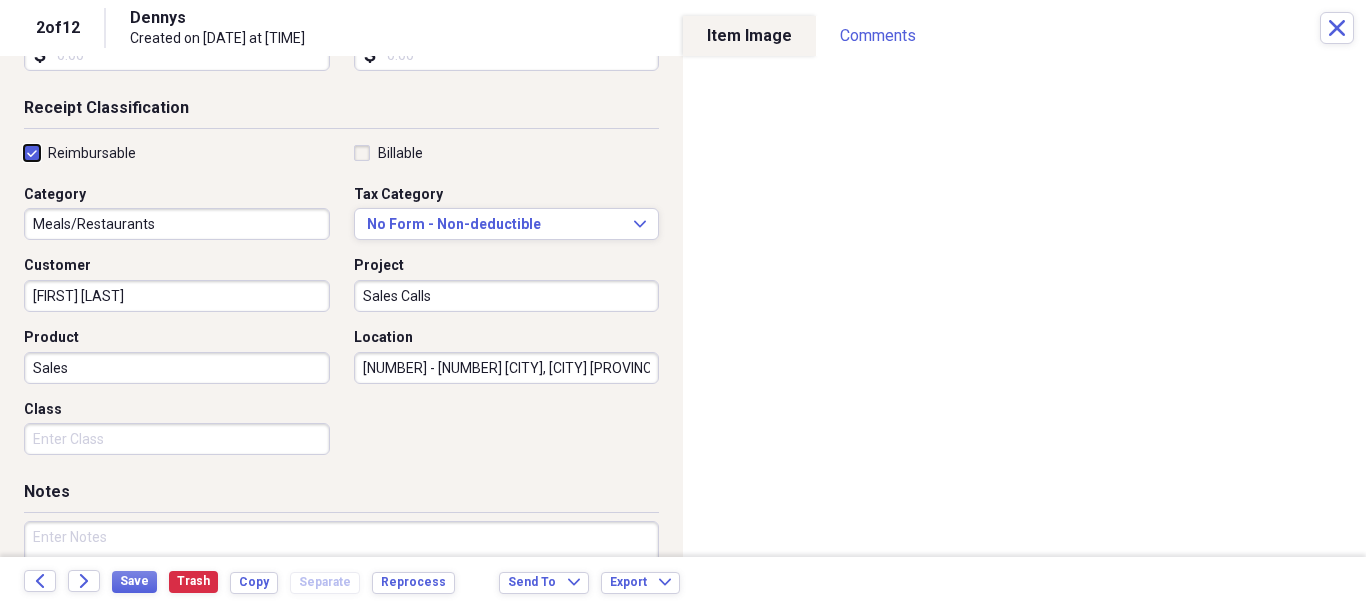 checkbox on "true" 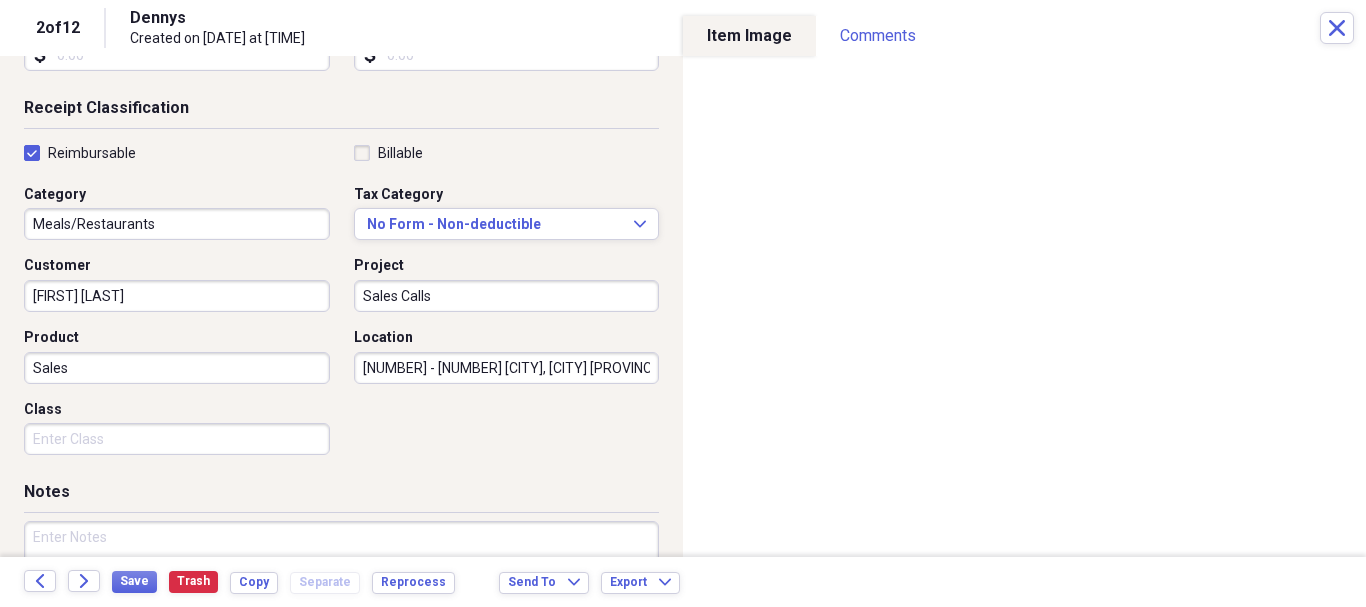 click on "Notes" at bounding box center [341, 496] 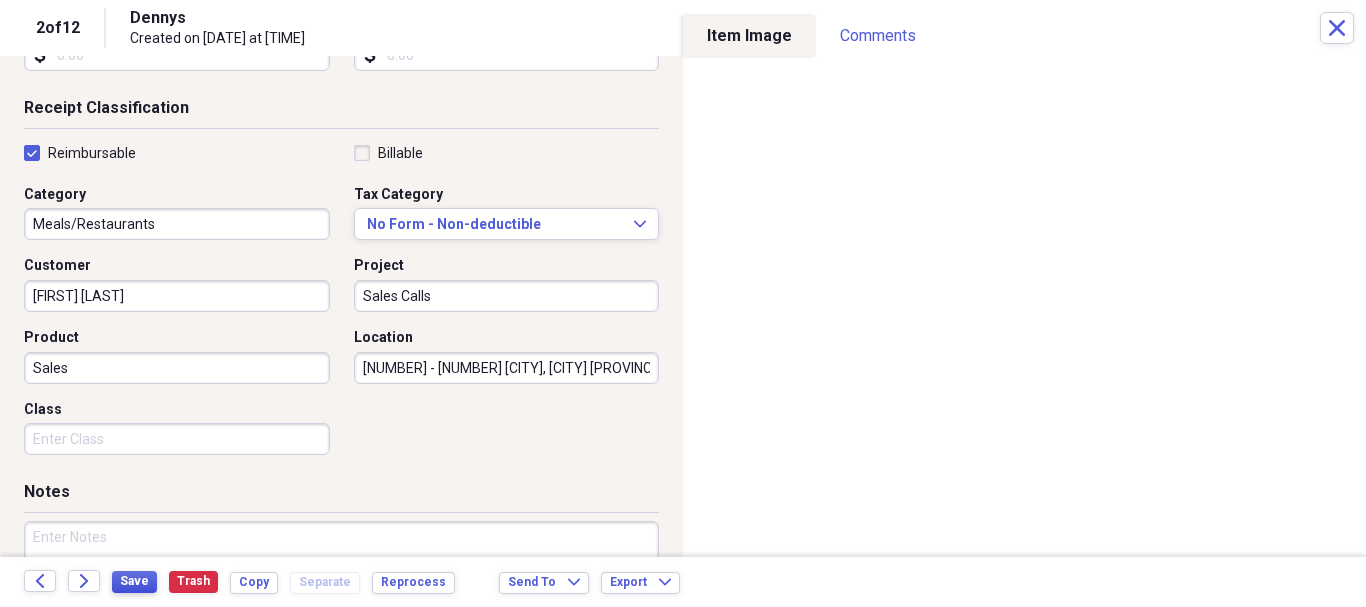 click on "Save" at bounding box center [134, 582] 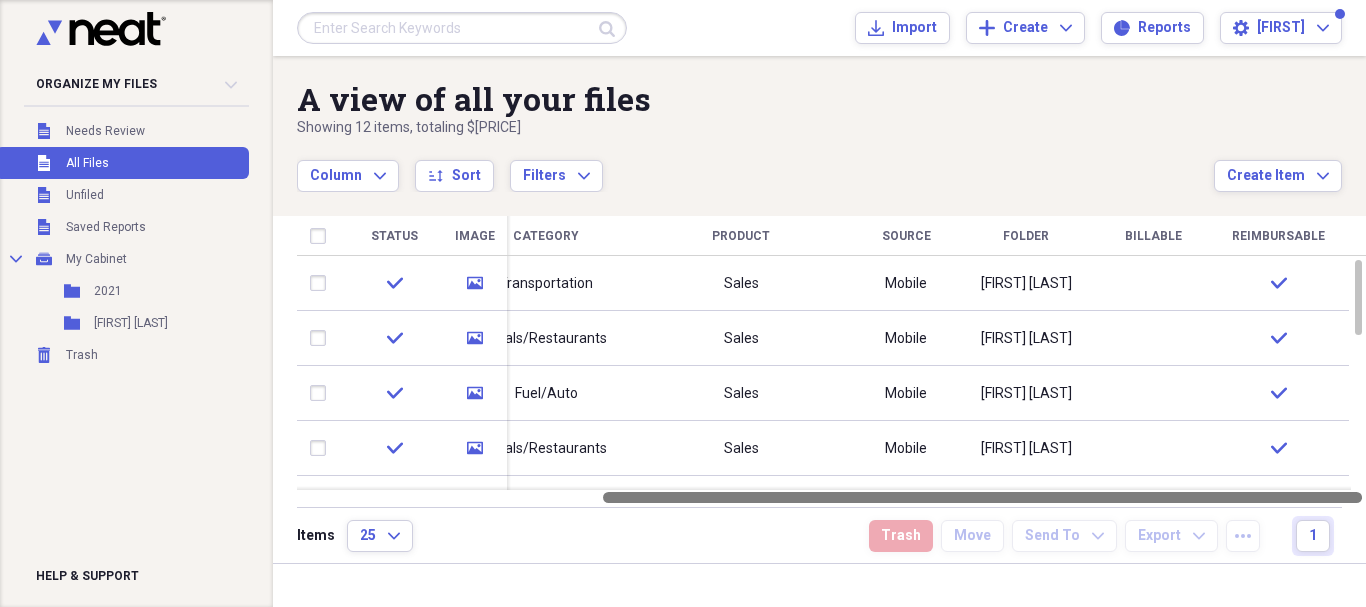 drag, startPoint x: 1200, startPoint y: 496, endPoint x: 1302, endPoint y: 491, distance: 102.122475 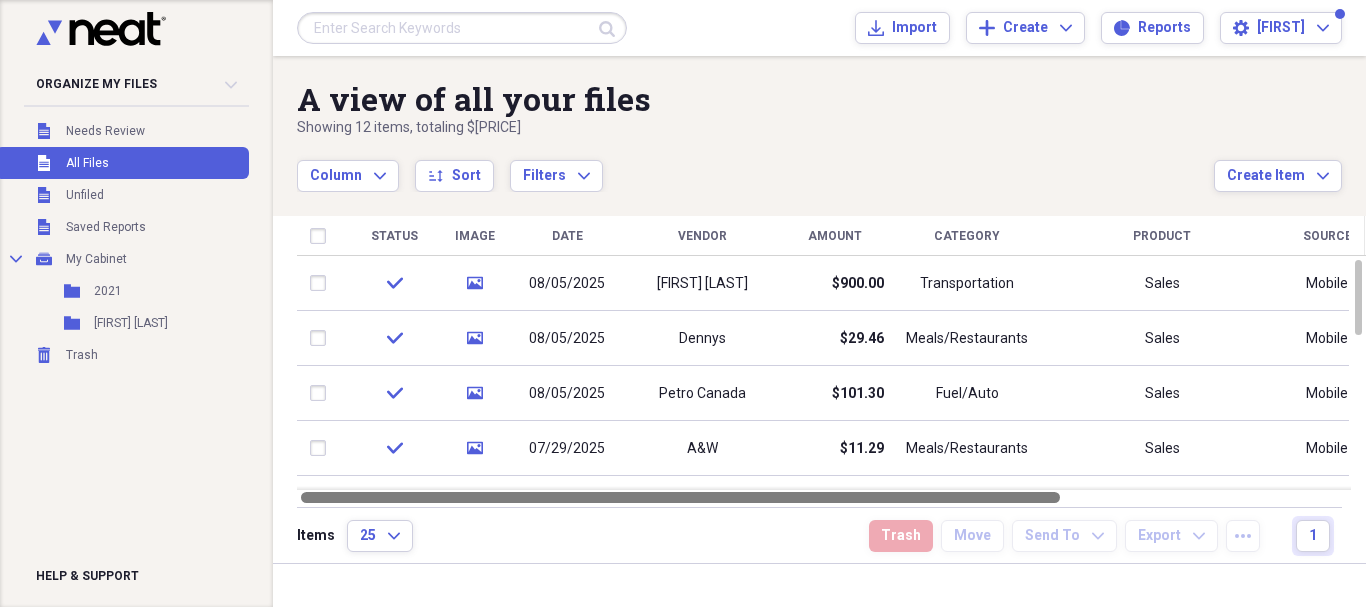 drag, startPoint x: 714, startPoint y: 498, endPoint x: 194, endPoint y: 480, distance: 520.31146 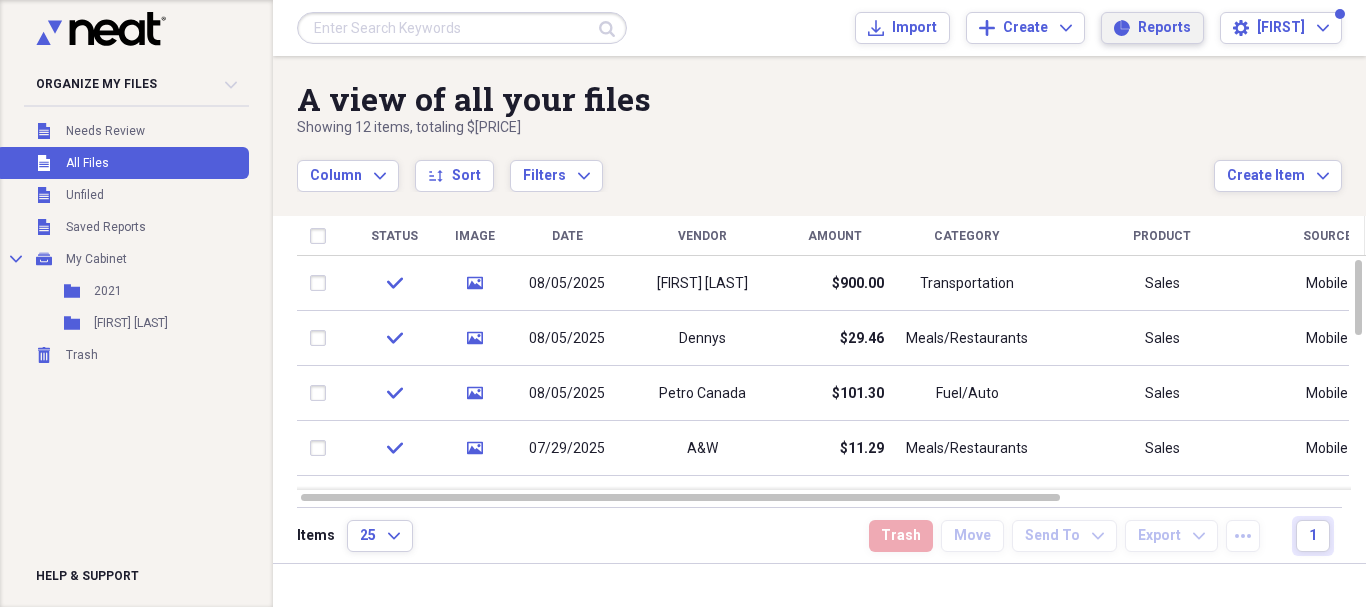 click on "Reports" at bounding box center (1164, 28) 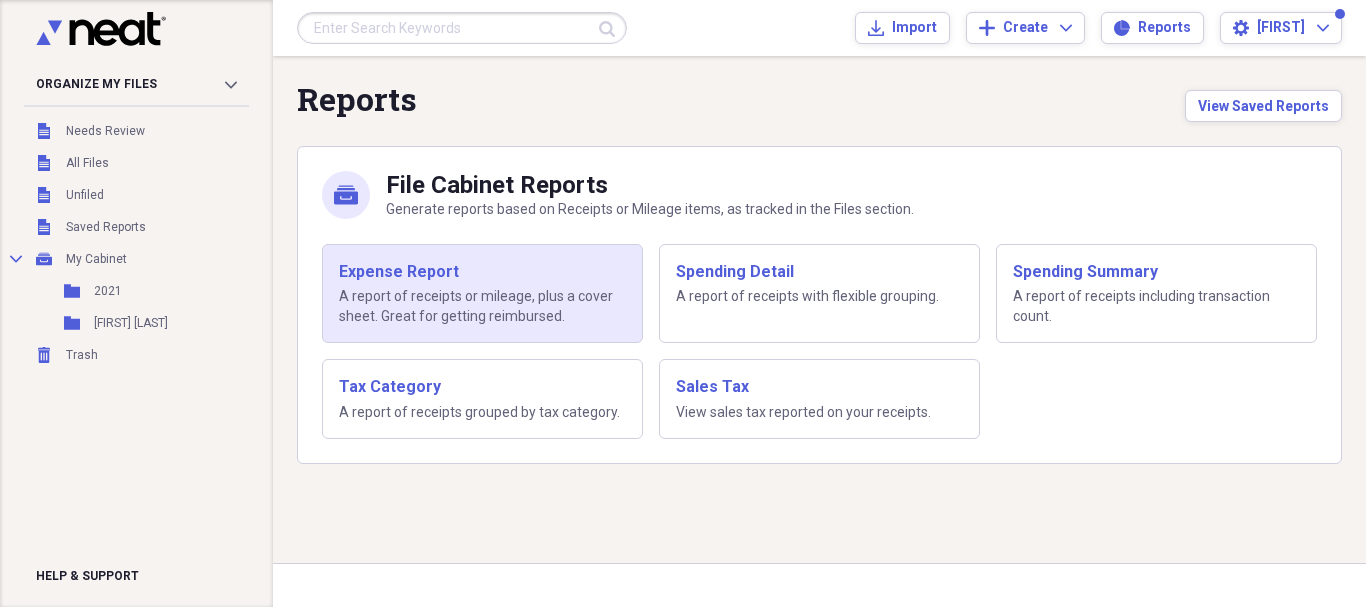 click on "Expense Report" at bounding box center [482, 272] 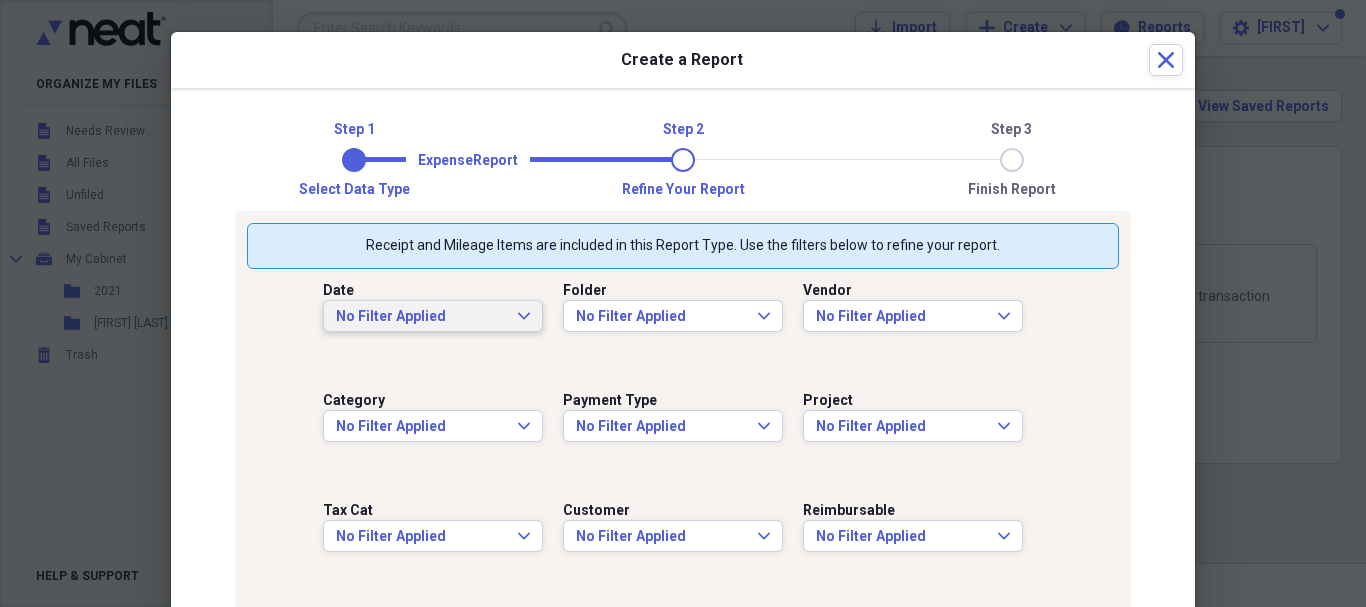 click on "No Filter Applied" at bounding box center (421, 317) 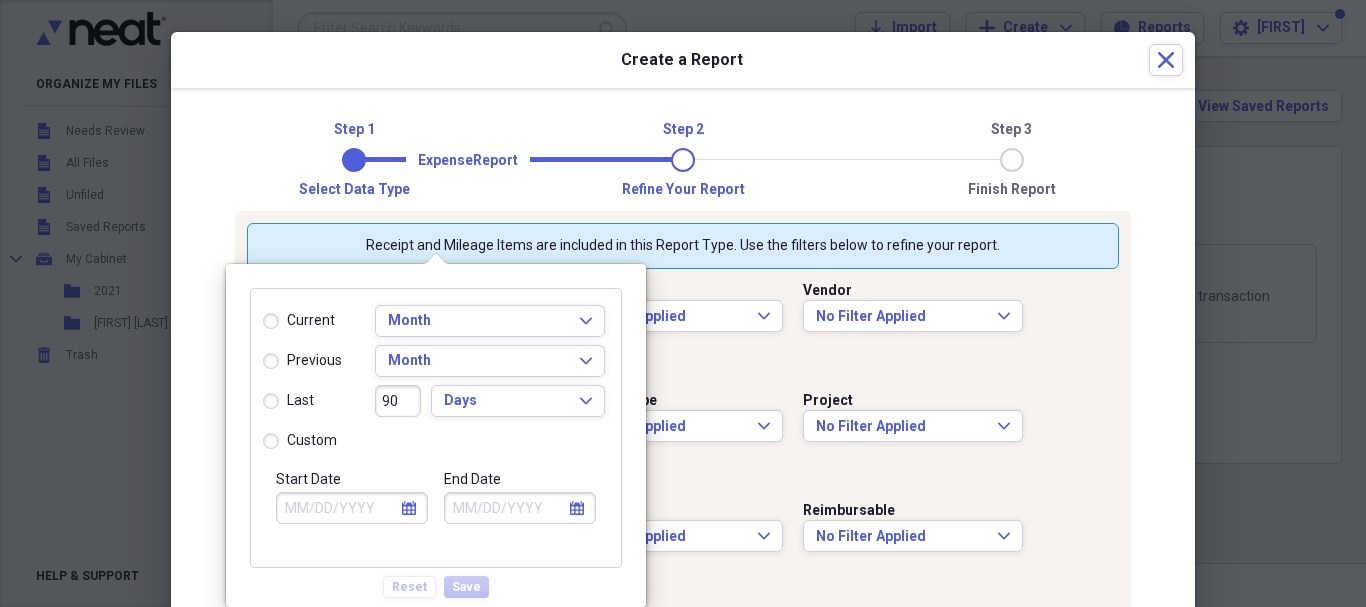 click on "current" at bounding box center [299, 321] 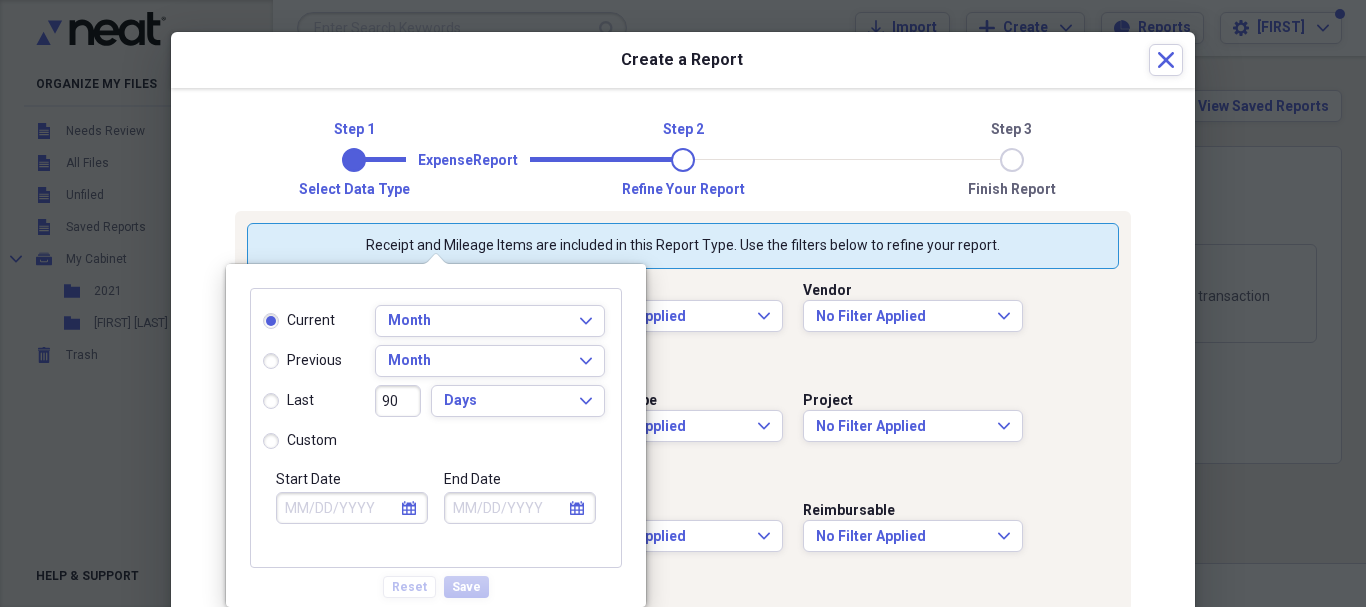type on "08/01/2025" 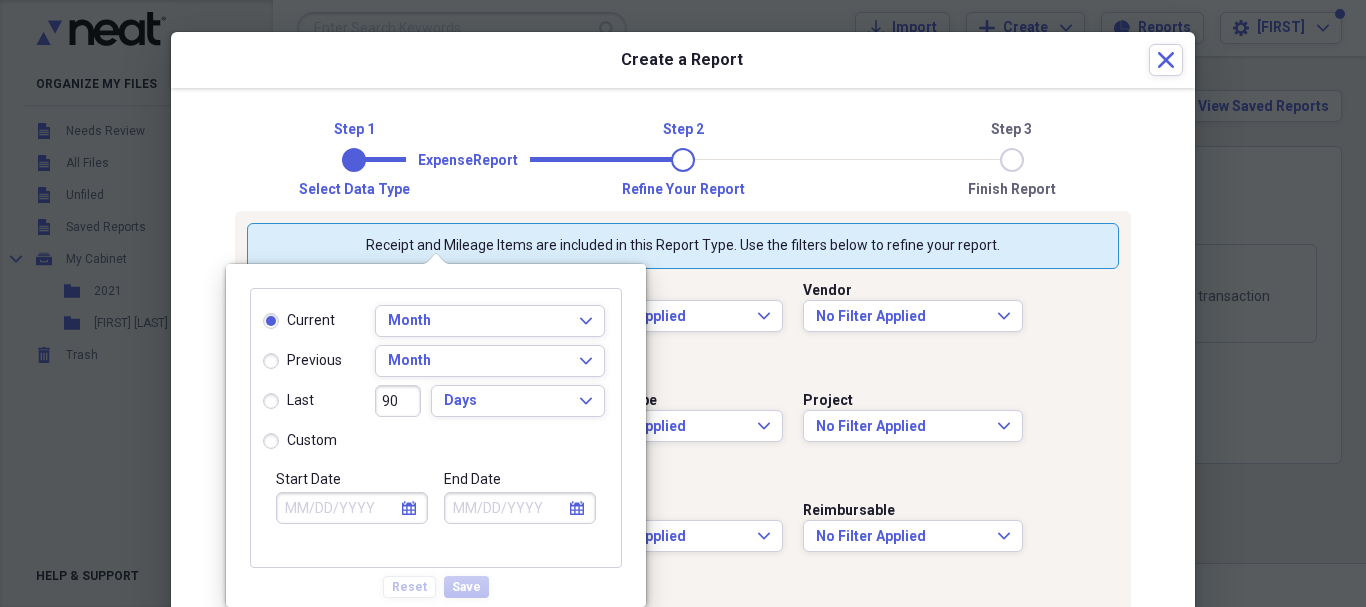 type on "08/31/2025" 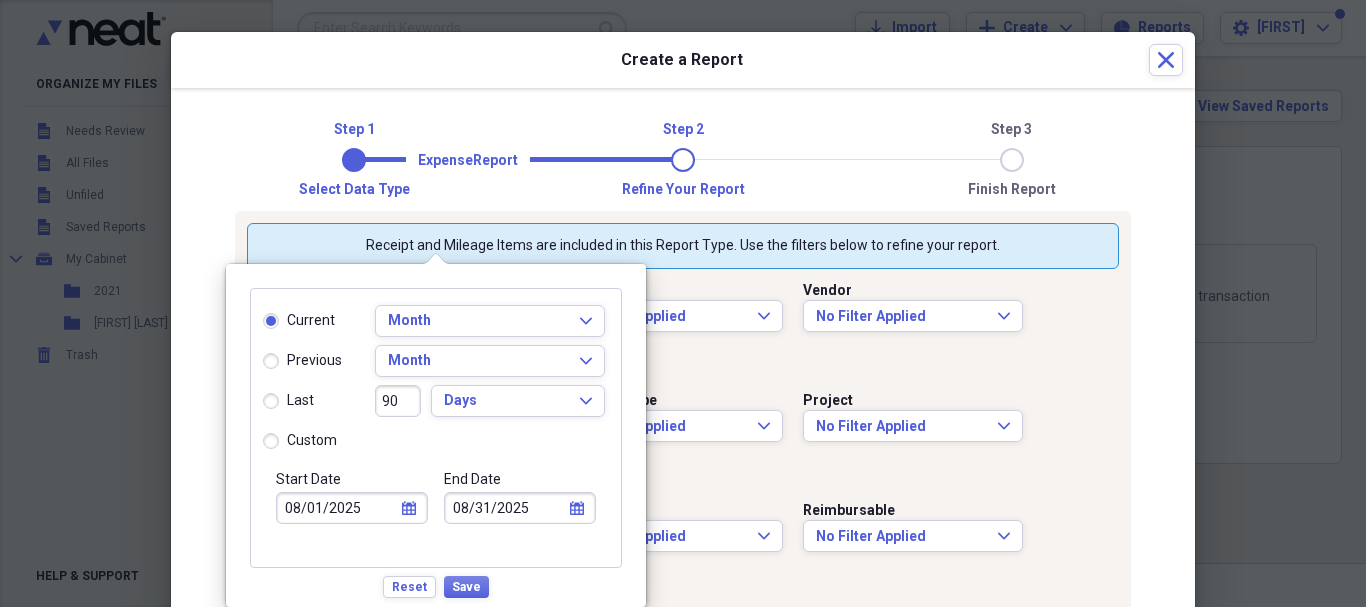 click on "custom" at bounding box center [300, 441] 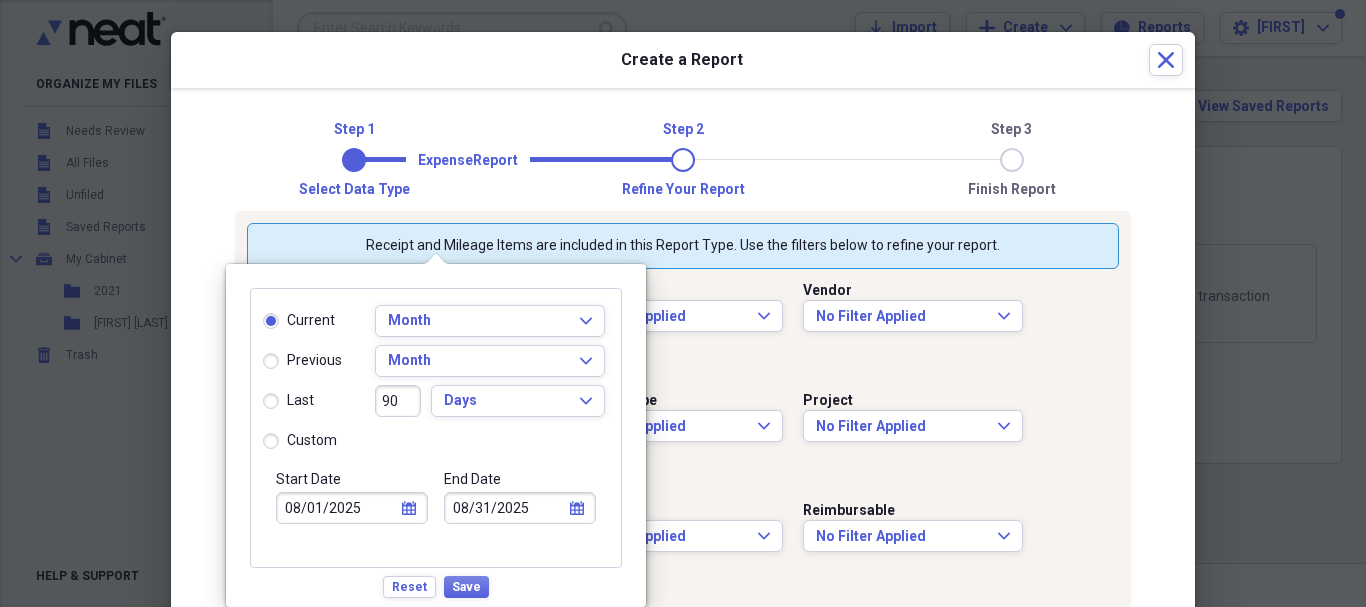 radio on "true" 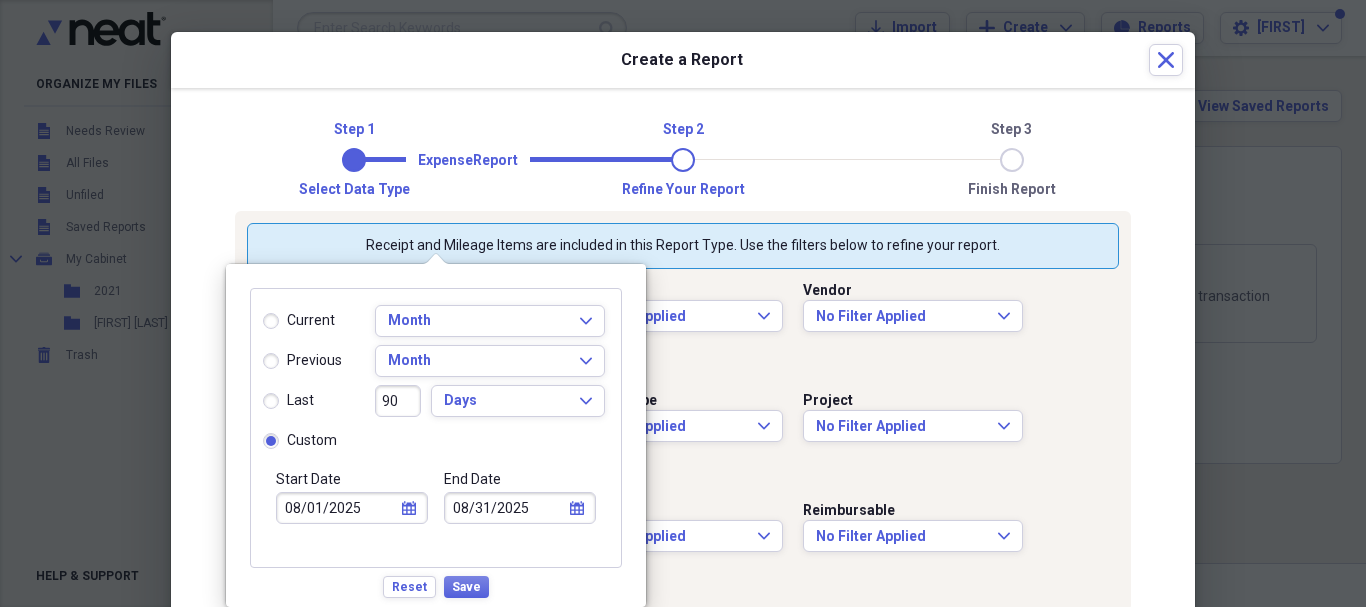 type 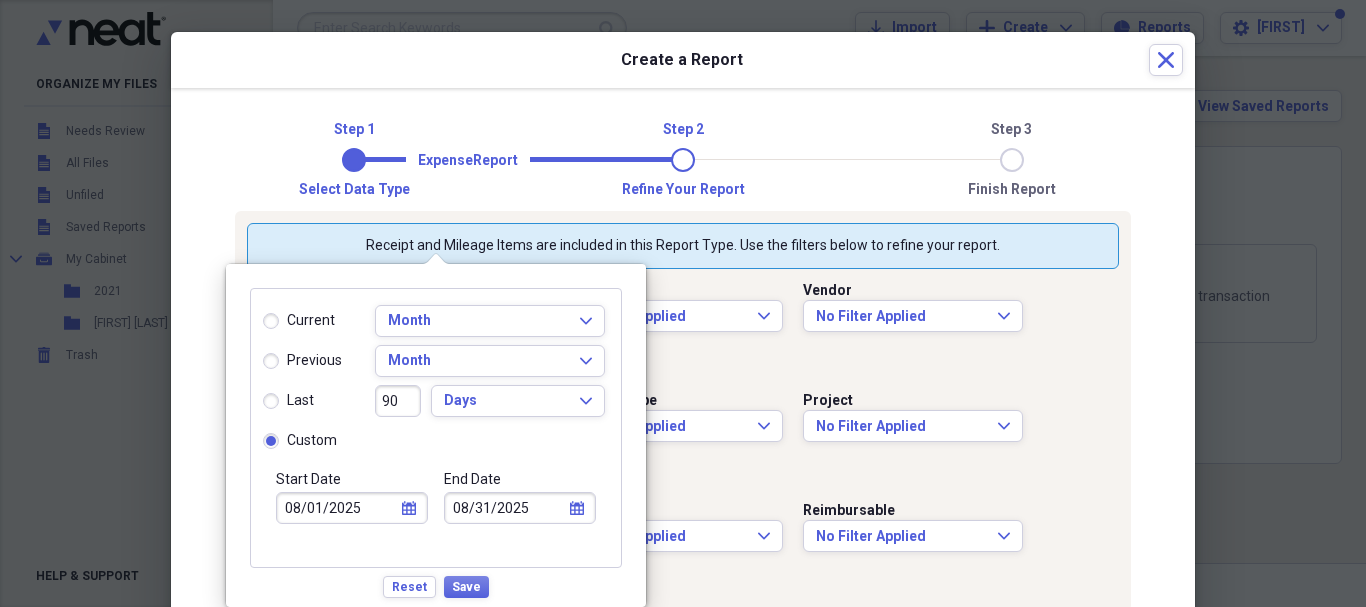 type 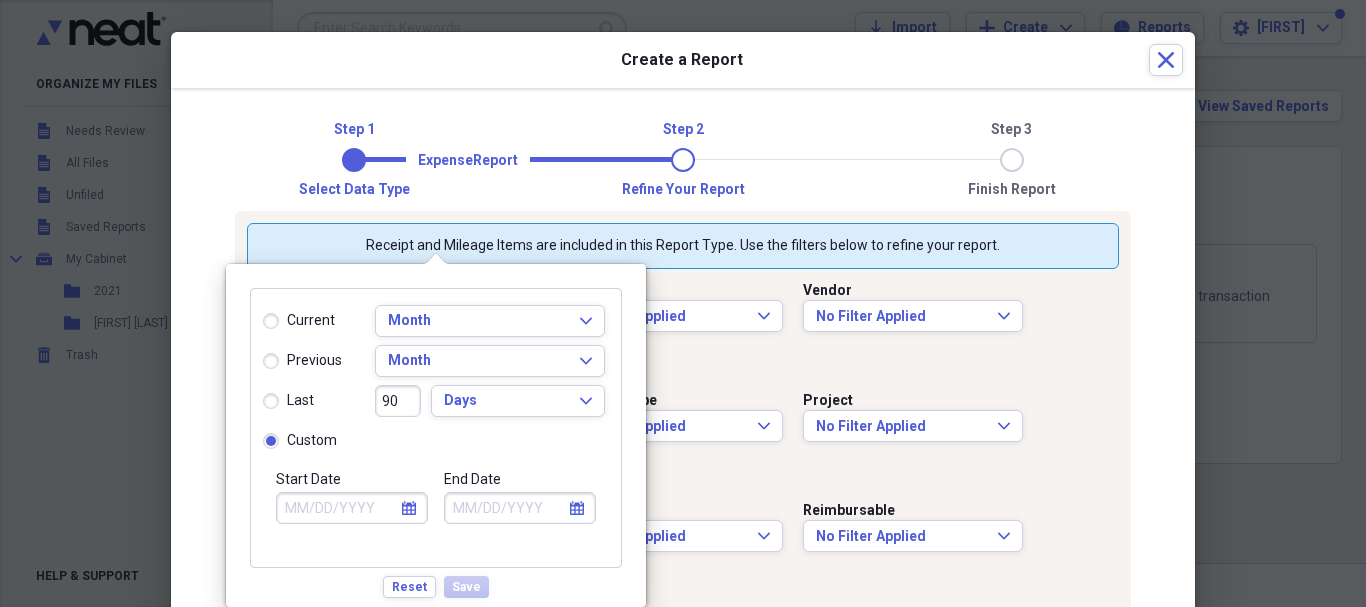 click 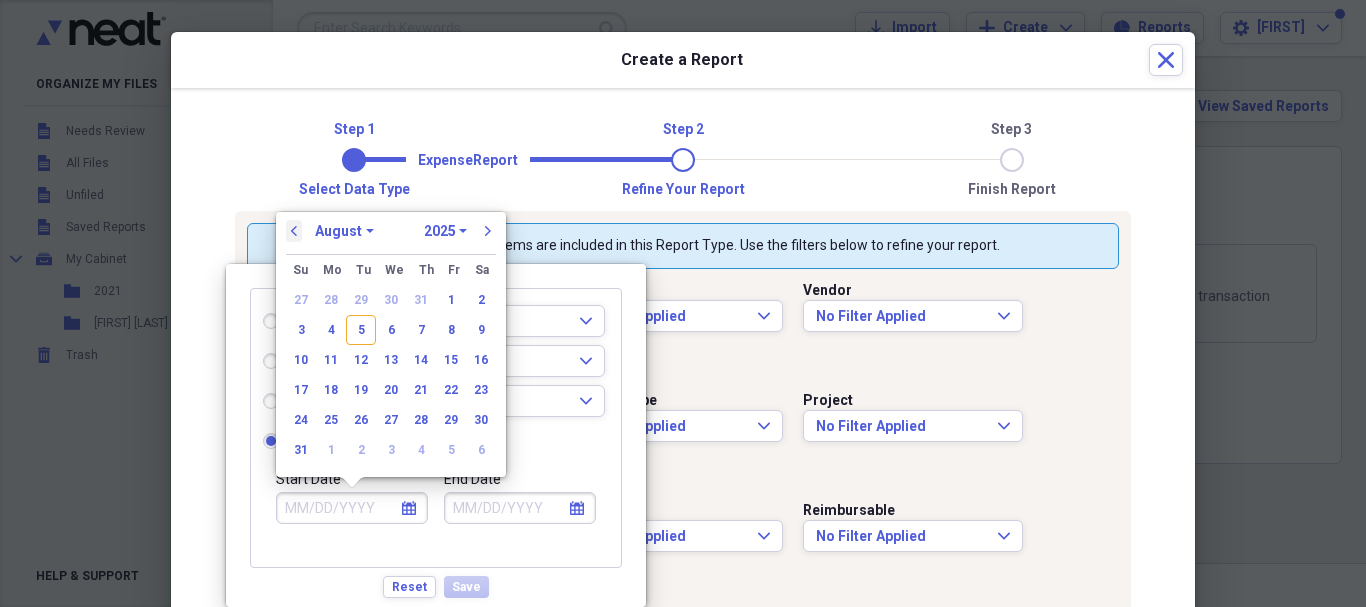 click on "previous" at bounding box center (294, 231) 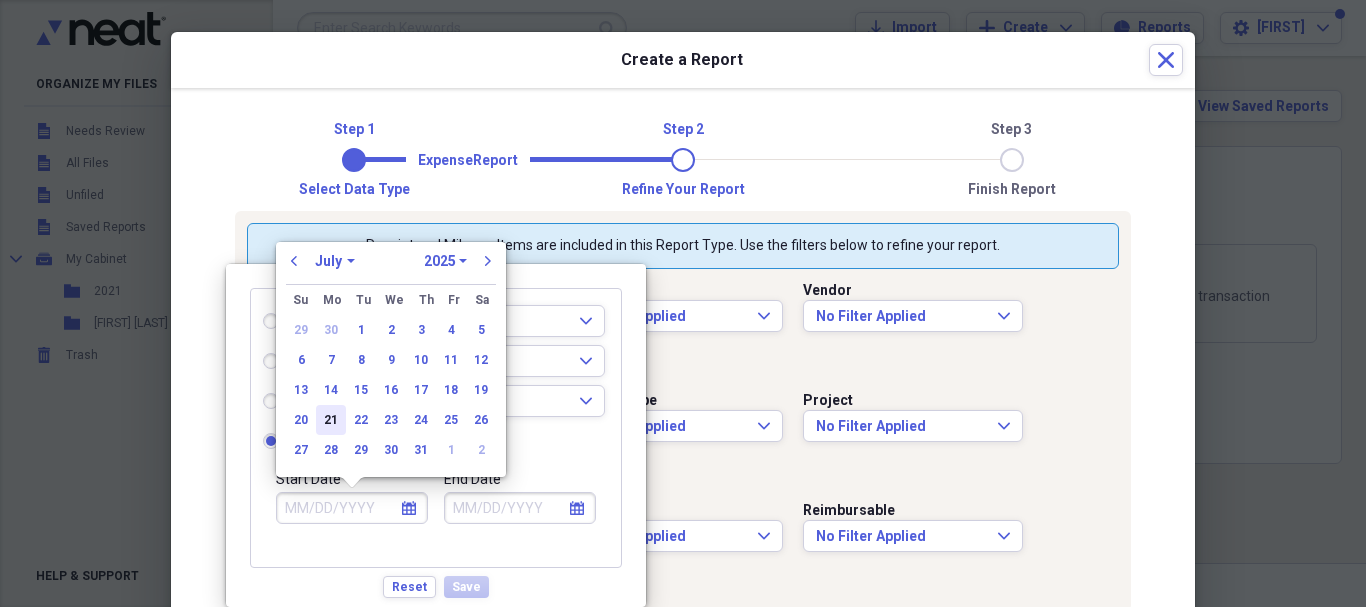 click on "21" at bounding box center [331, 420] 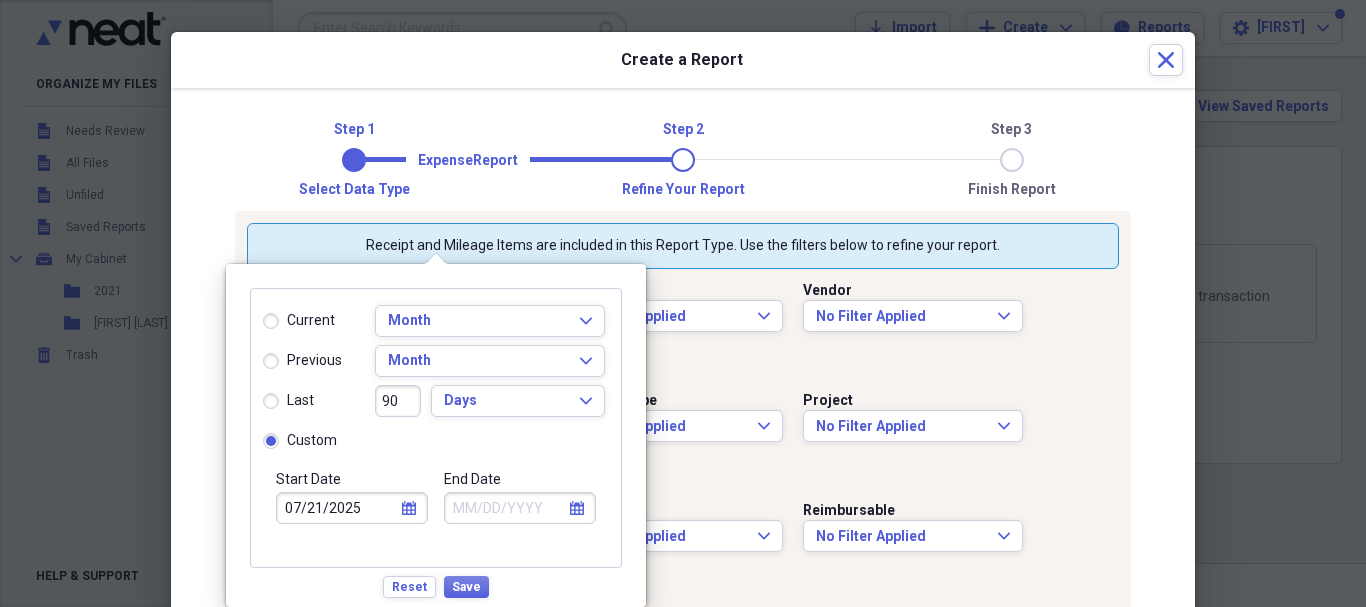 click on "End Date" at bounding box center (520, 508) 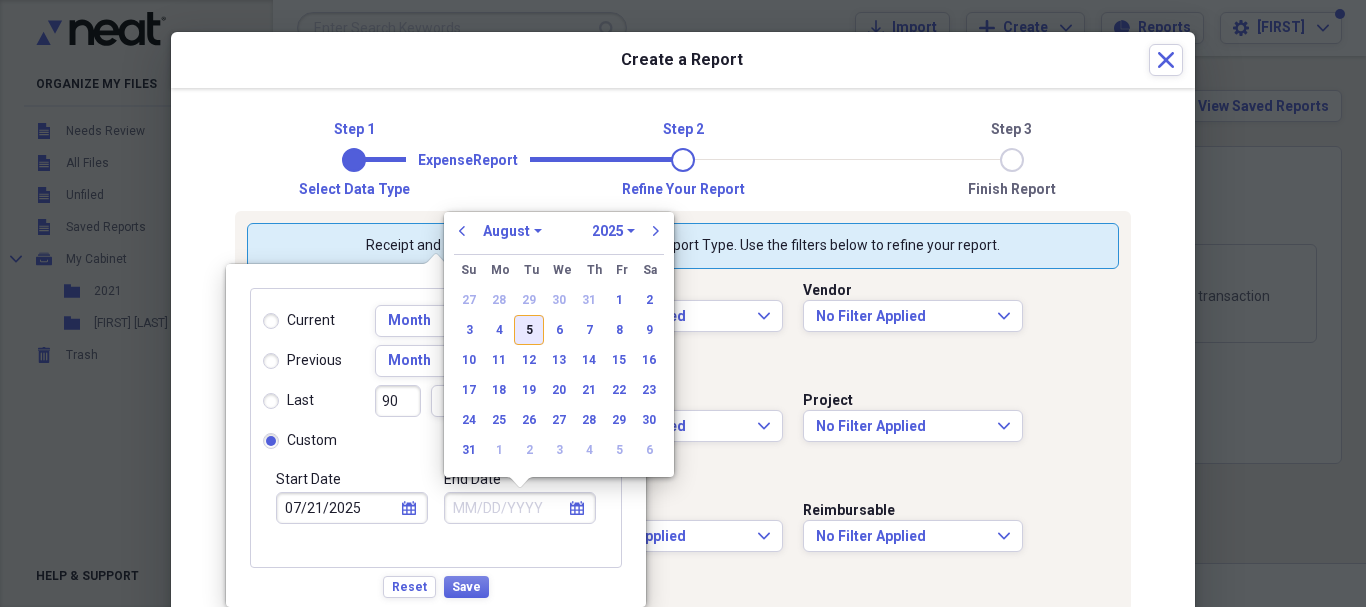click on "5" at bounding box center (529, 330) 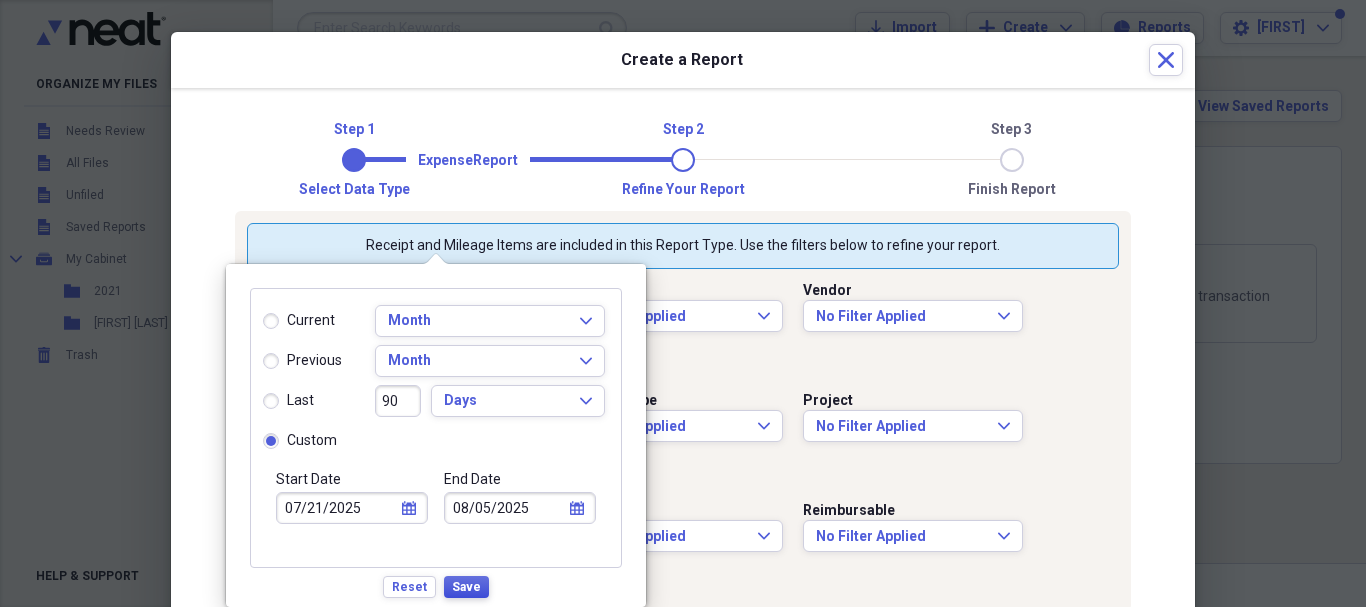click on "Save" at bounding box center [466, 587] 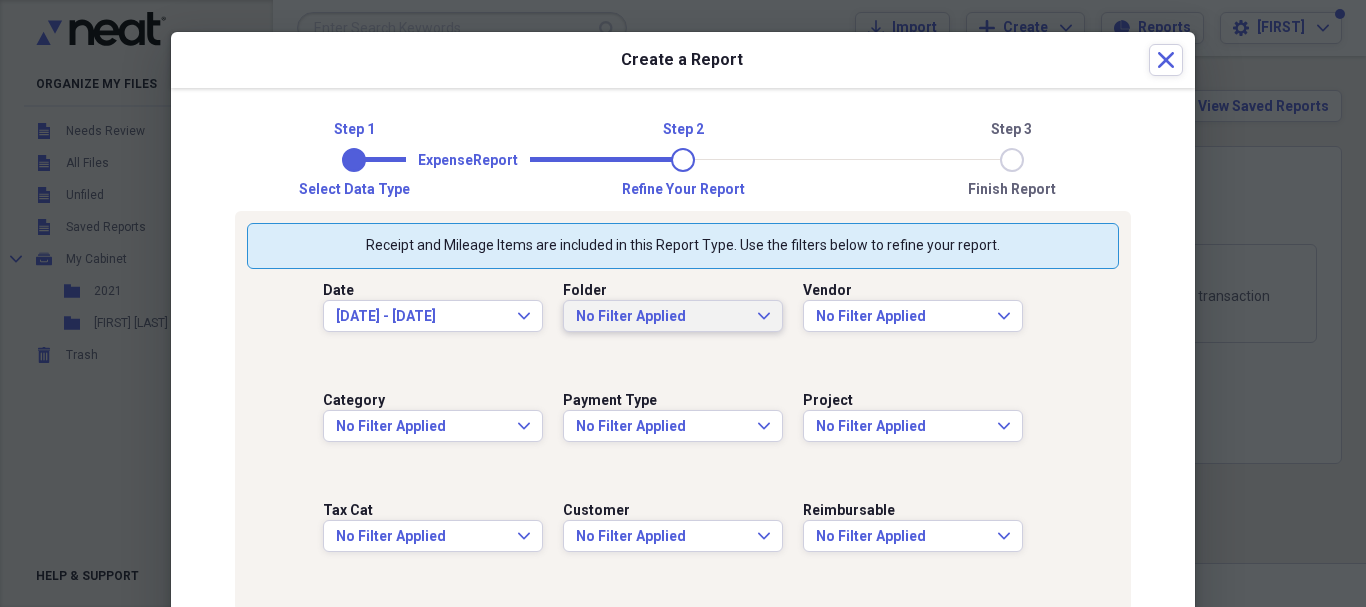 click on "Expand" 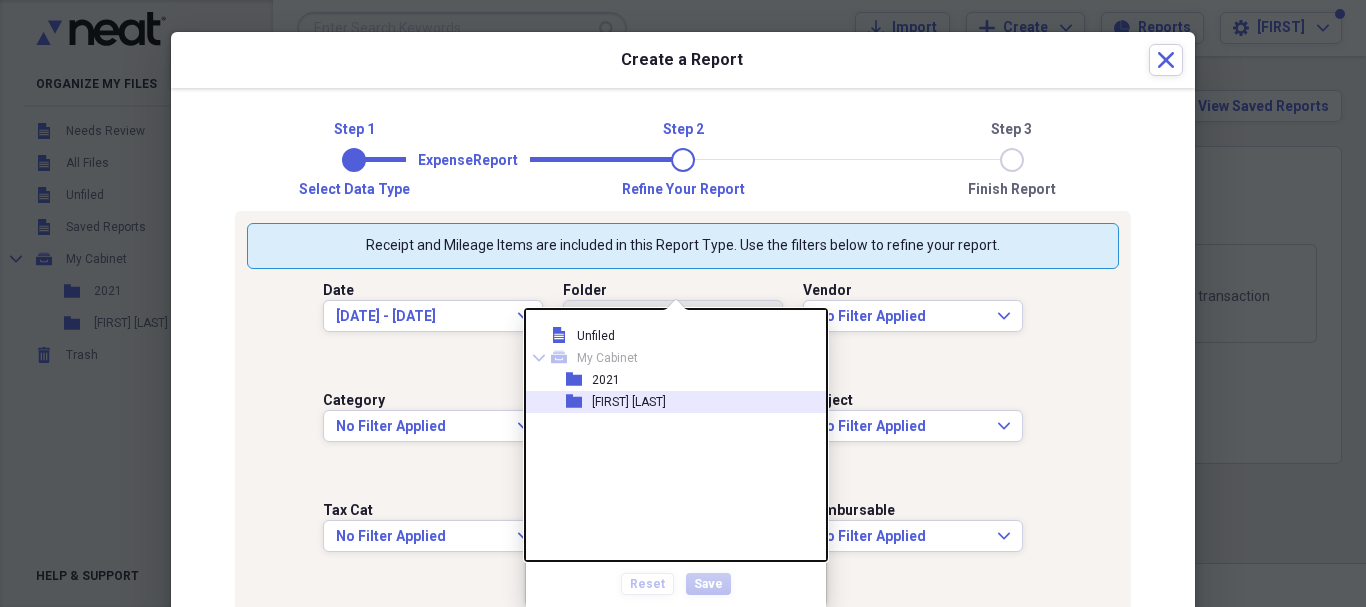 click on "[FIRST] [LAST]" at bounding box center [629, 402] 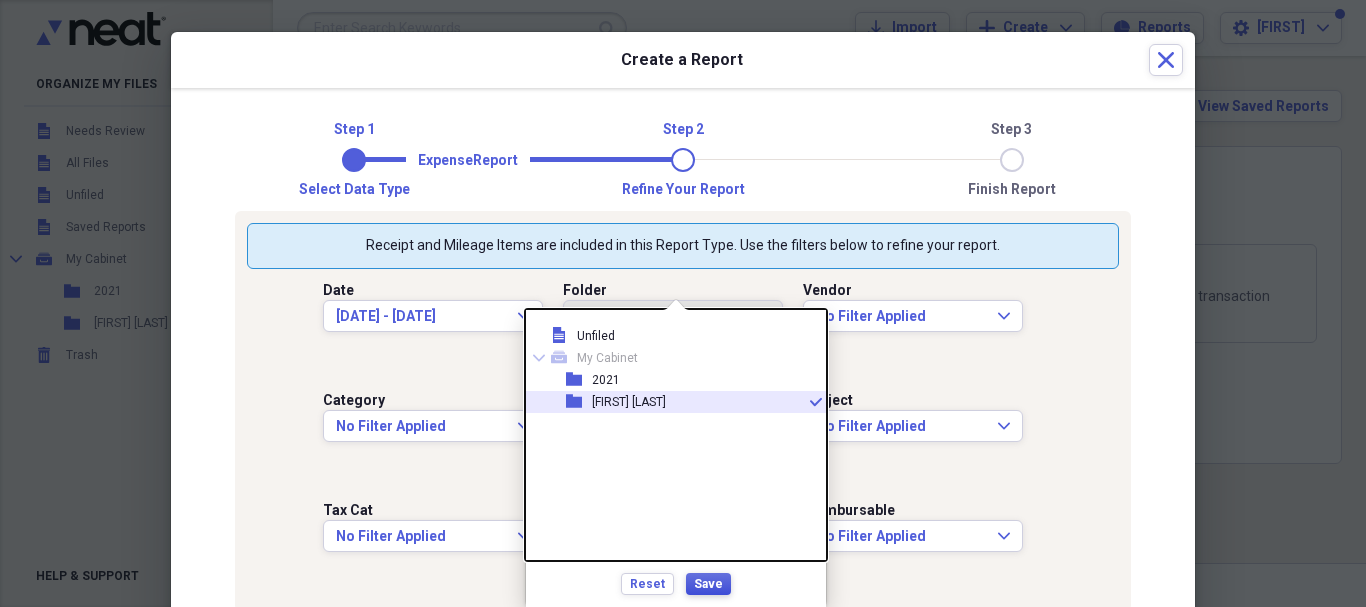 click on "Save" at bounding box center (708, 584) 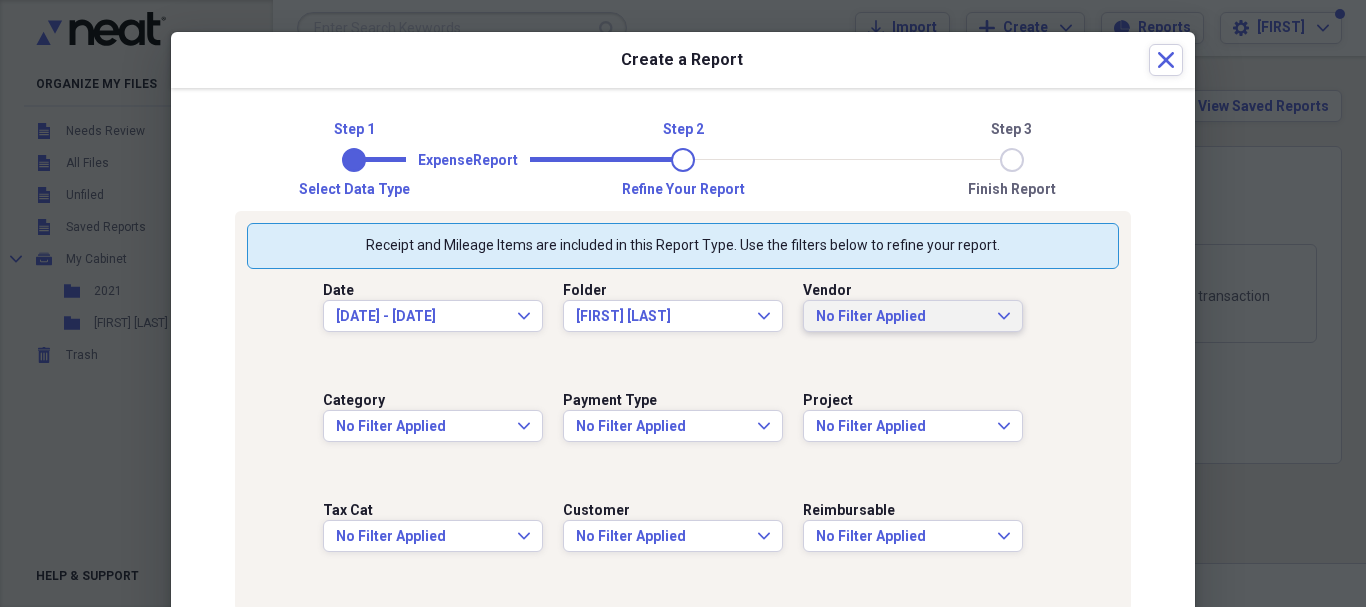 click on "No Filter Applied Expand" at bounding box center [913, 317] 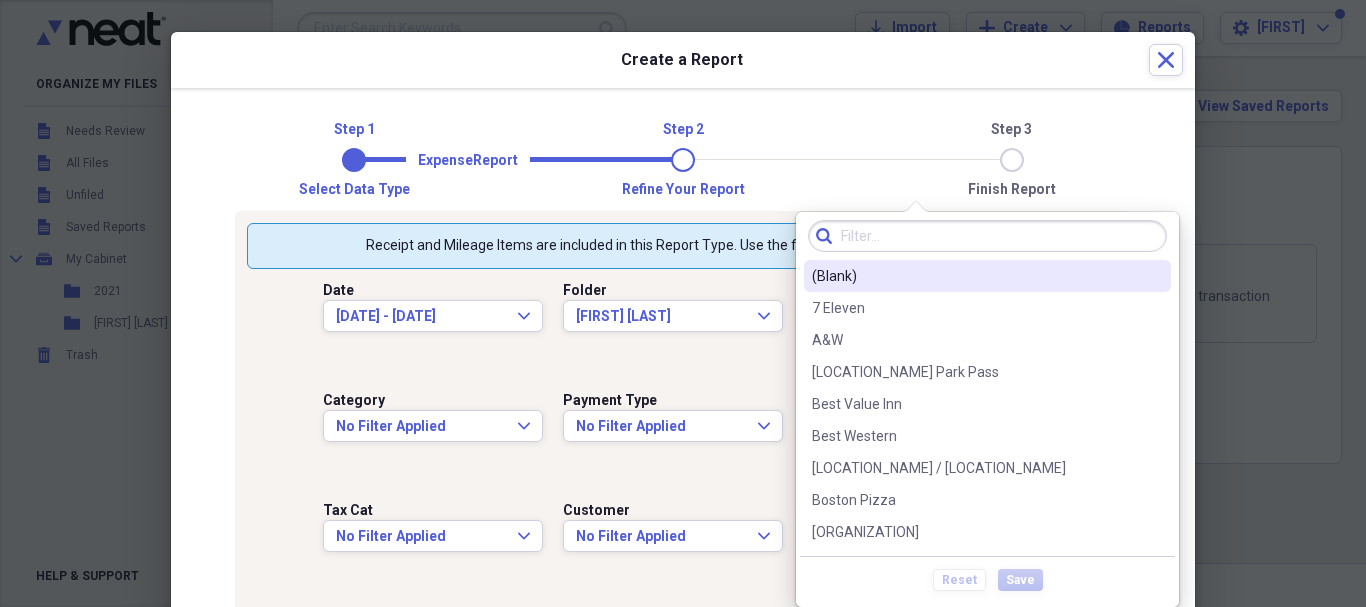 click on "[CATEGORY] [CATEGORY]" at bounding box center [683, 159] 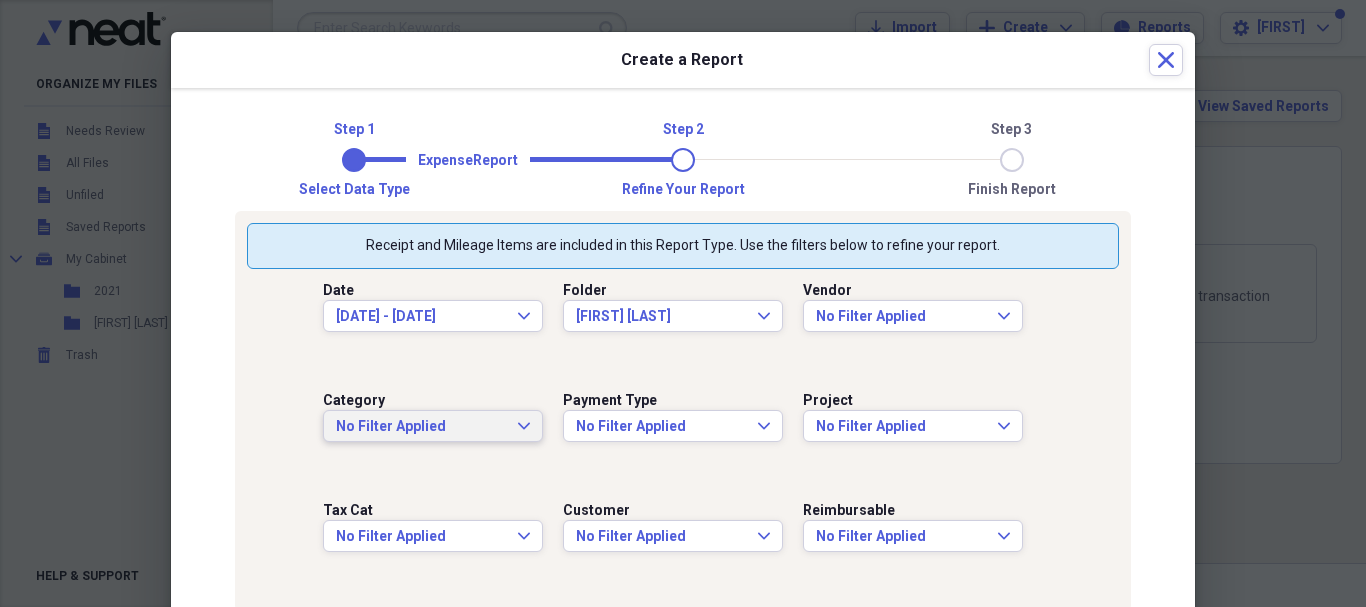 click 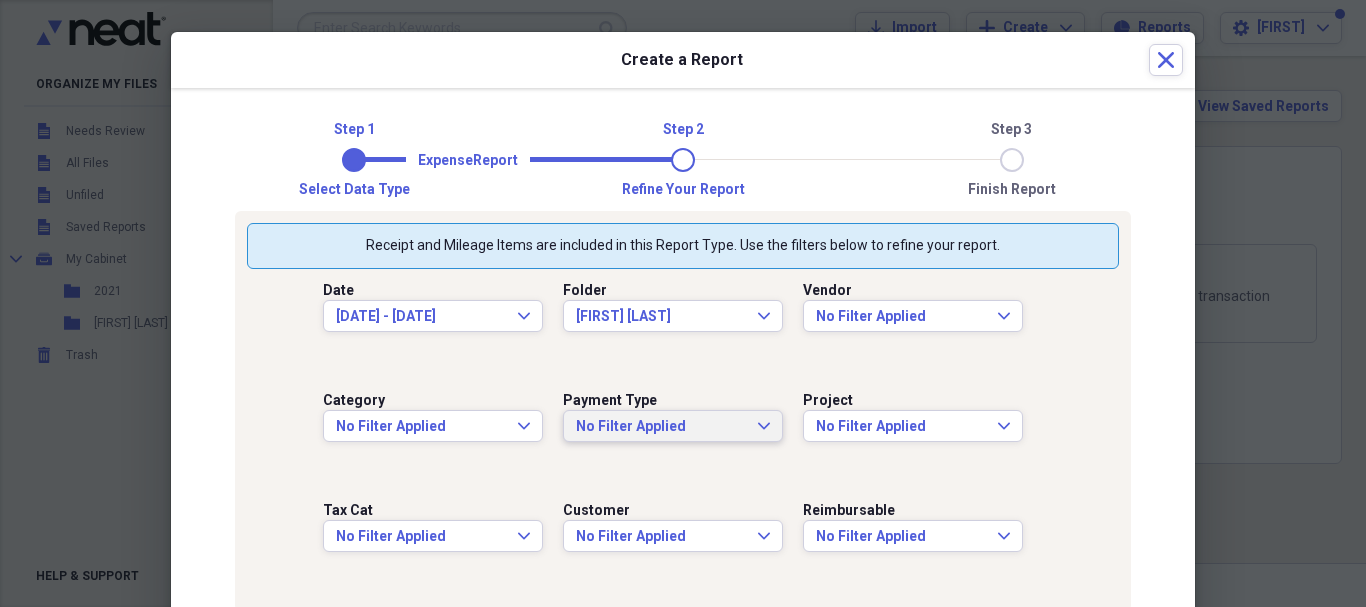 click 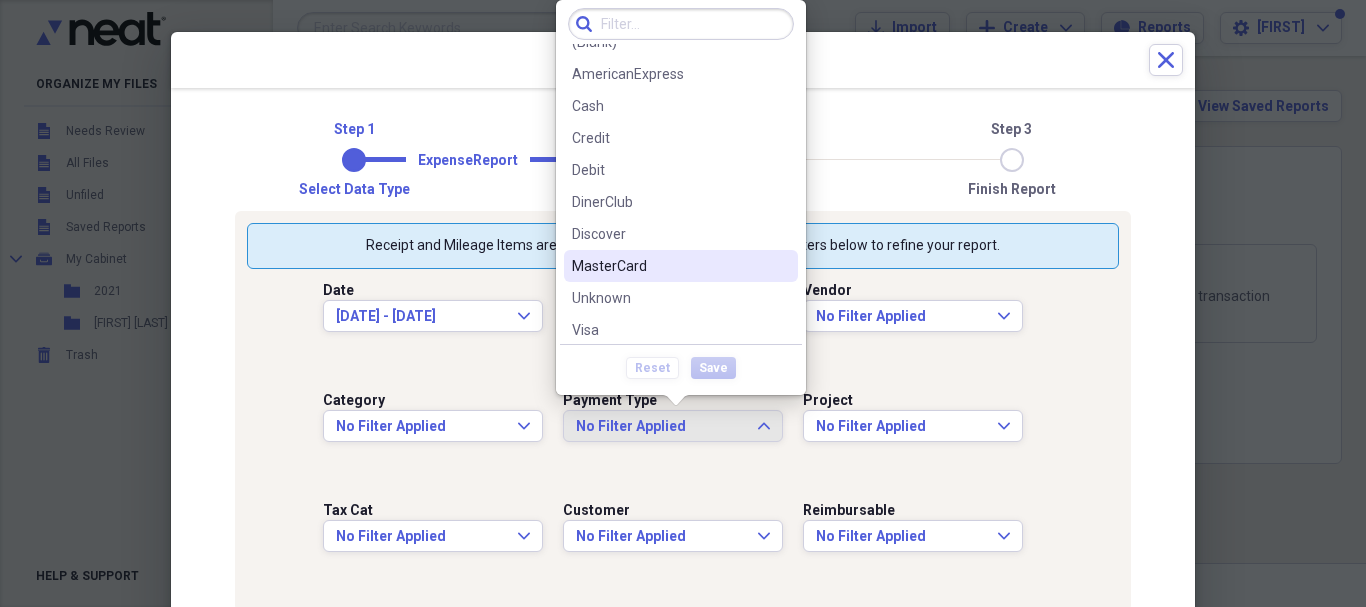 scroll, scrollTop: 28, scrollLeft: 0, axis: vertical 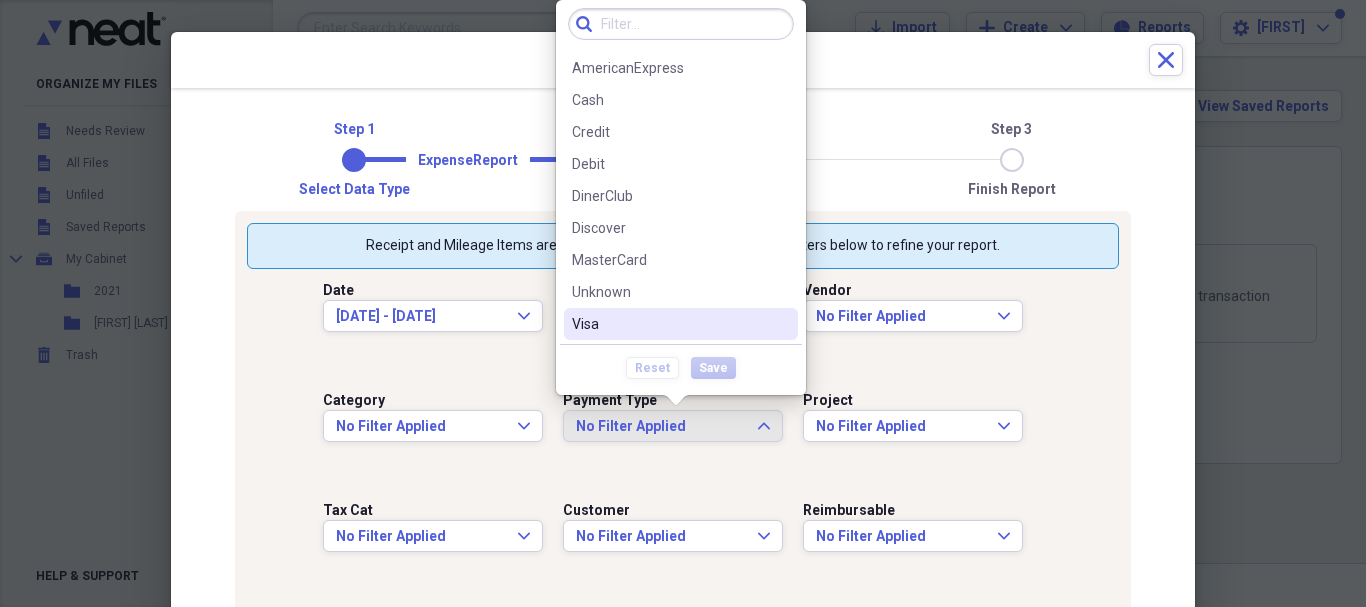 click on "Visa" at bounding box center (669, 324) 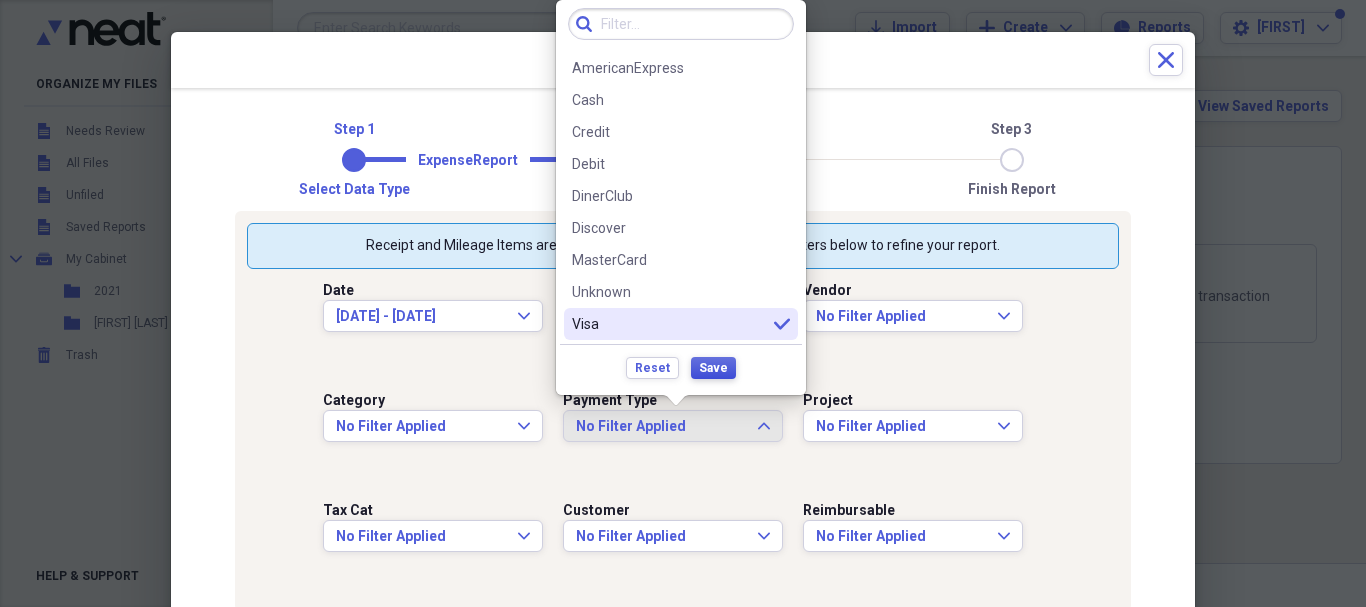 click on "Save" at bounding box center (713, 368) 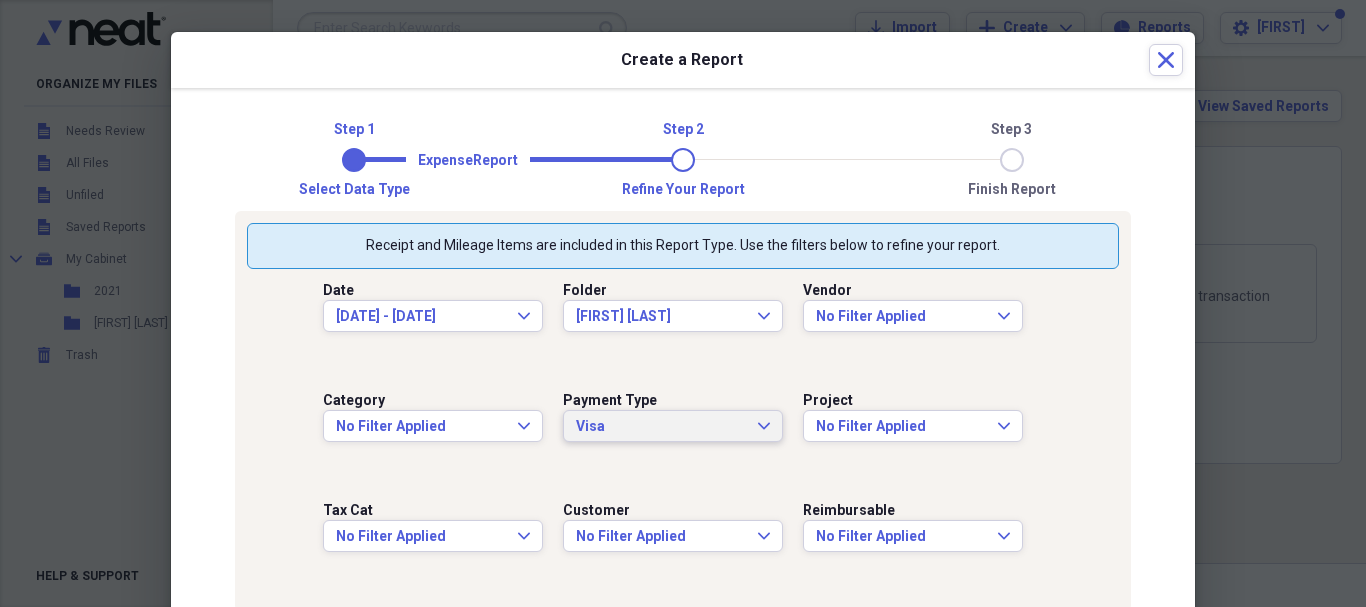 scroll, scrollTop: 0, scrollLeft: 0, axis: both 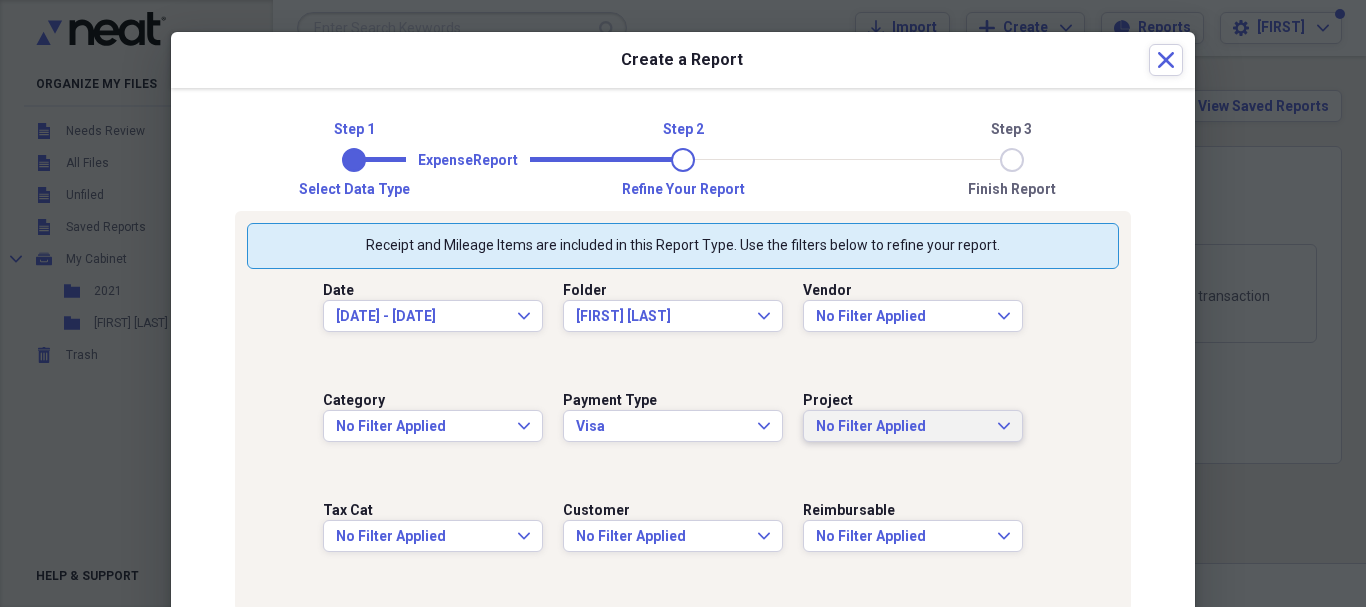 click on "No Filter Applied" at bounding box center [901, 427] 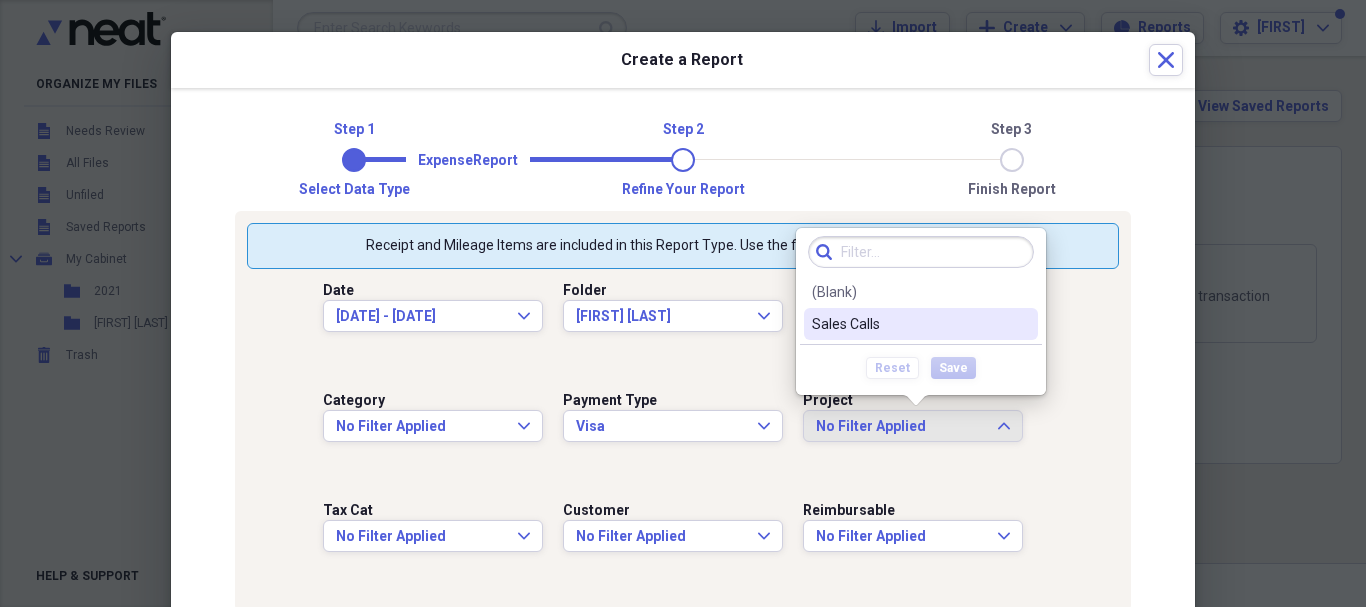 click on "Sales Calls" at bounding box center [909, 324] 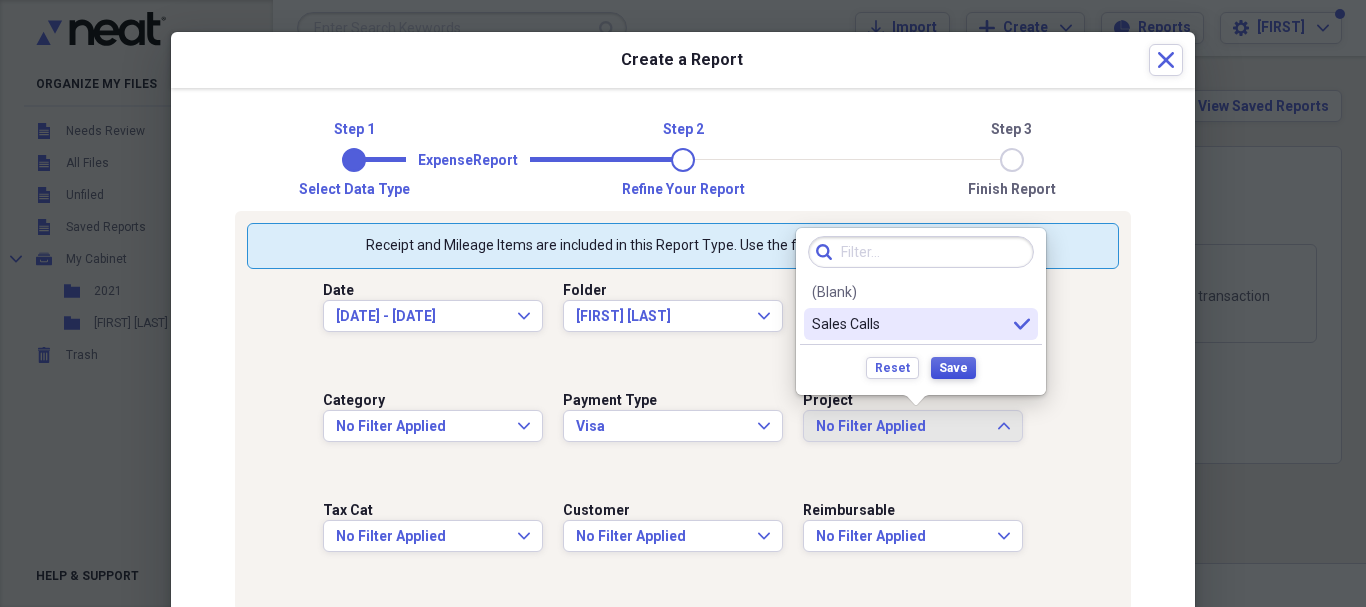 click on "Save" at bounding box center (953, 368) 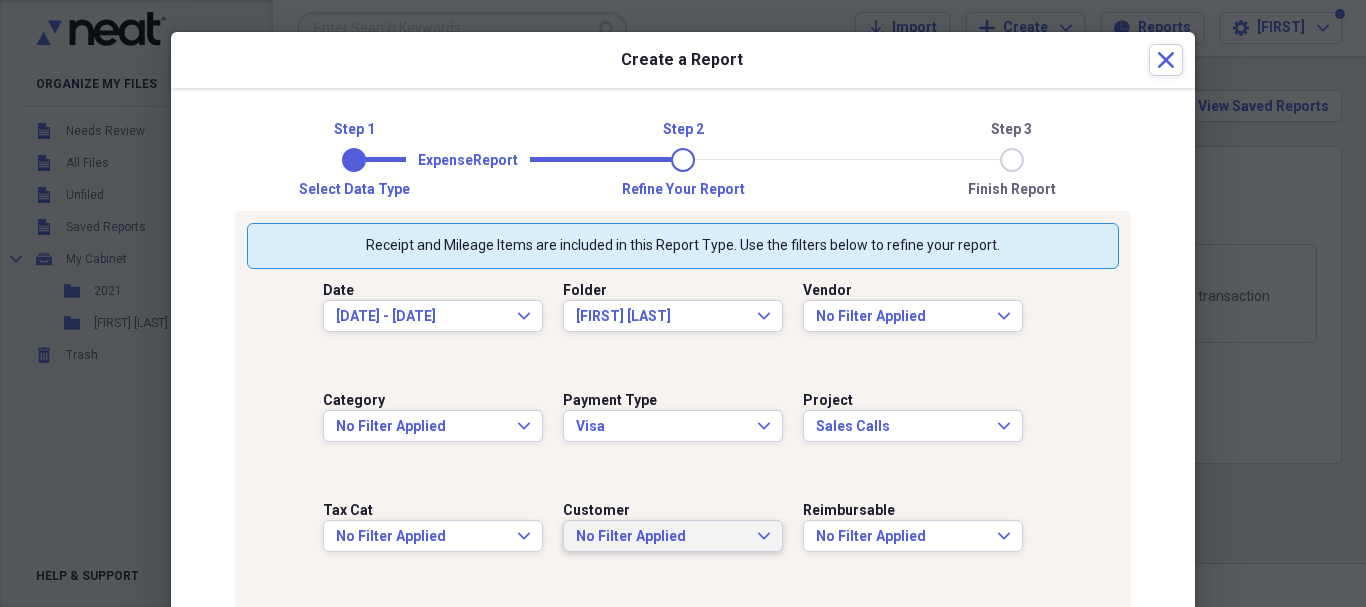 click on "No Filter Applied" at bounding box center [661, 537] 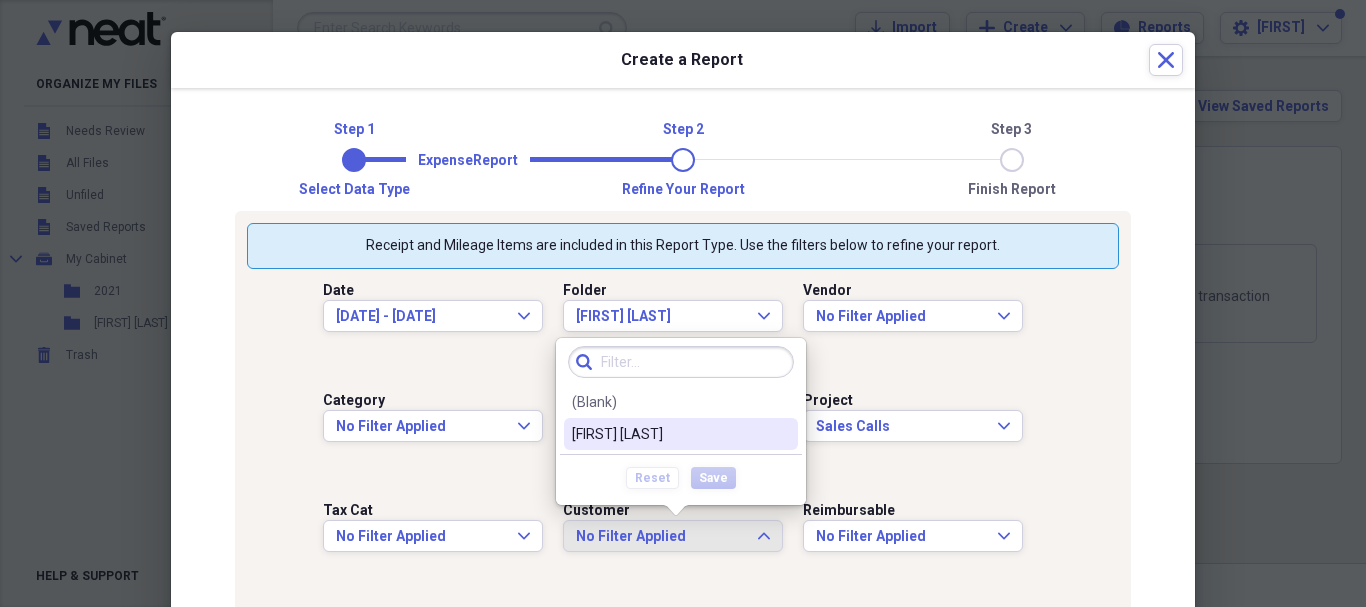 click on "[FIRST] [LAST]" at bounding box center (669, 434) 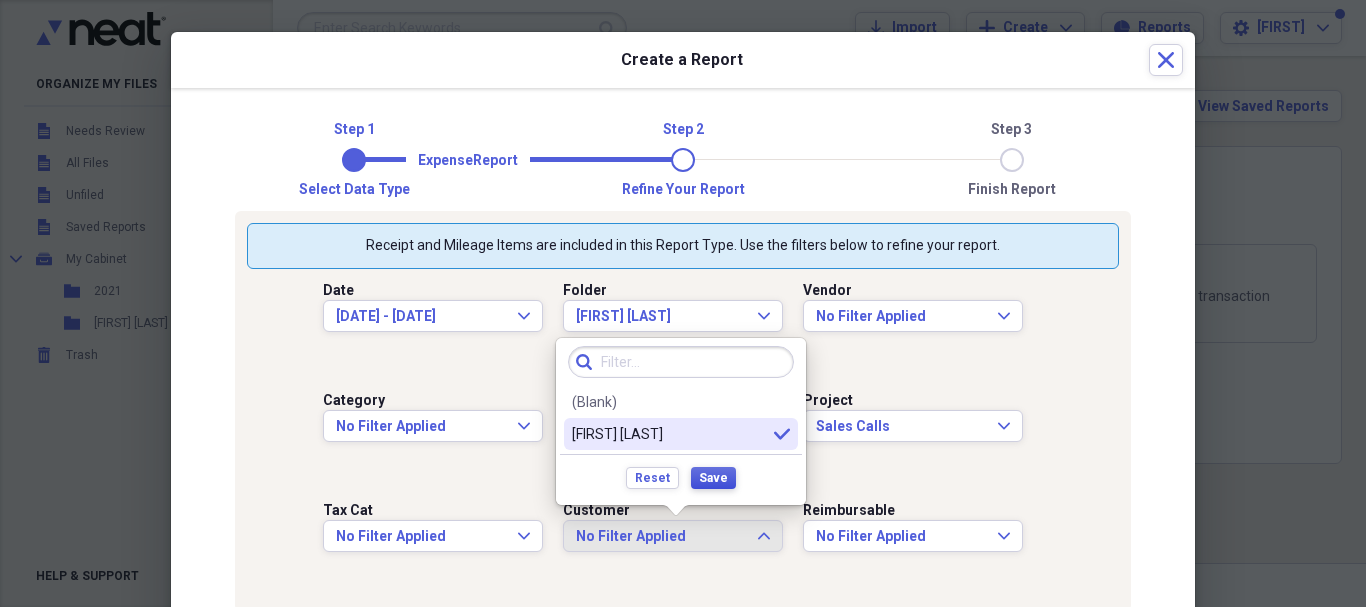 click on "Save" at bounding box center (713, 478) 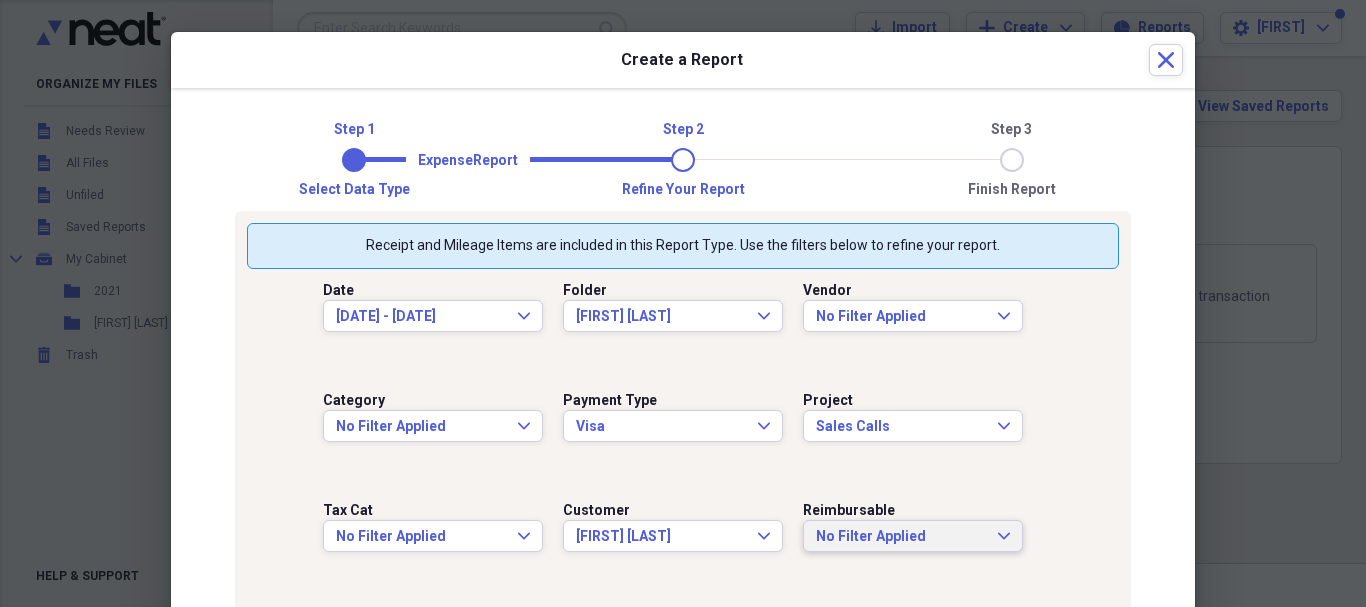click on "Expand" 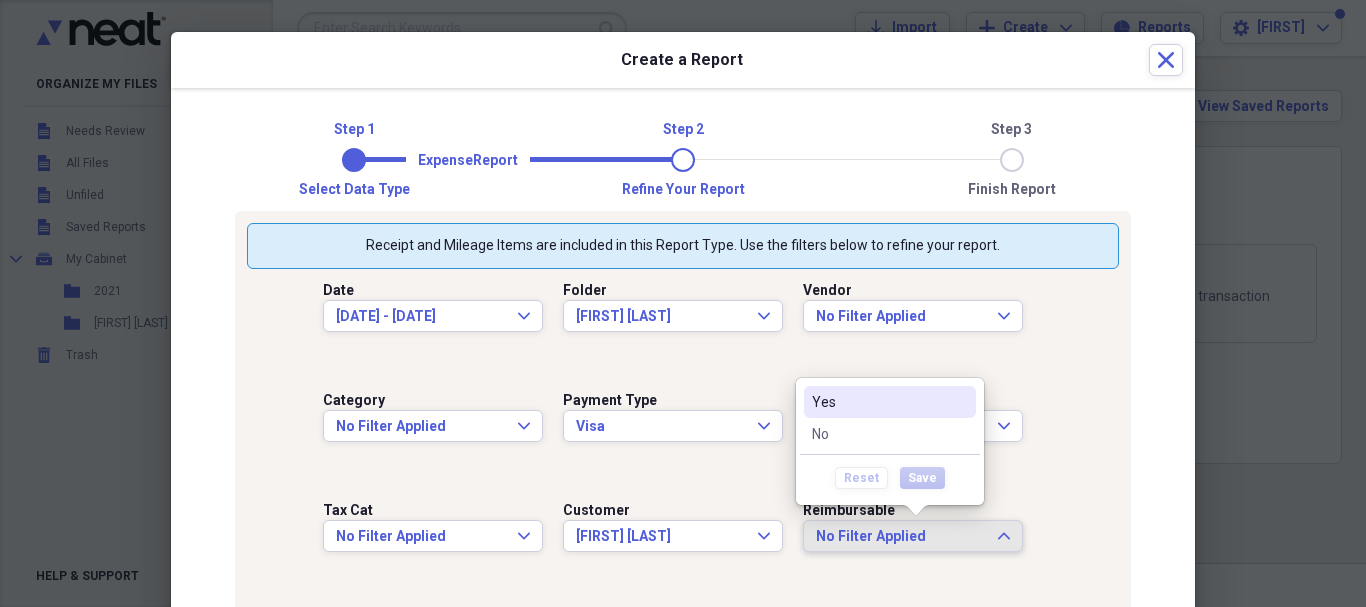 click on "Yes" at bounding box center [878, 402] 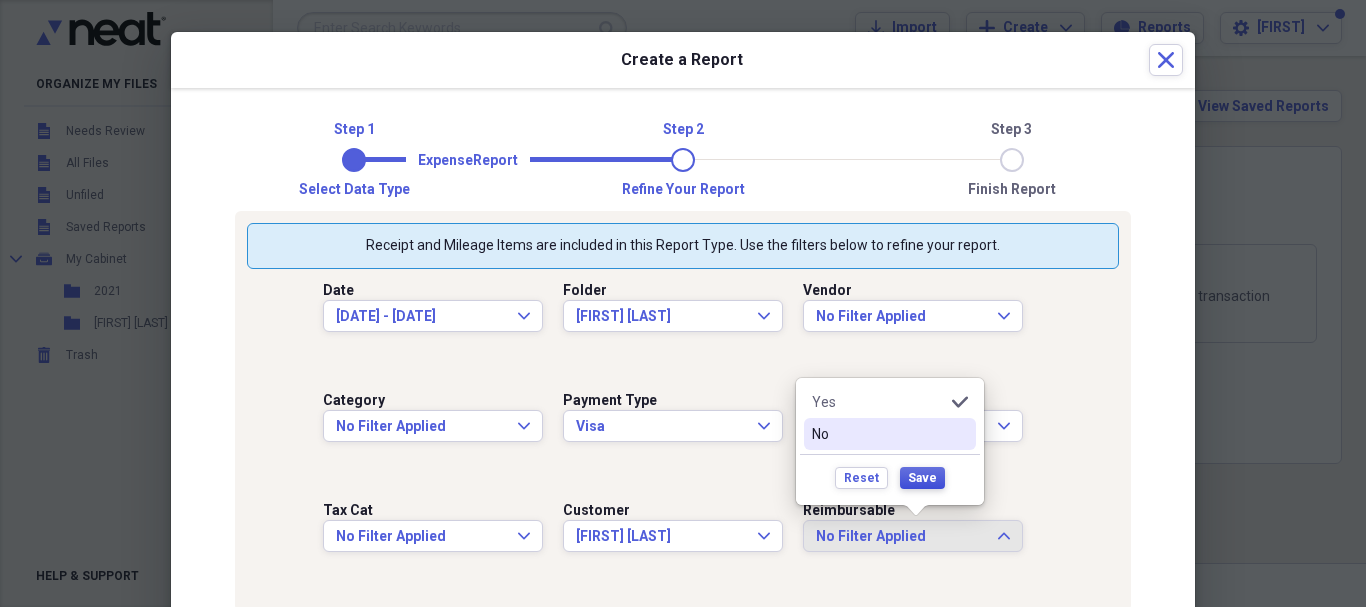 click on "Save" at bounding box center [922, 478] 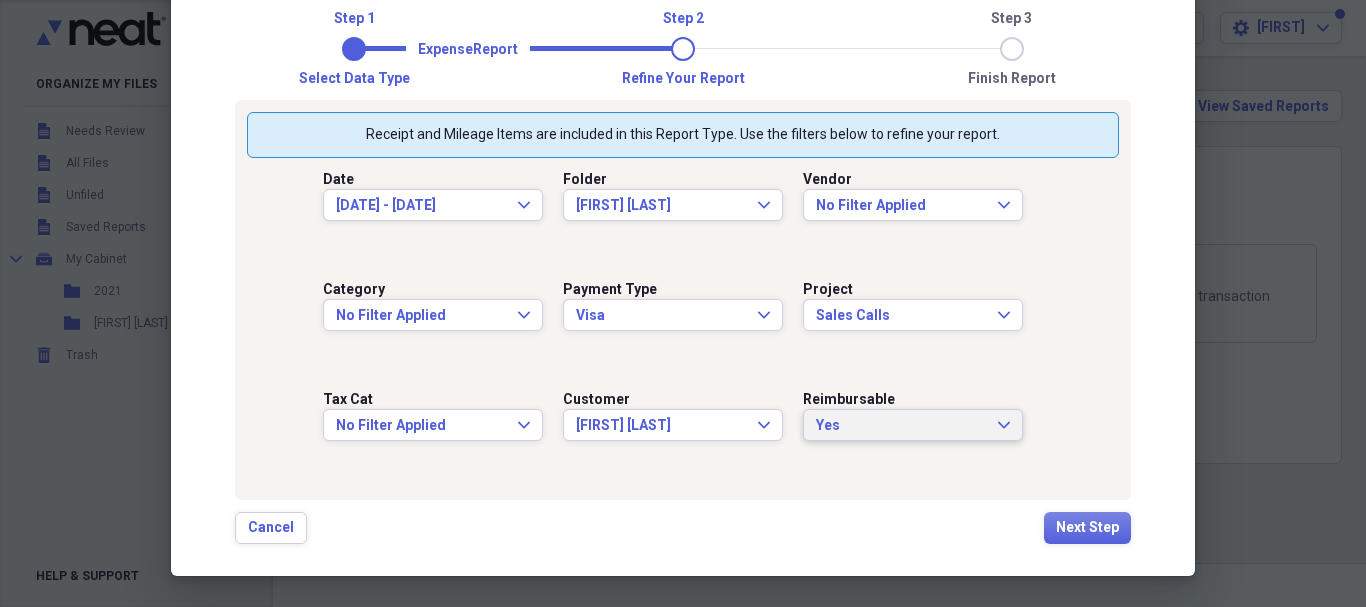 scroll, scrollTop: 112, scrollLeft: 0, axis: vertical 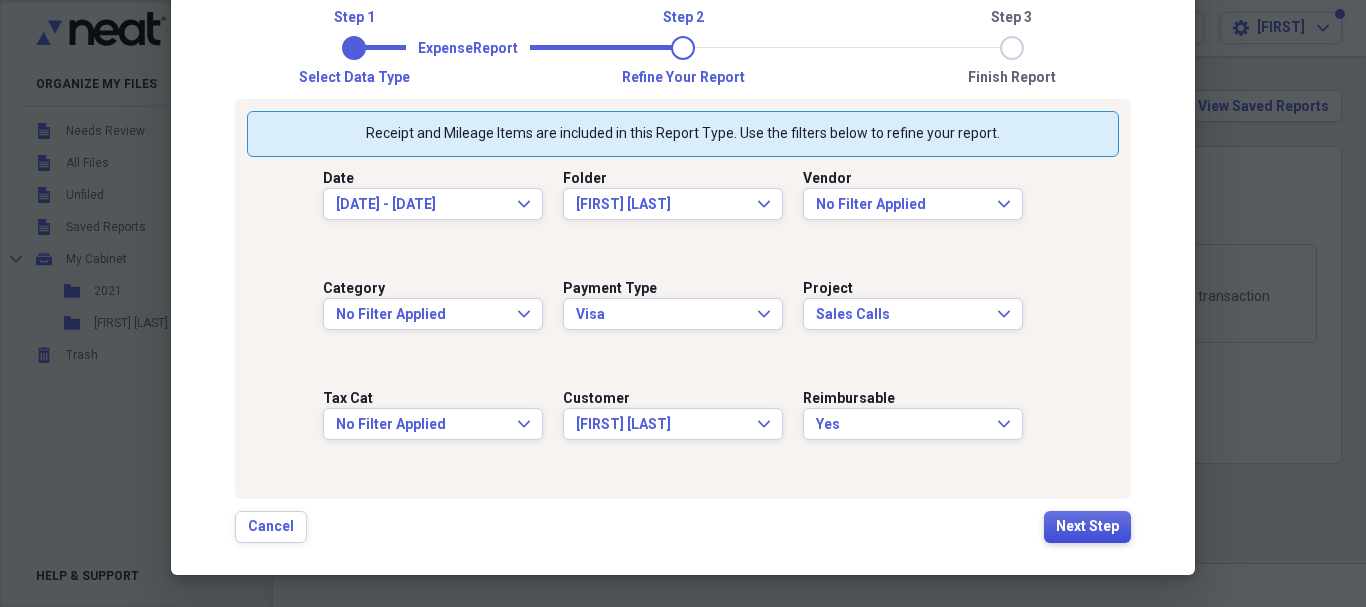 click on "Next Step" at bounding box center (1087, 527) 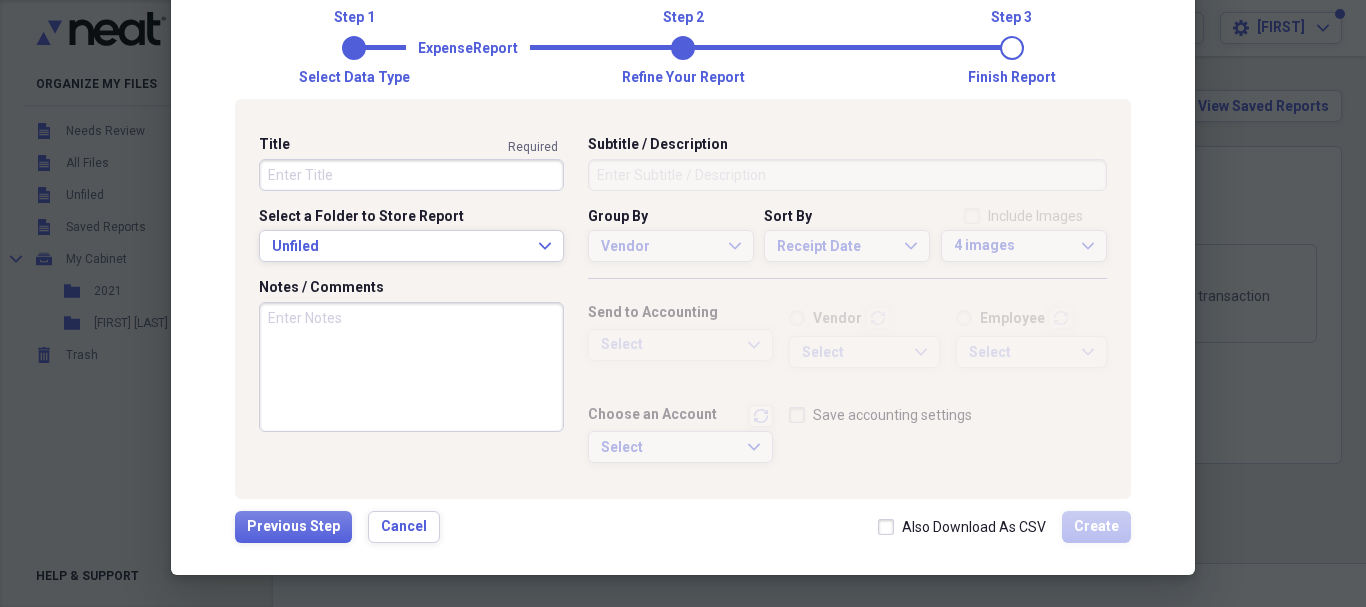 click on "Title" at bounding box center [411, 175] 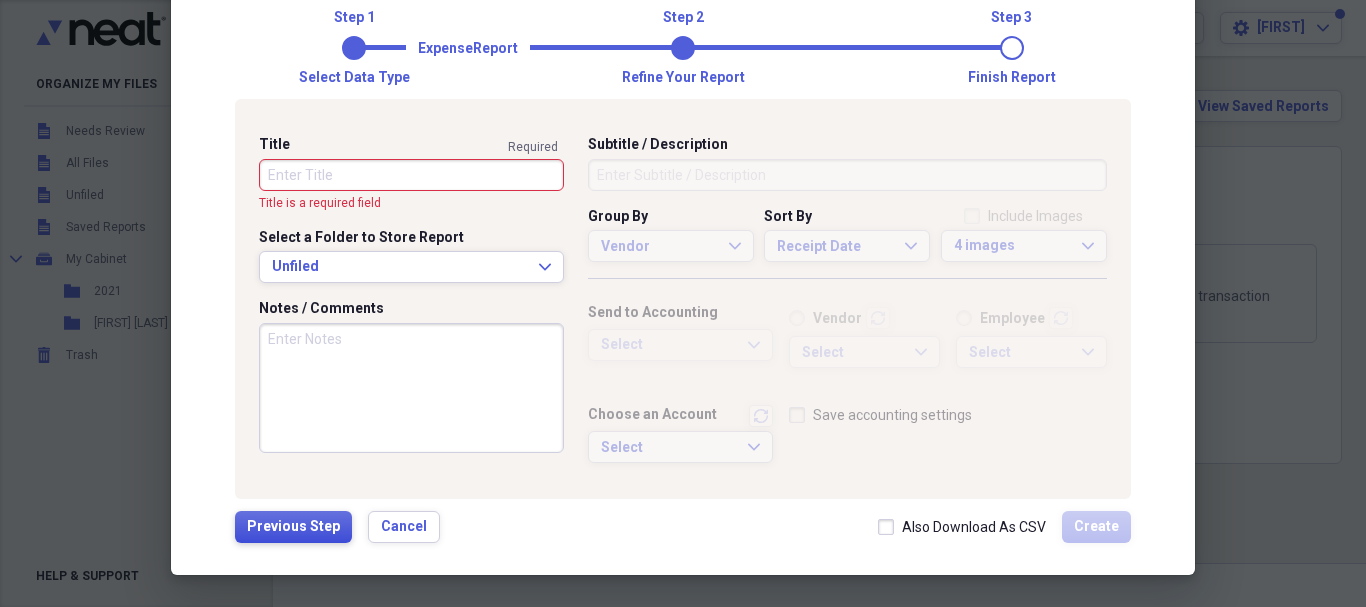 click on "Previous Step" at bounding box center (293, 527) 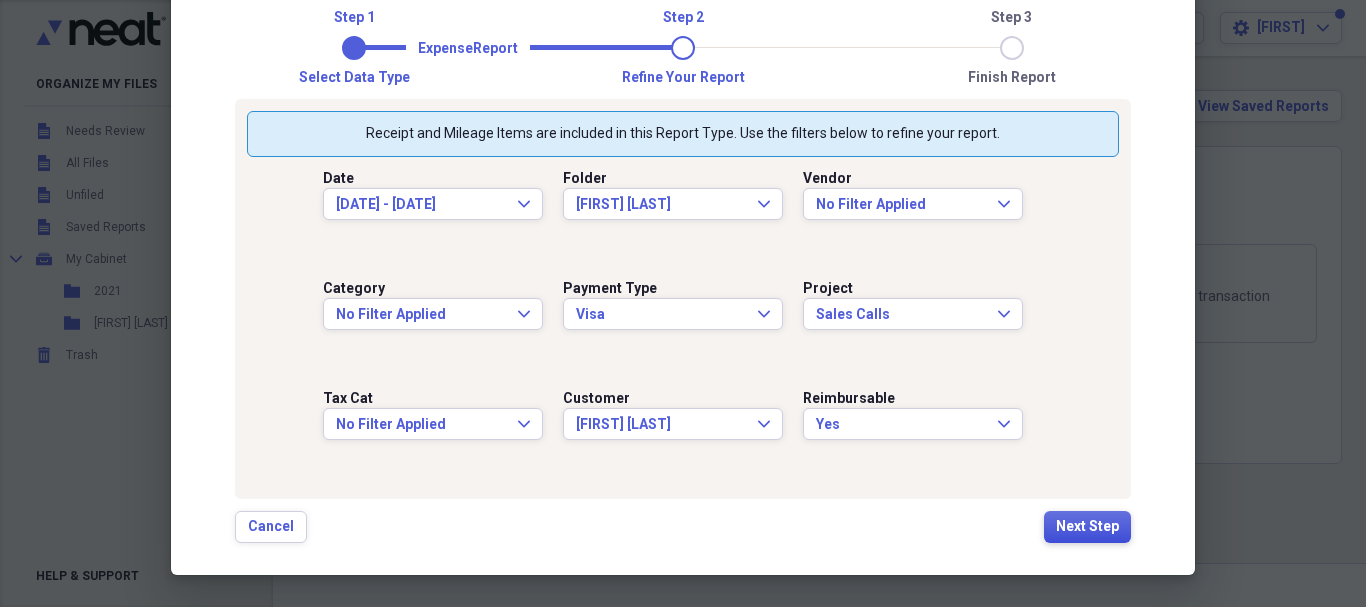 click on "Next Step" at bounding box center (1087, 527) 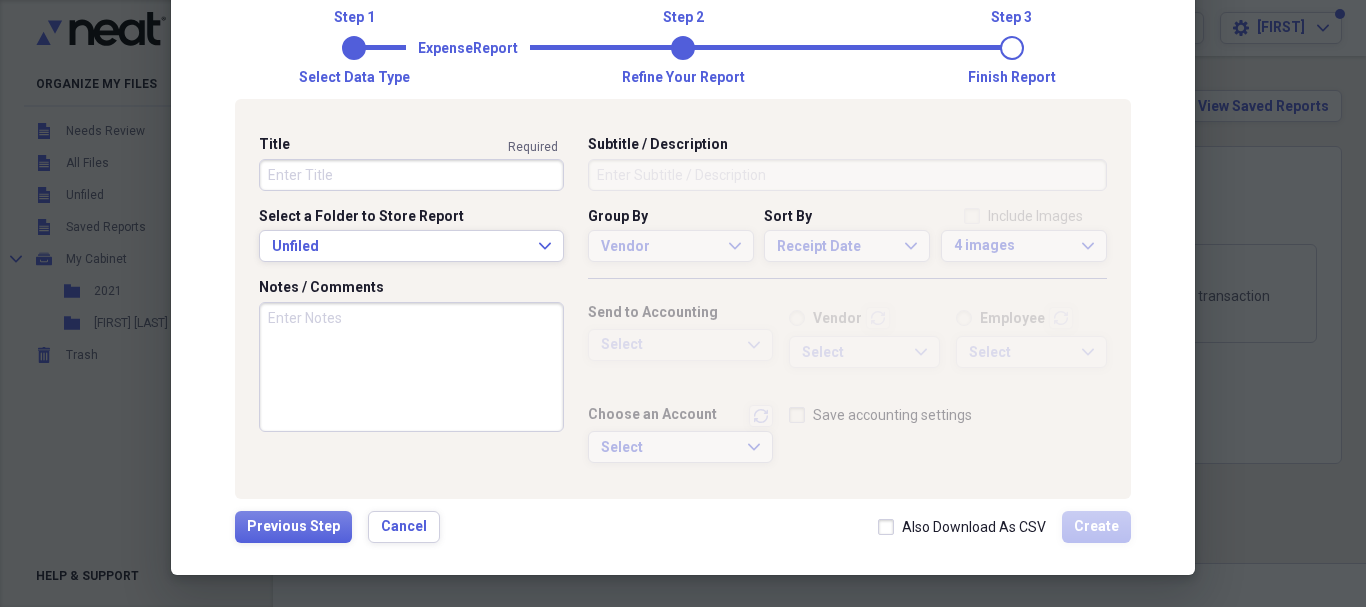 click on "Title" at bounding box center (411, 175) 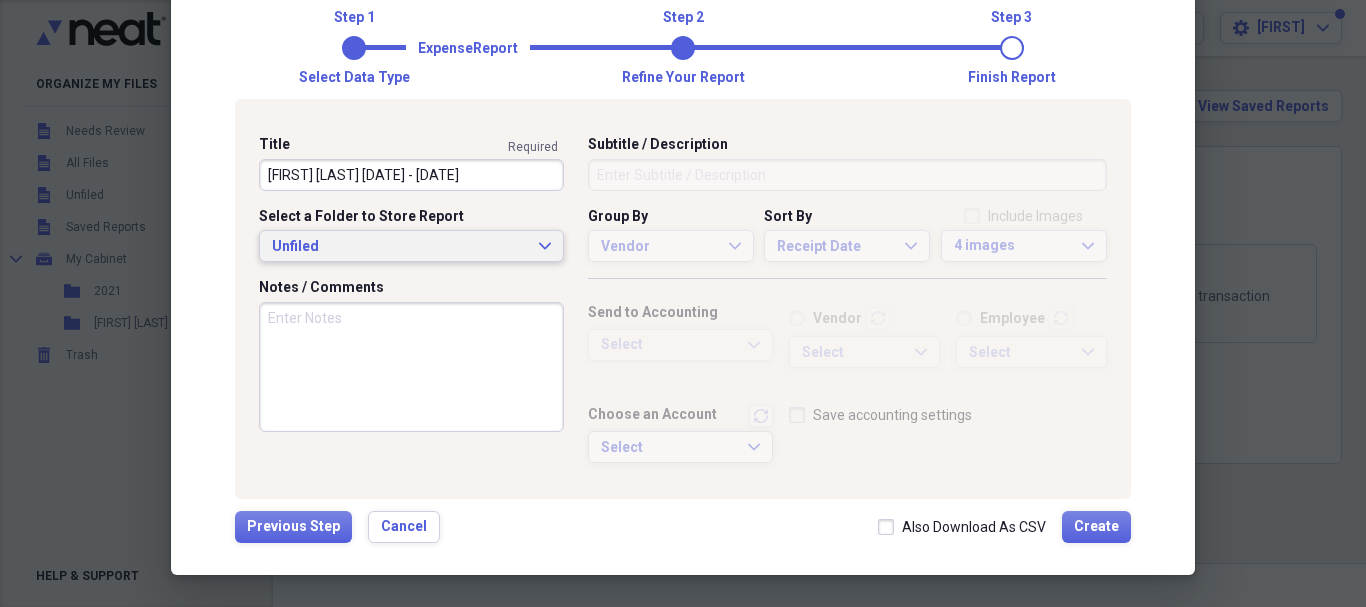 type on "[FIRST] [LAST] [DATE] - [DATE]" 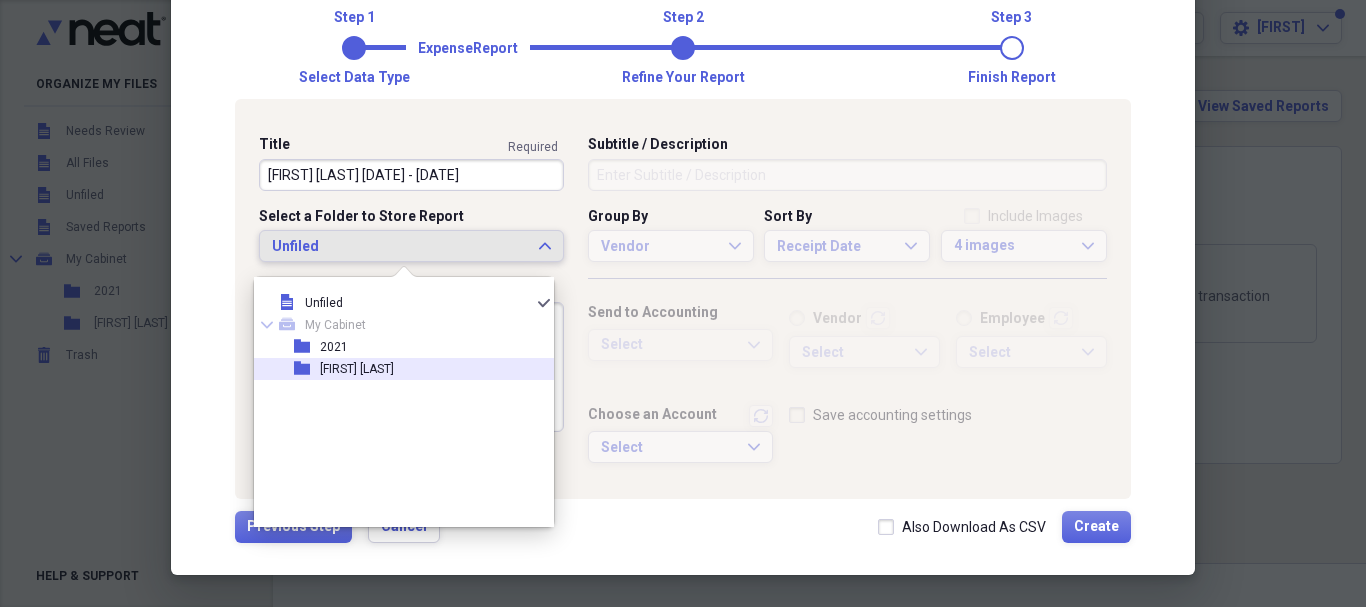 click on "[FIRST] [LAST]" at bounding box center (357, 369) 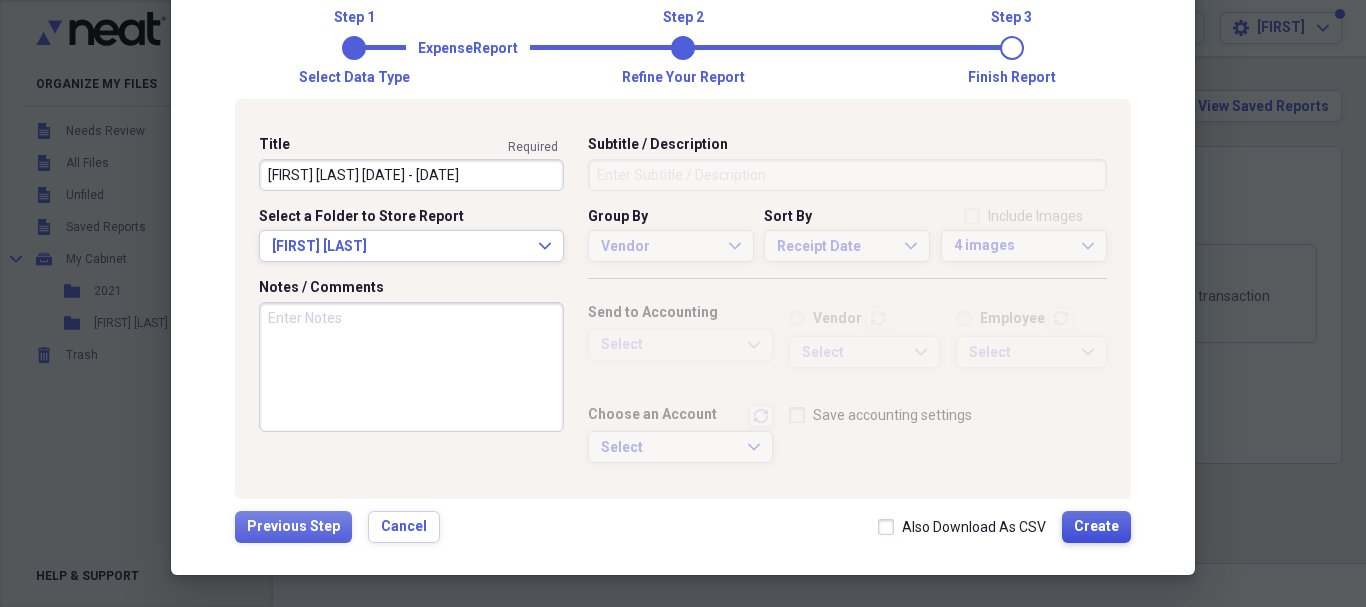 click on "Create" at bounding box center (1096, 527) 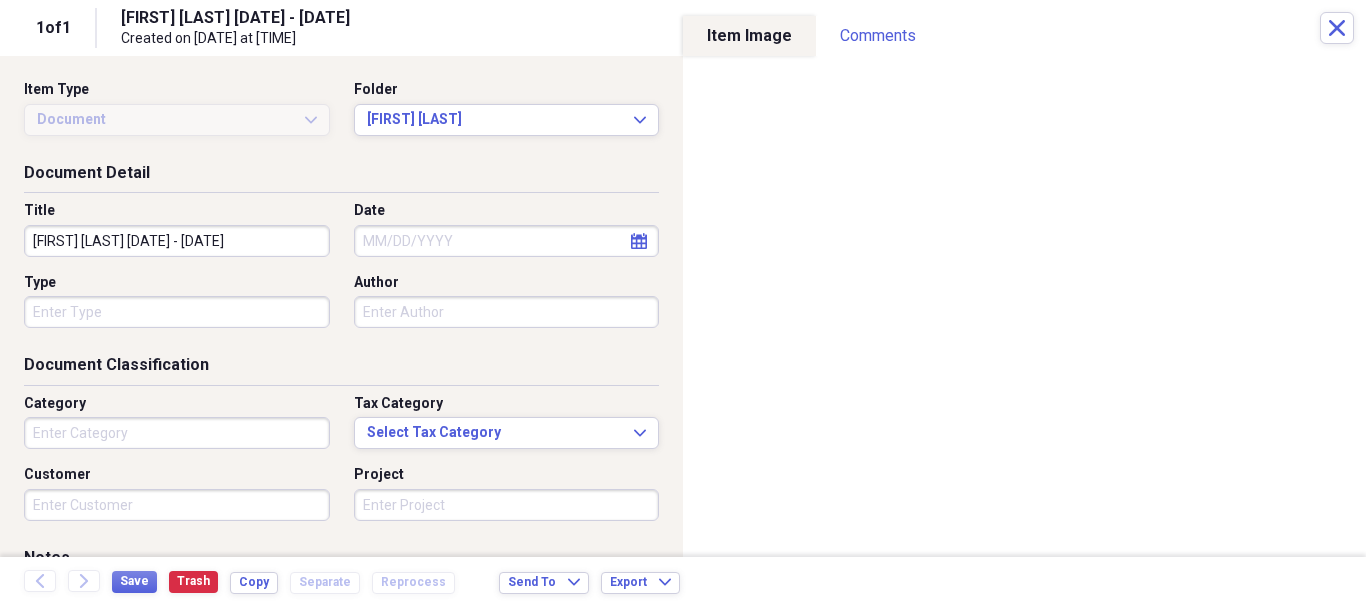 click 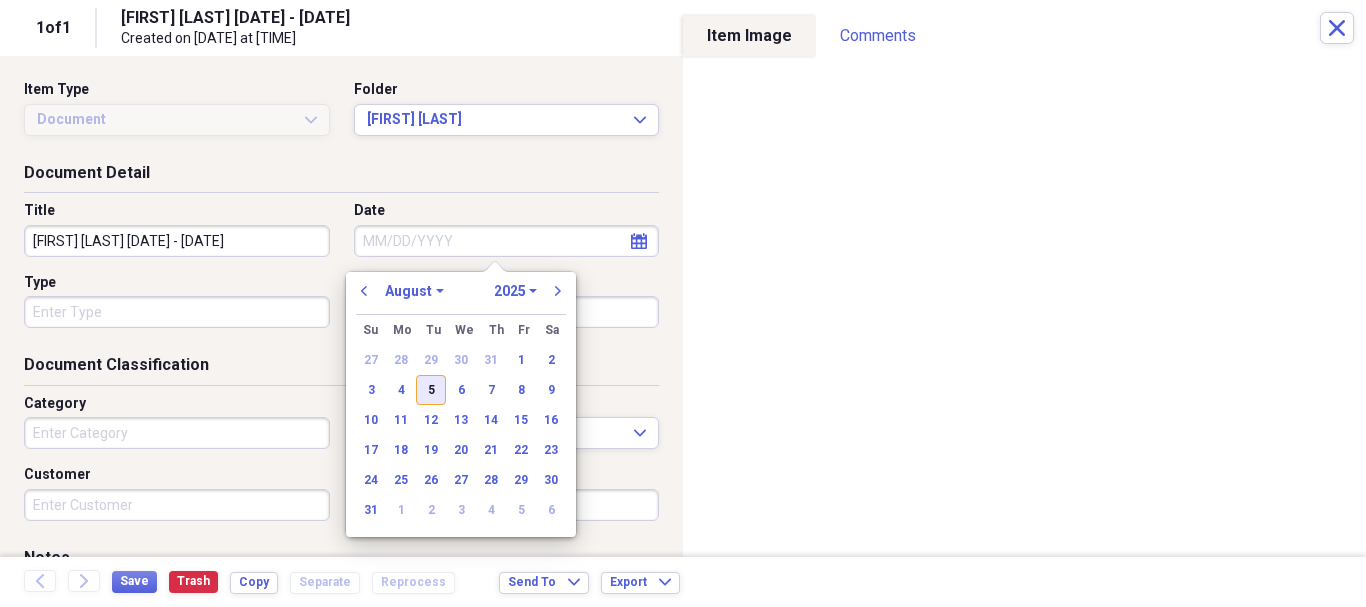 click on "5" at bounding box center (431, 390) 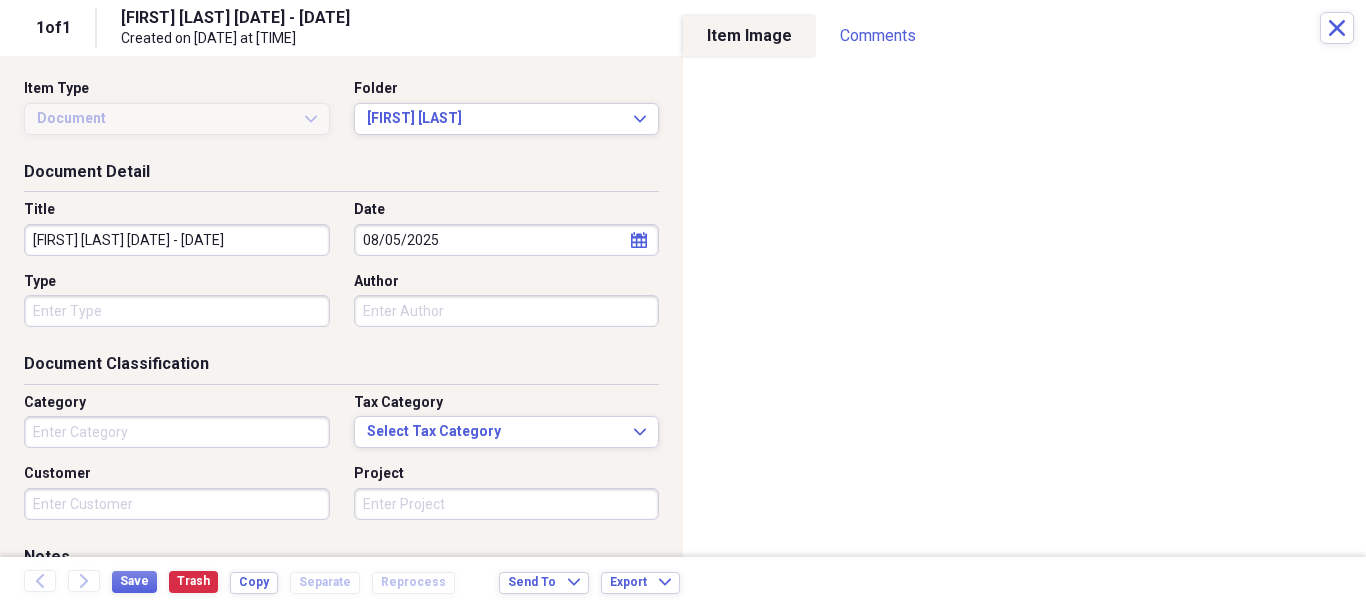 scroll, scrollTop: 0, scrollLeft: 0, axis: both 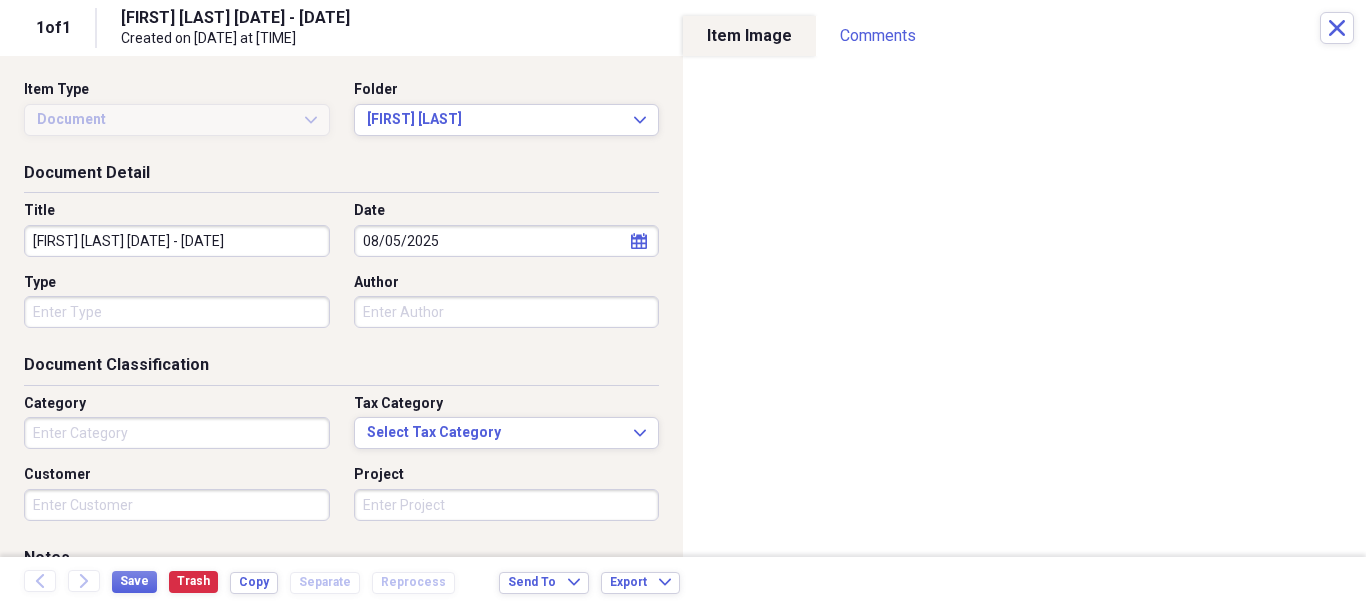 type on "Money" 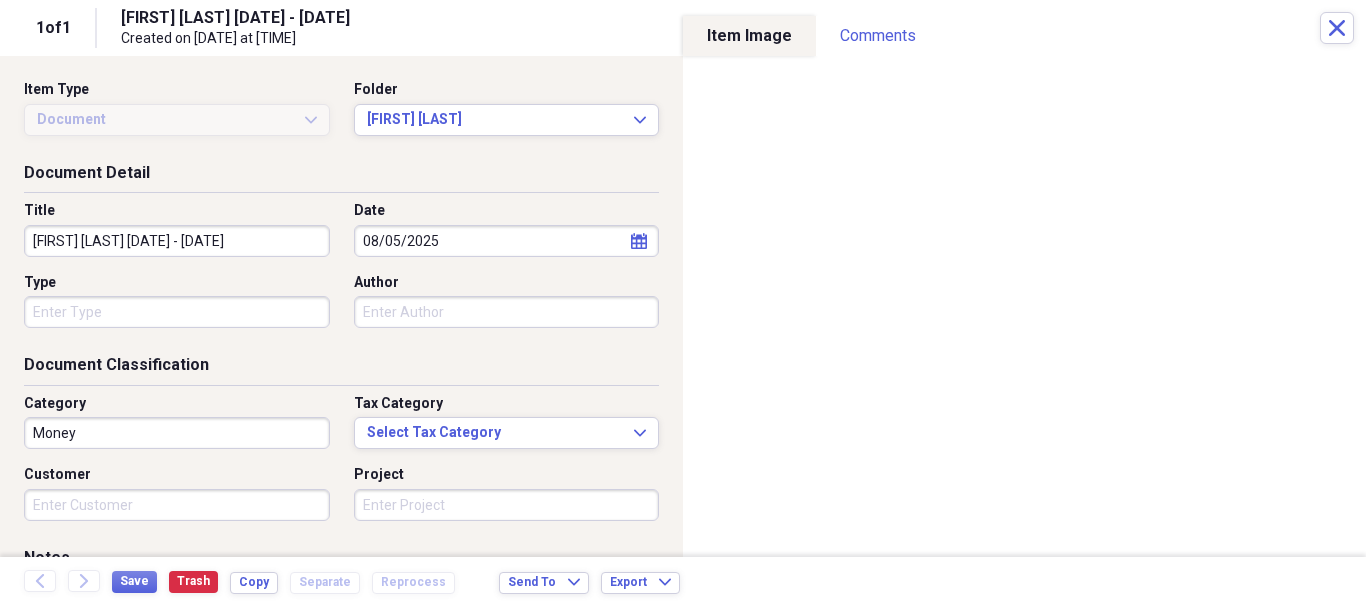 click on "[FIRST] [LAST] [DATE] - [DATE]" at bounding box center [177, 241] 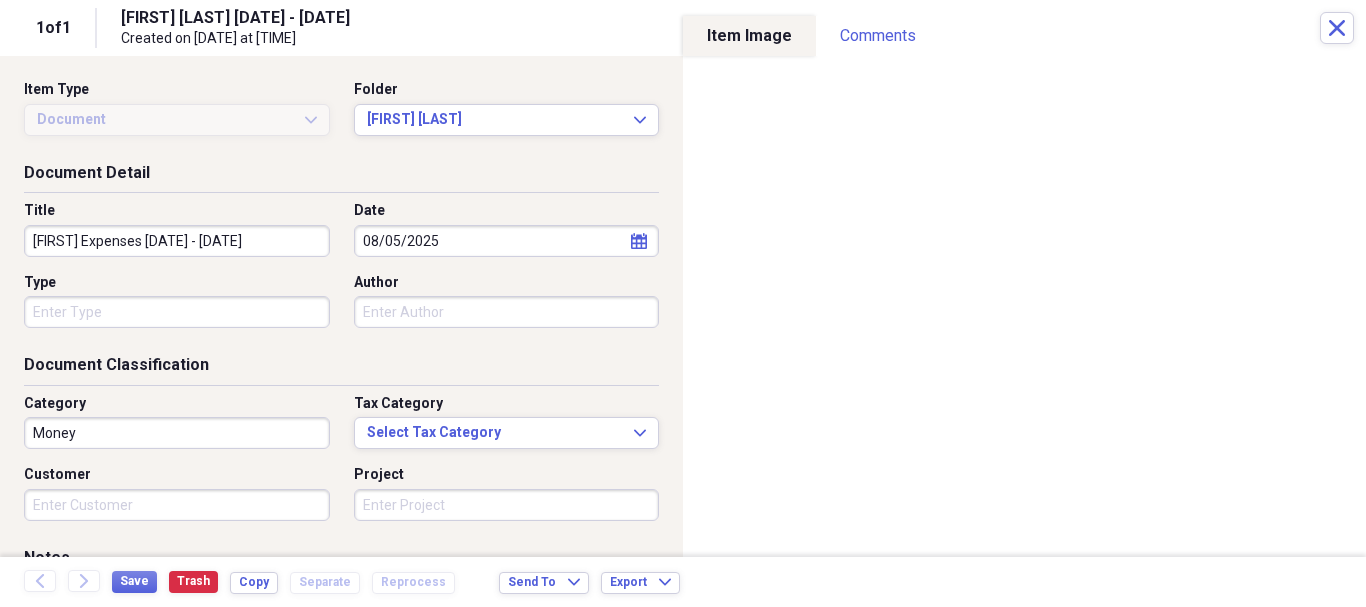 click on "[FIRST] Expenses [DATE] - [DATE]" at bounding box center [177, 241] 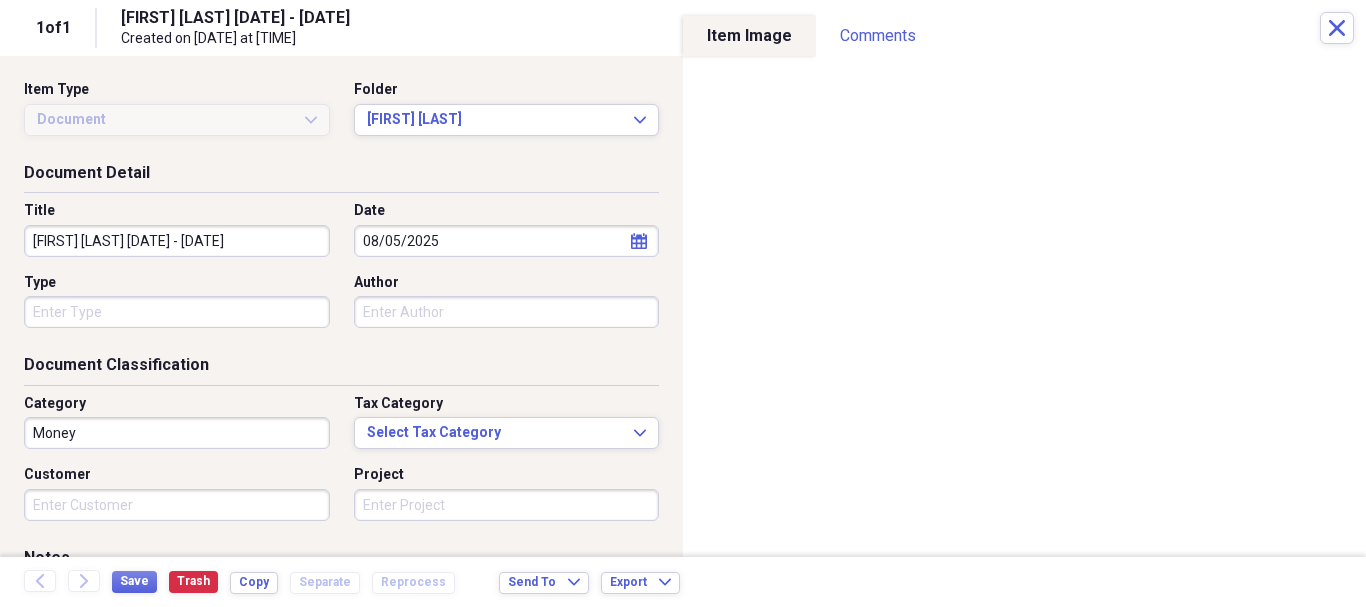 click on "Title [FIRST] Expenses [DATE] - [DATE]" at bounding box center (183, 229) 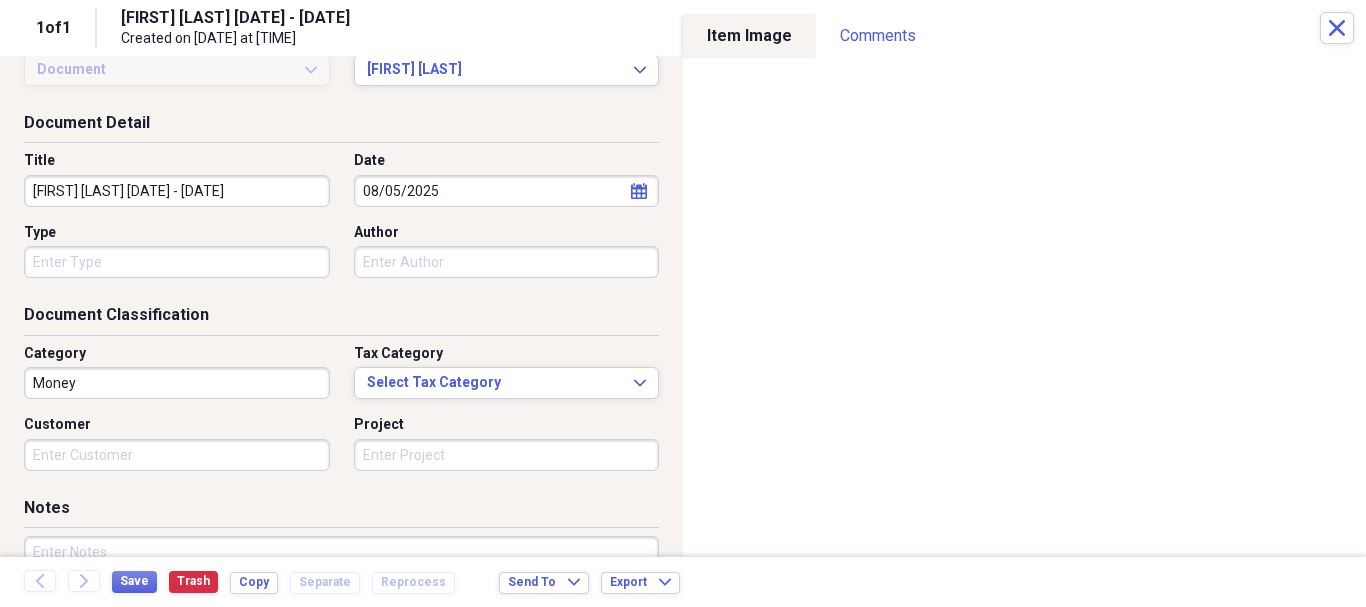 scroll, scrollTop: 0, scrollLeft: 0, axis: both 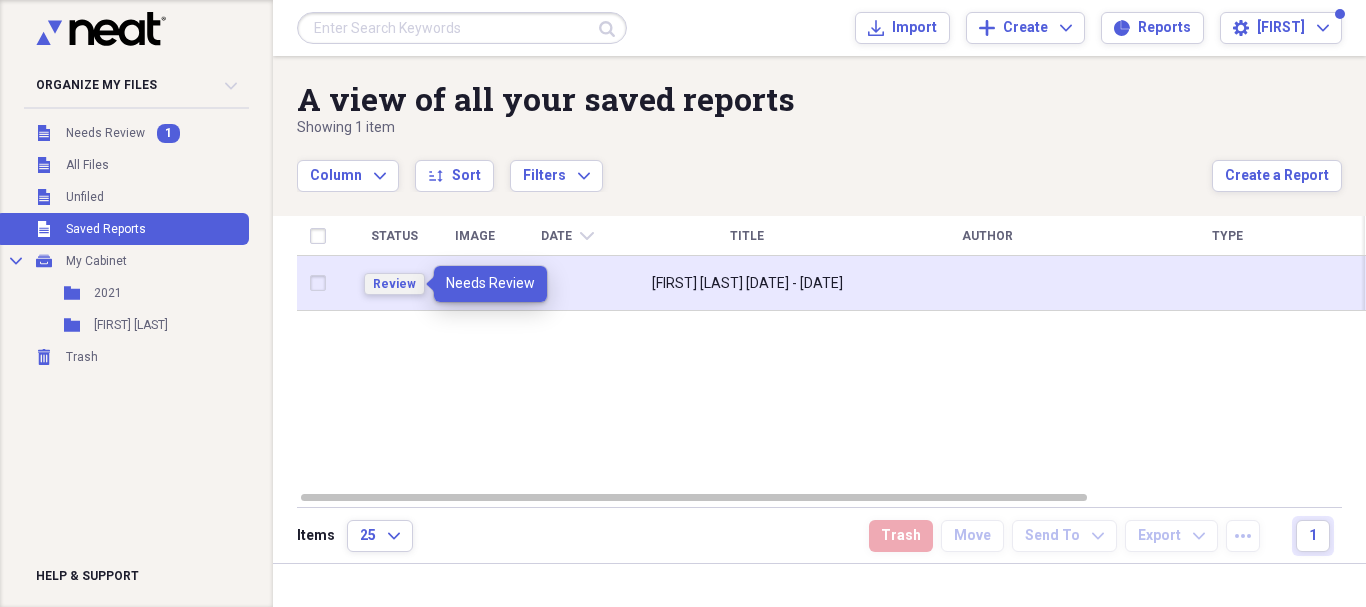 click on "Review" at bounding box center (394, 284) 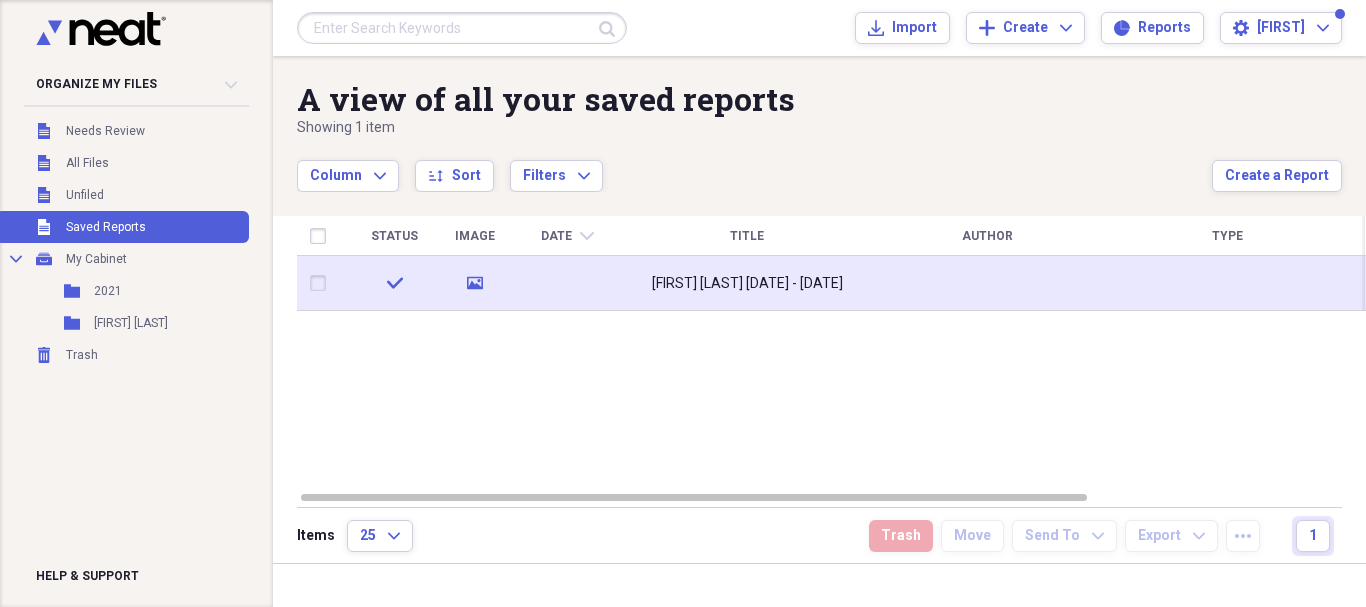 click 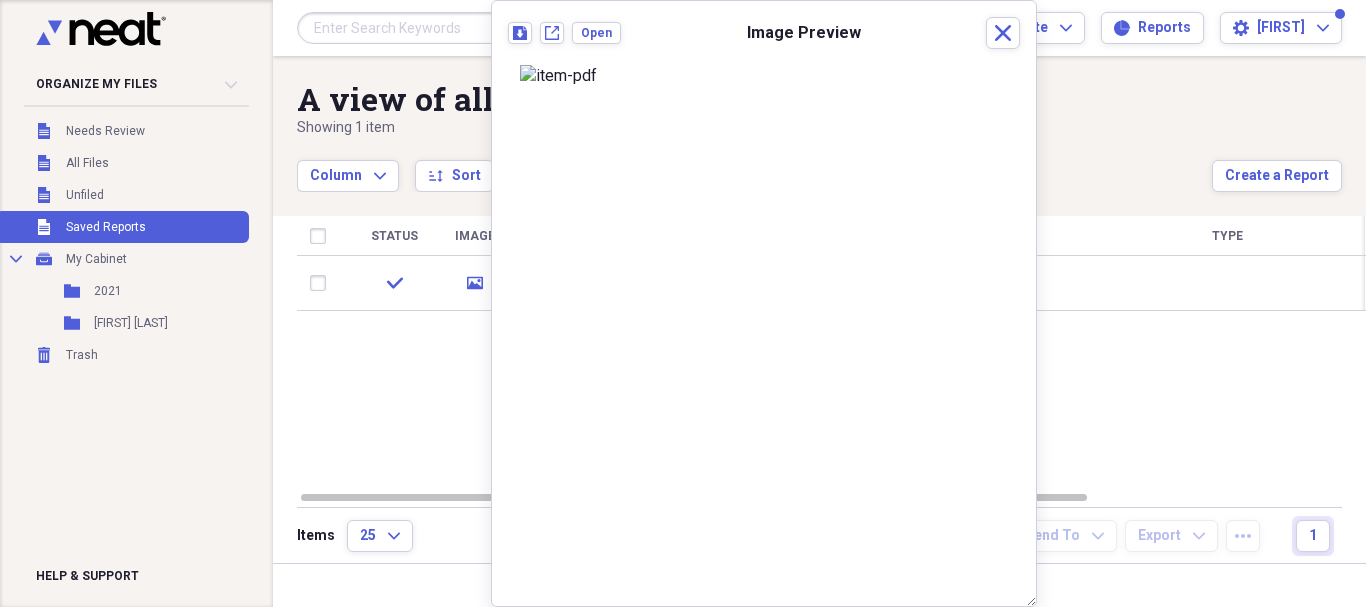 scroll, scrollTop: 0, scrollLeft: 0, axis: both 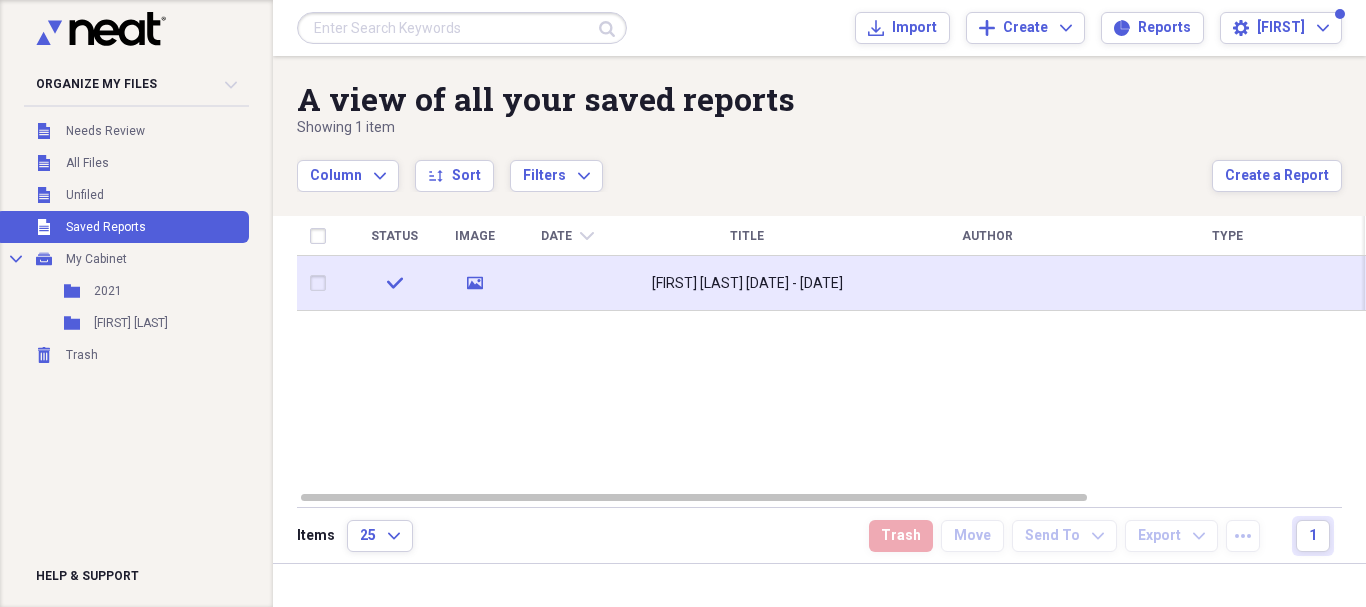 click at bounding box center [322, 283] 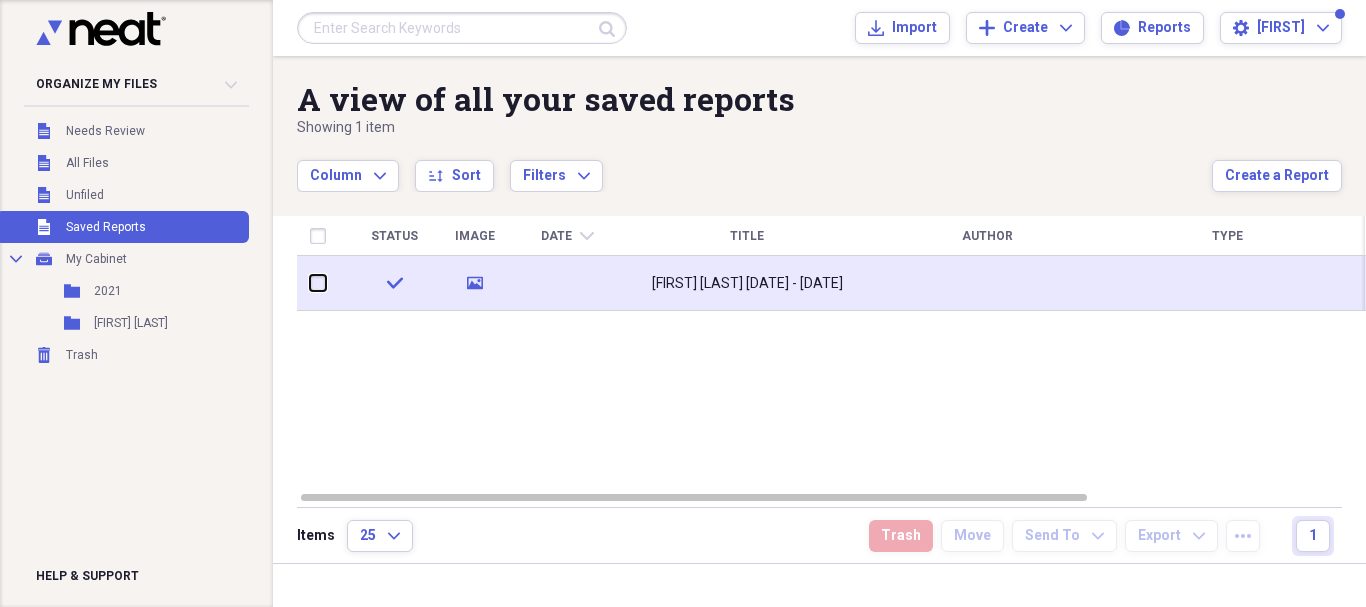 click at bounding box center (310, 283) 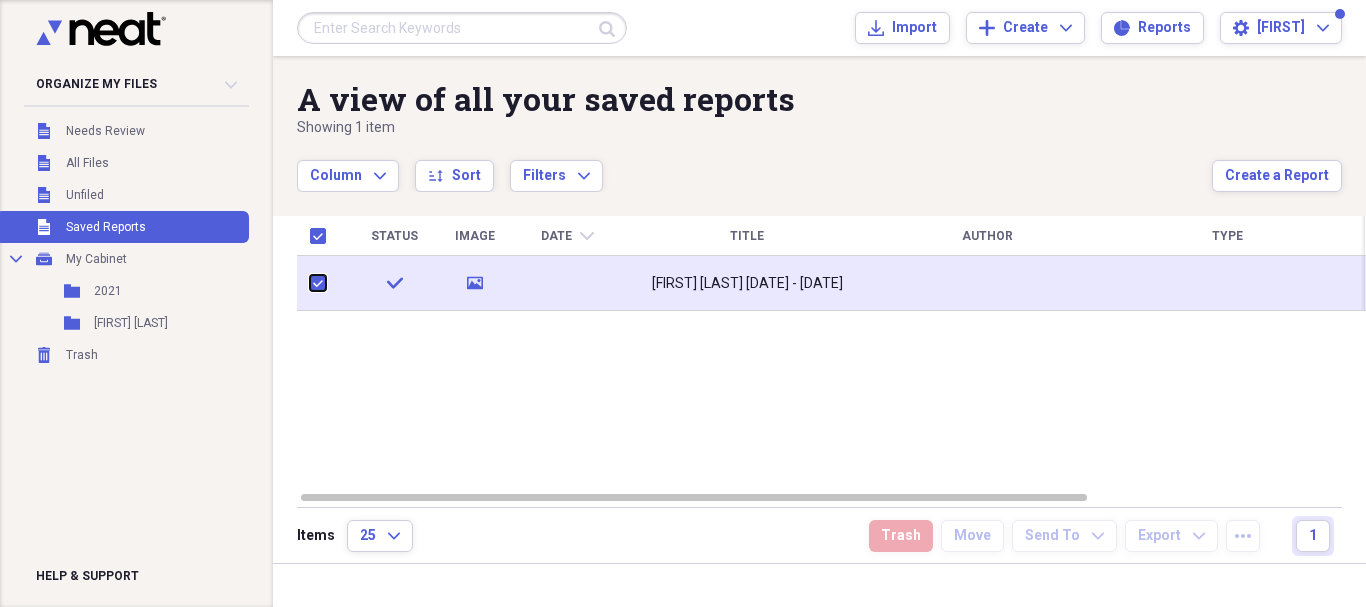 checkbox on "true" 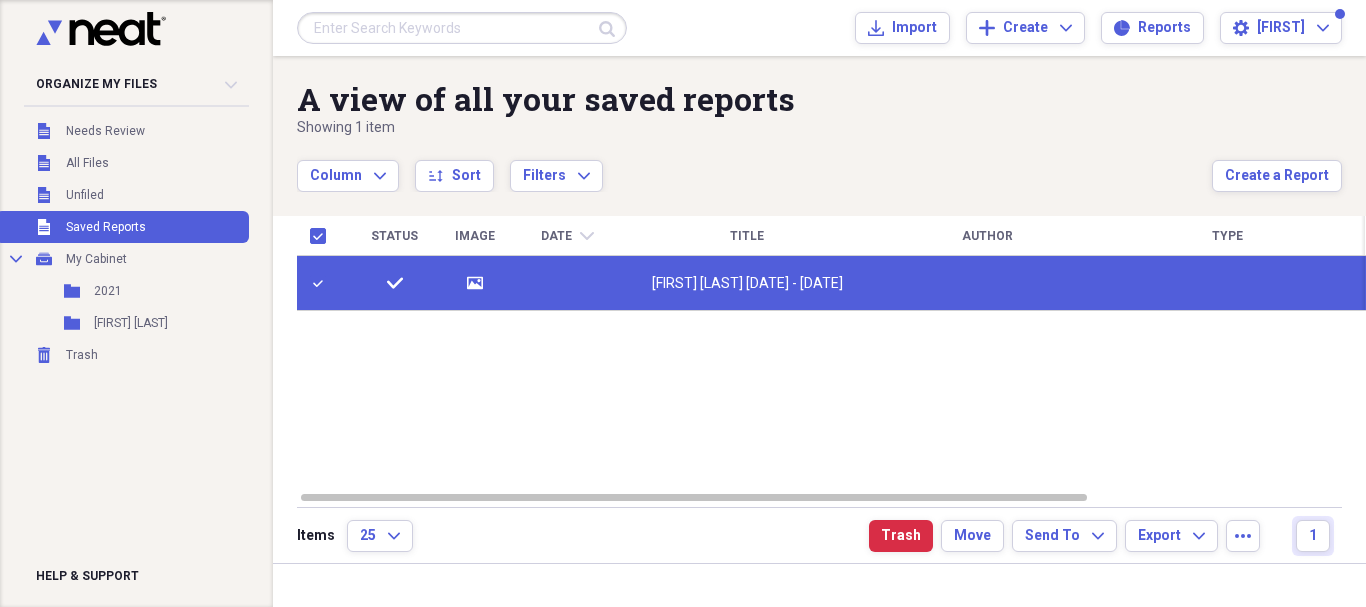 click on "Status Image Date chevron-down Title Author Type Category Source Folder check media [FIRST] [LAST] [DATE] - [DATE] Money Report [FIRST] [LAST]" at bounding box center (831, 353) 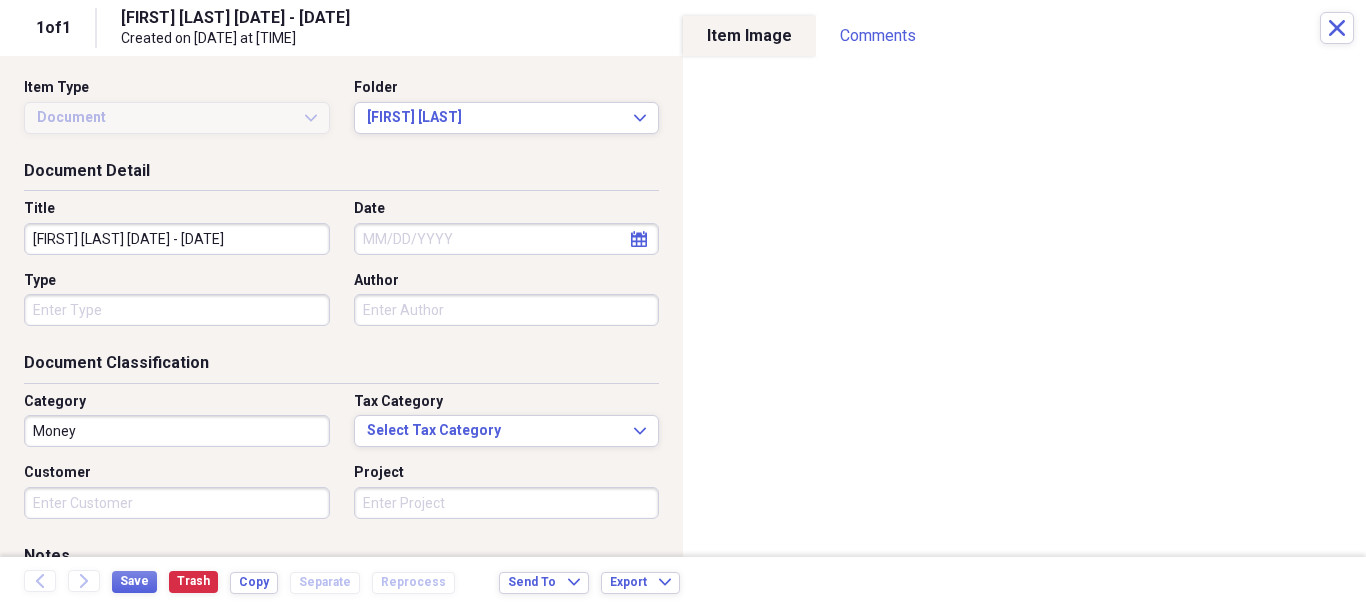 scroll, scrollTop: 0, scrollLeft: 0, axis: both 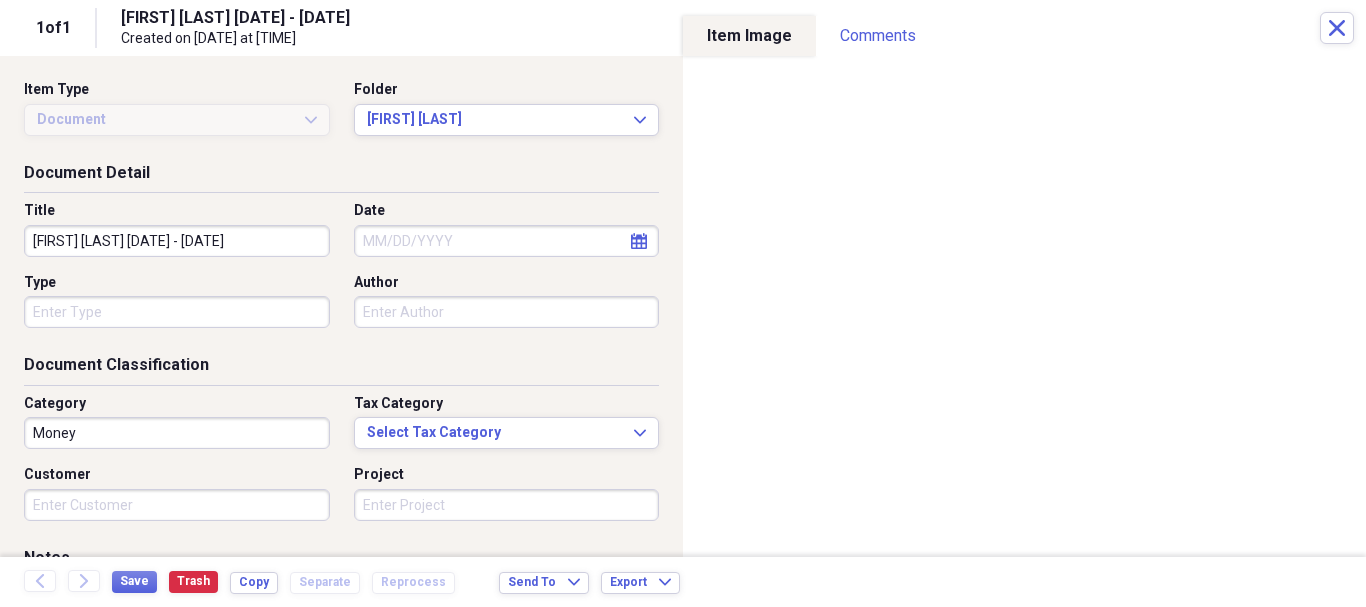 click on "Created on [DATE] at [TIME]" at bounding box center (376, 39) 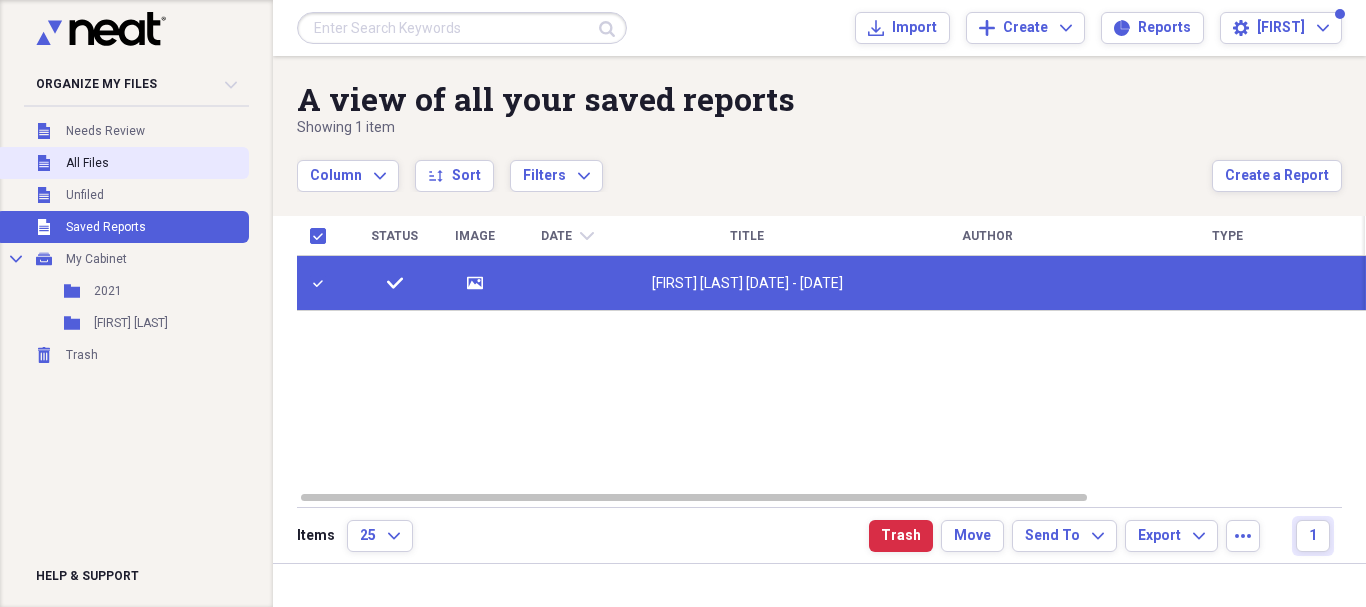 click on "All Files" at bounding box center (87, 163) 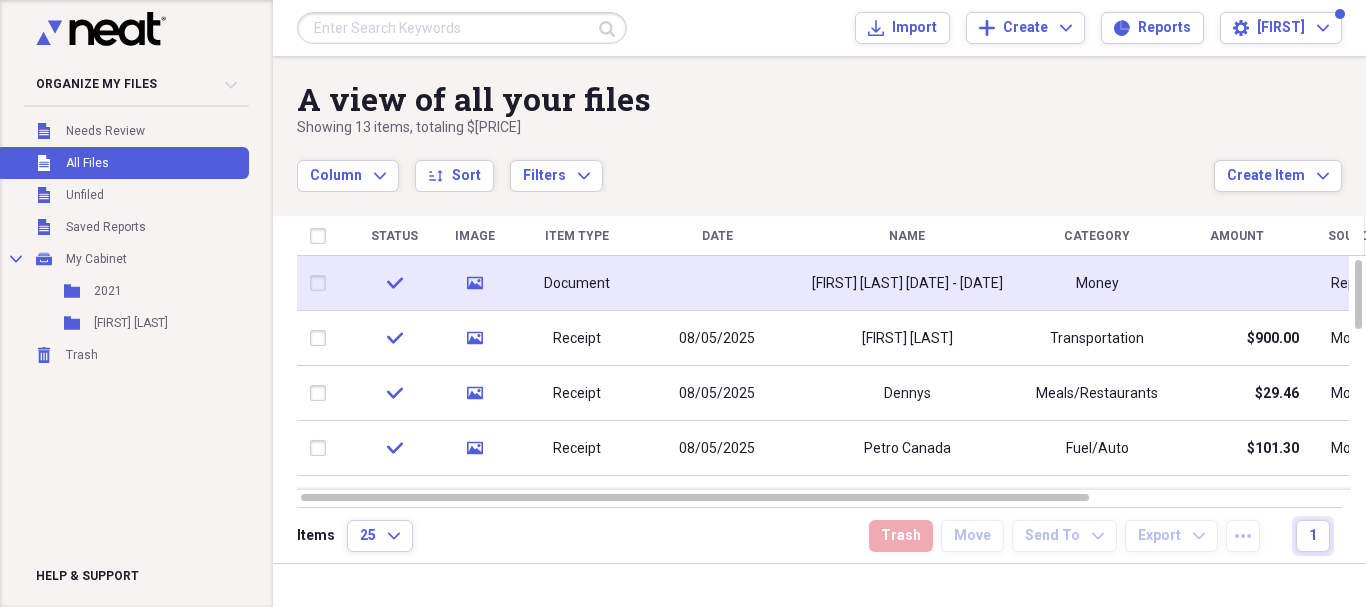 click at bounding box center [322, 283] 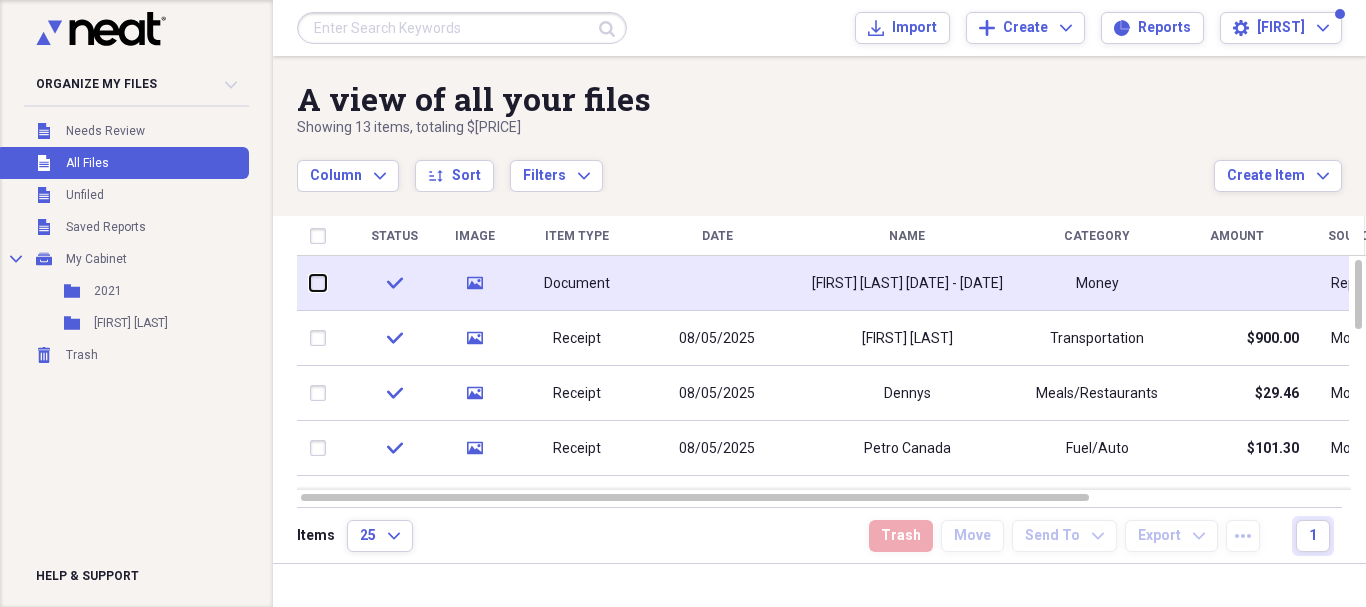 click at bounding box center (310, 283) 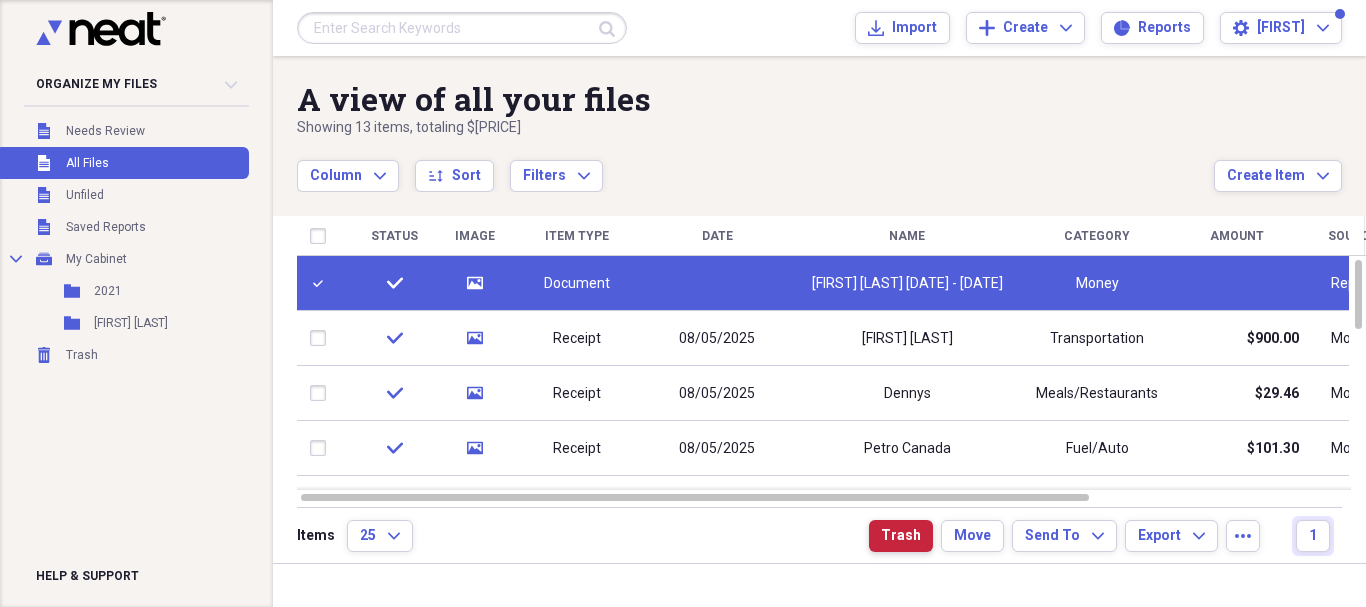 click on "Trash" at bounding box center (901, 536) 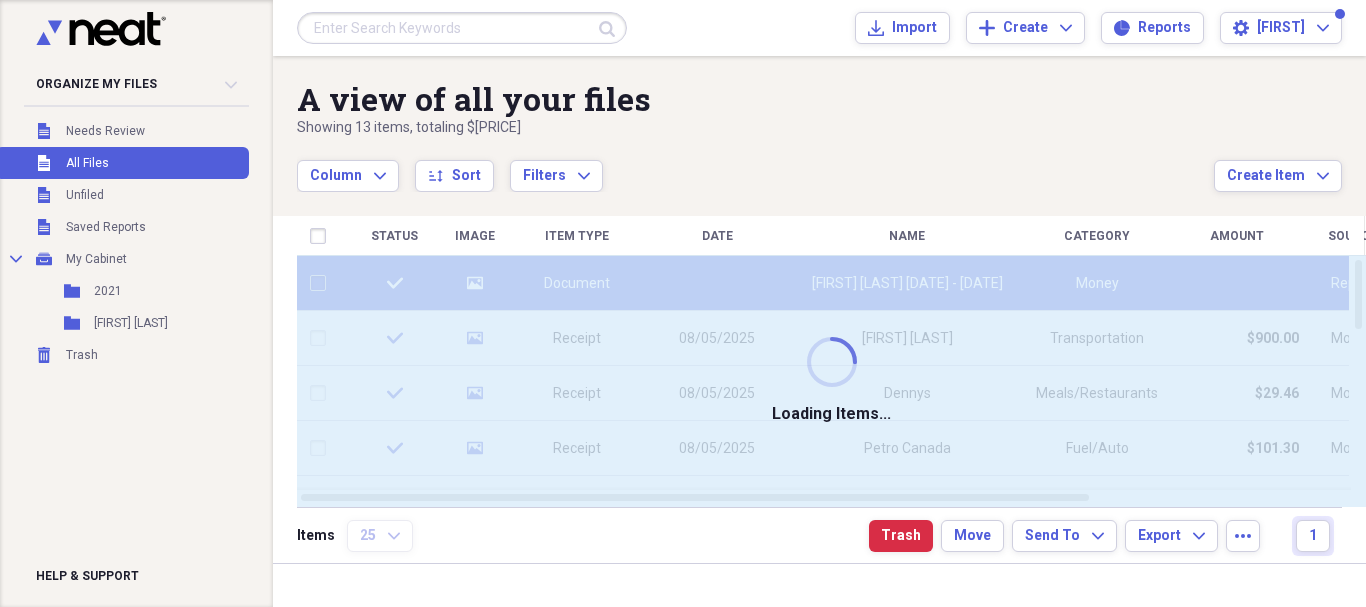 checkbox on "false" 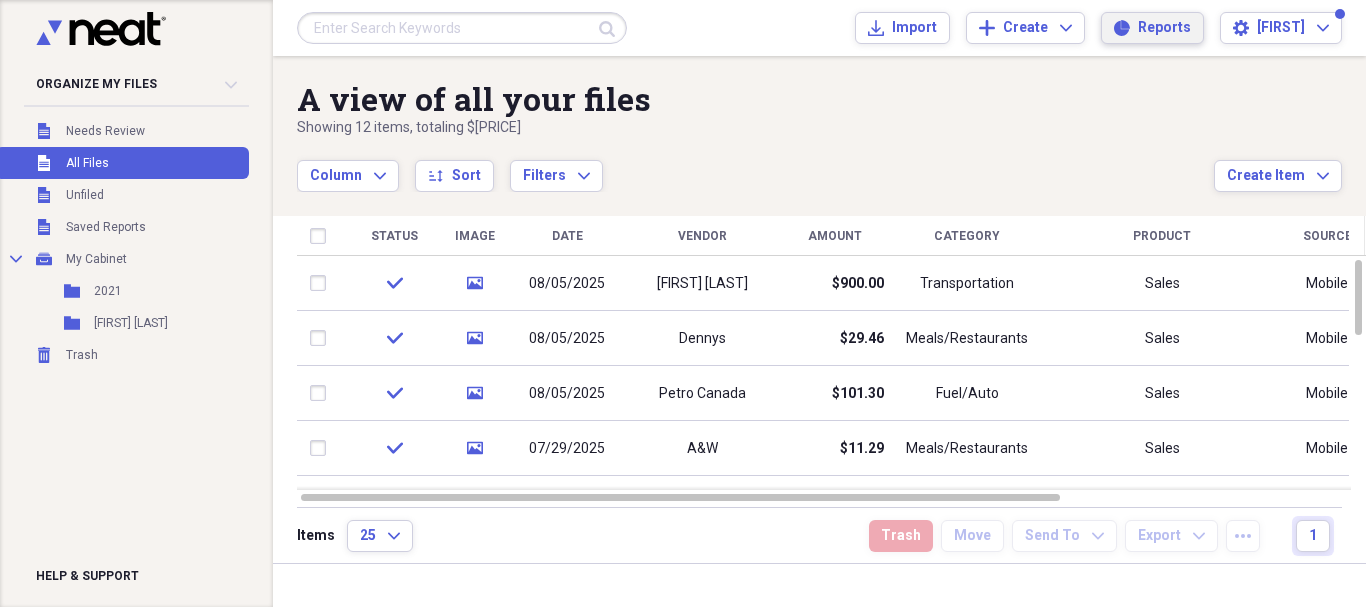 click on "Reports" 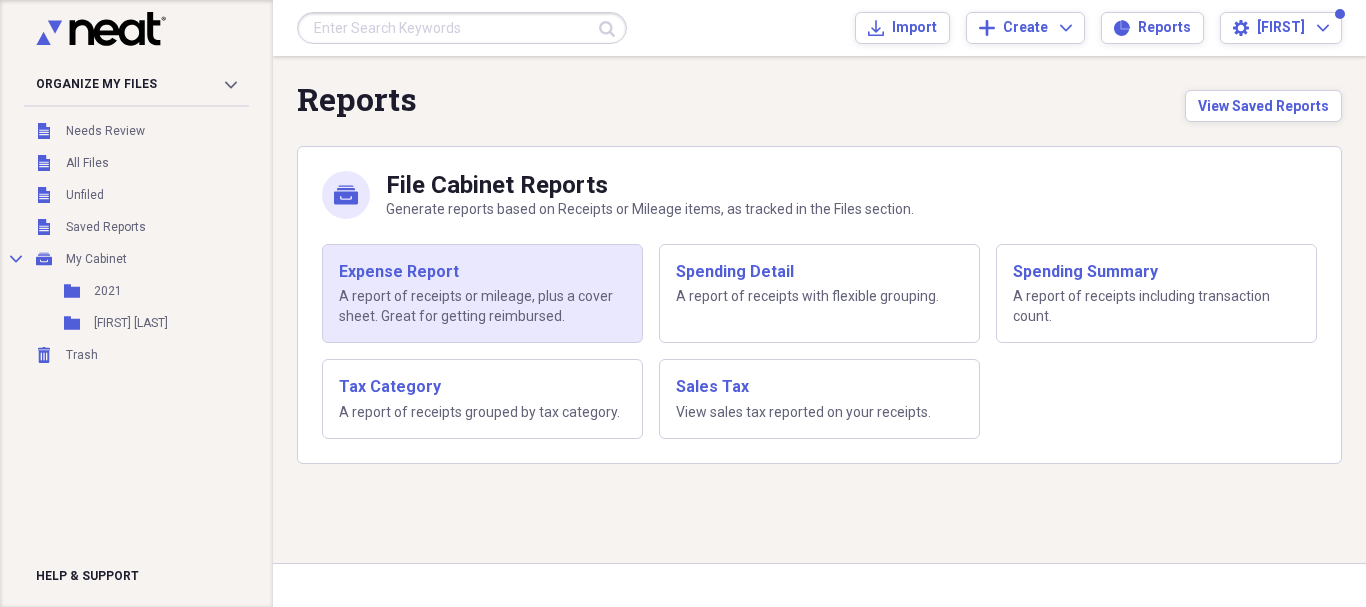 click on "A report of receipts or mileage, plus a cover sheet. Great for getting reimbursed." at bounding box center (482, 306) 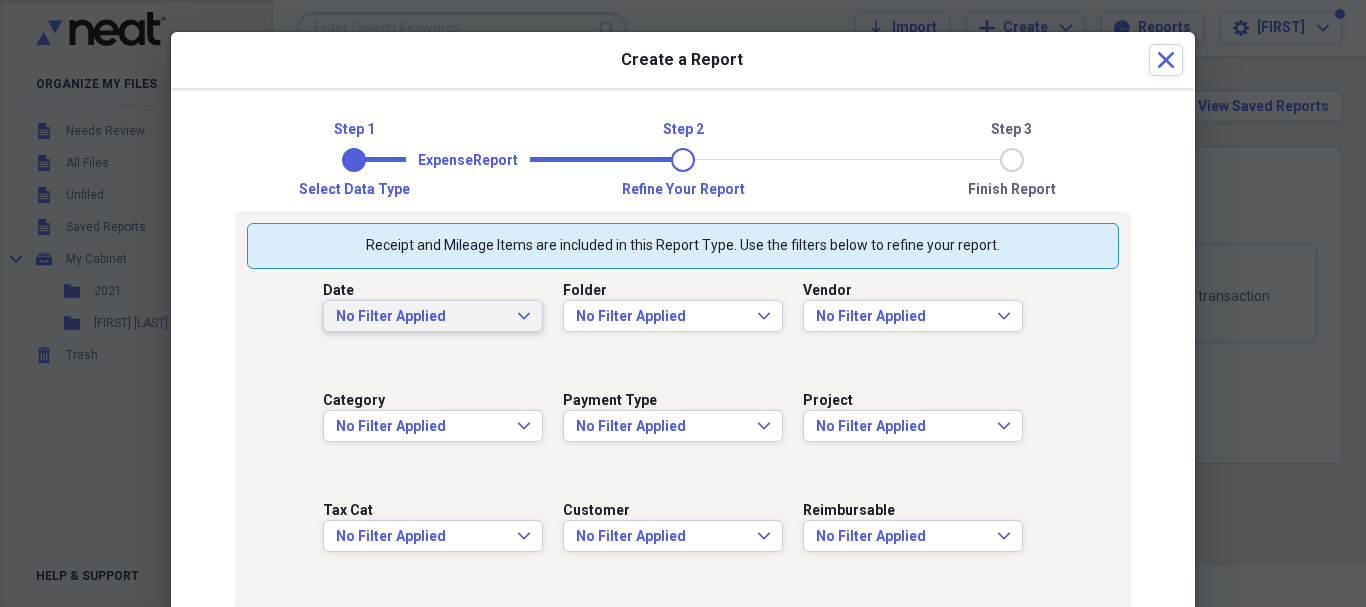 click 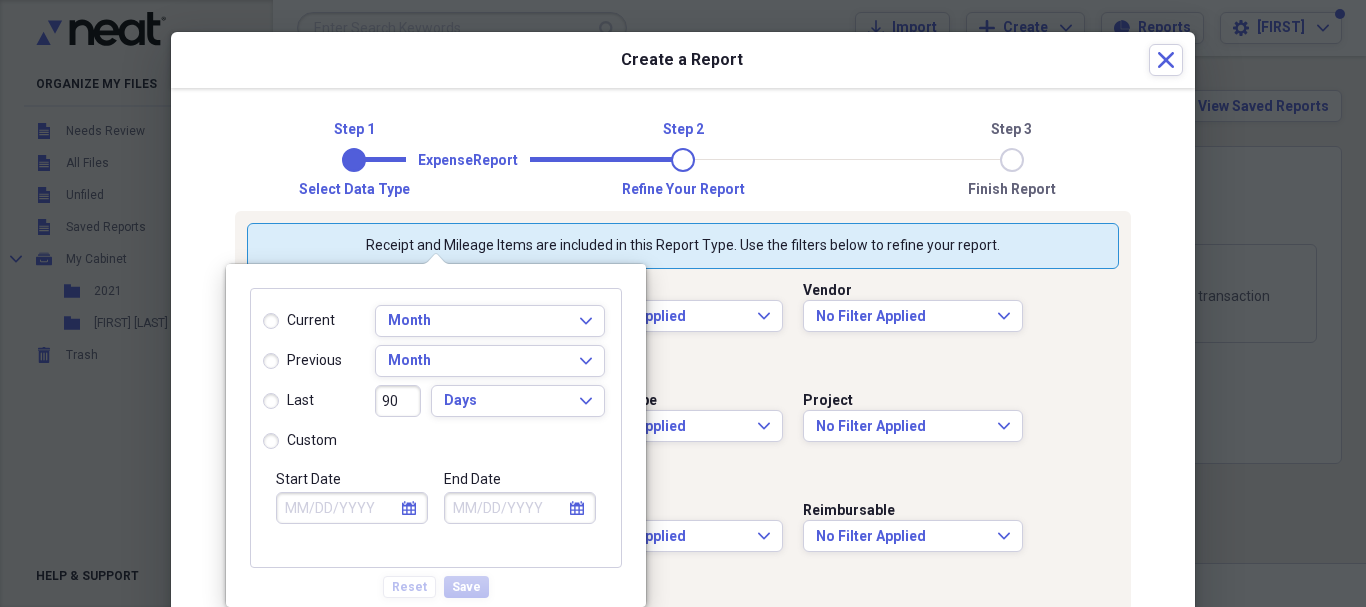 click on "custom" at bounding box center [300, 441] 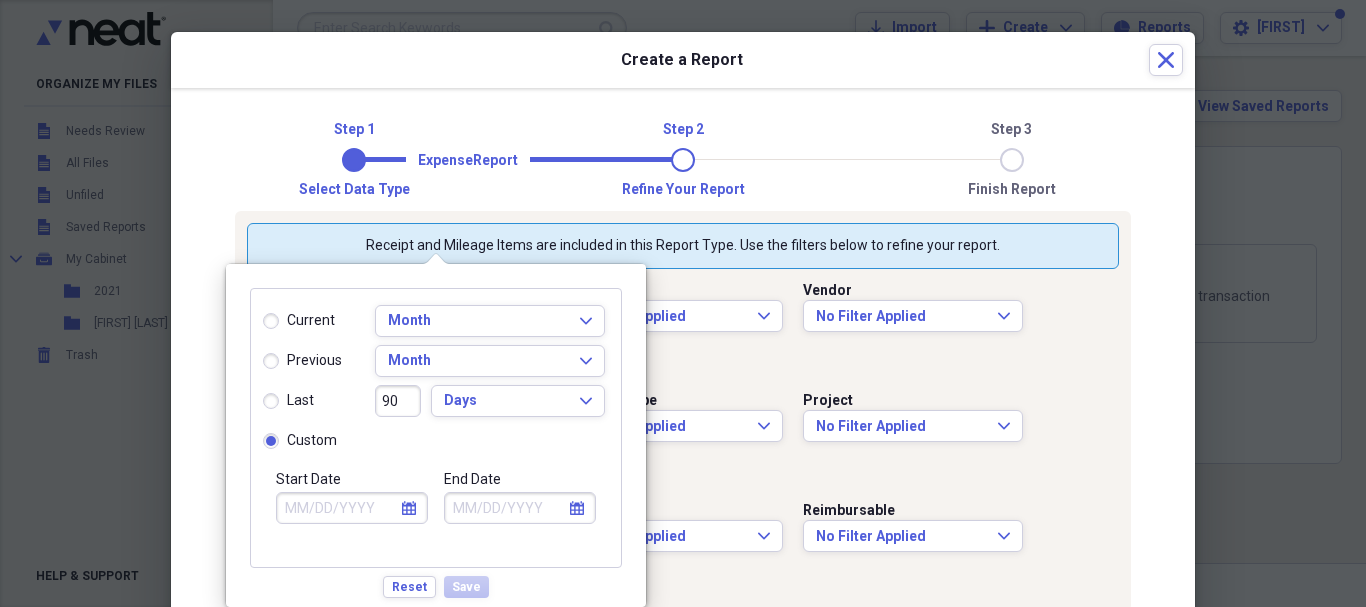 click on "calendar Calendar" at bounding box center (409, 508) 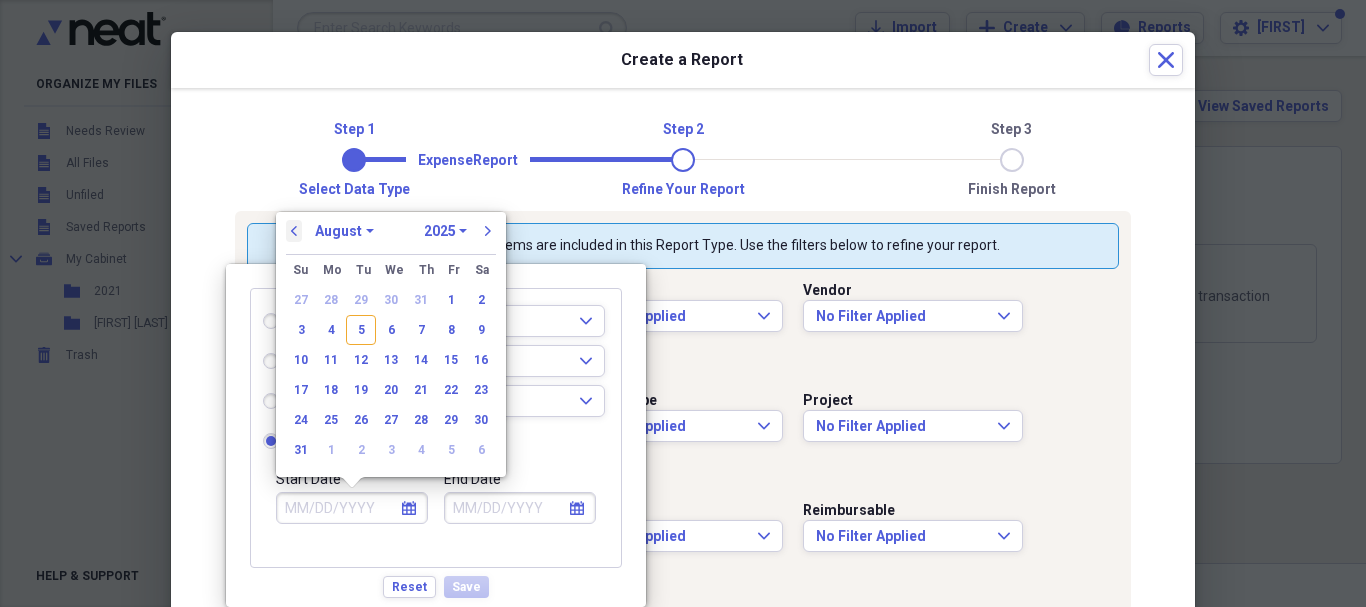 click on "previous" at bounding box center (294, 231) 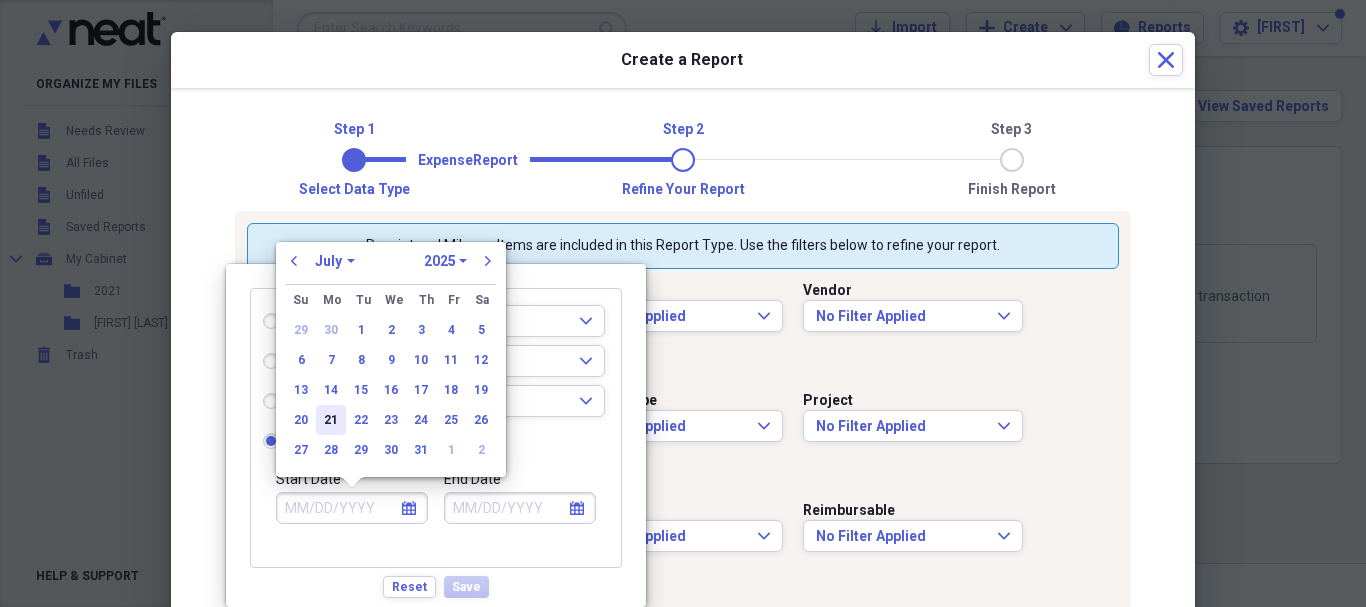 click on "21" at bounding box center (331, 420) 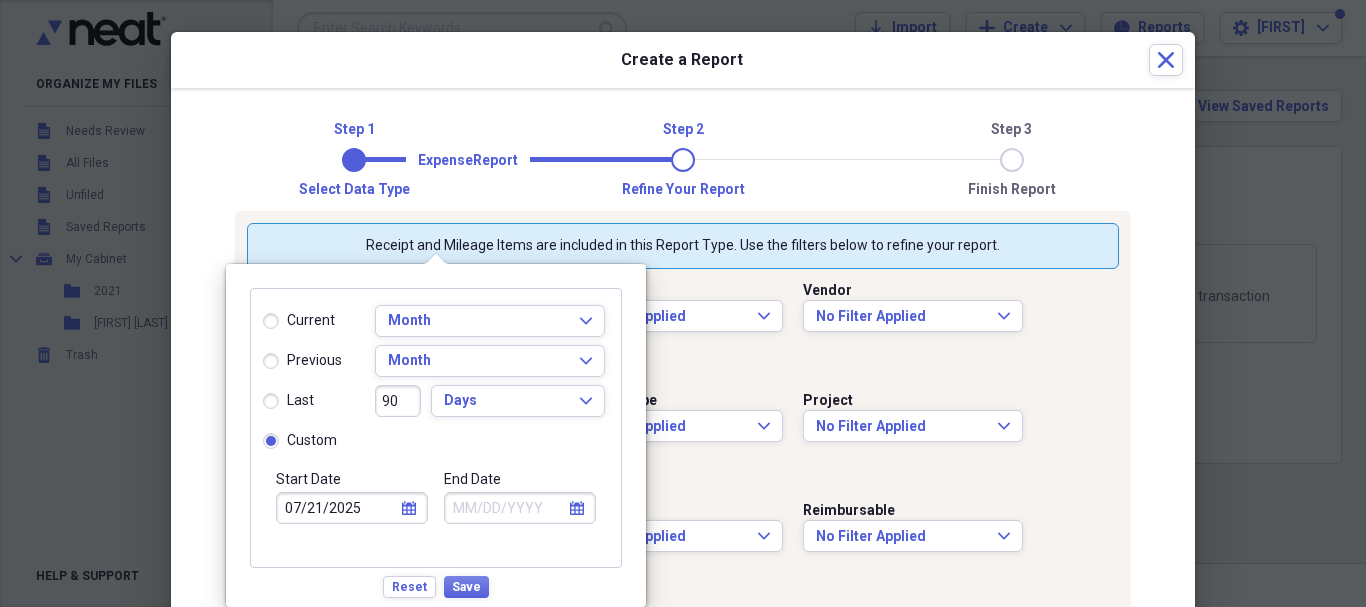 click on "calendar" 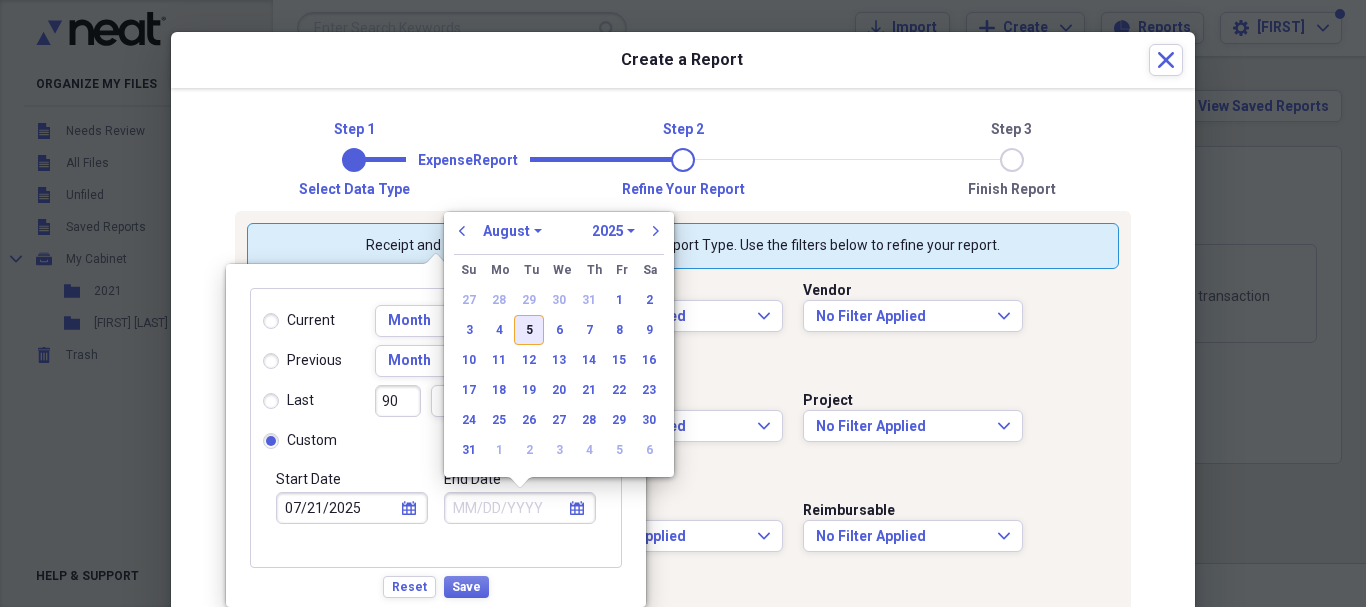 click on "5" at bounding box center [529, 330] 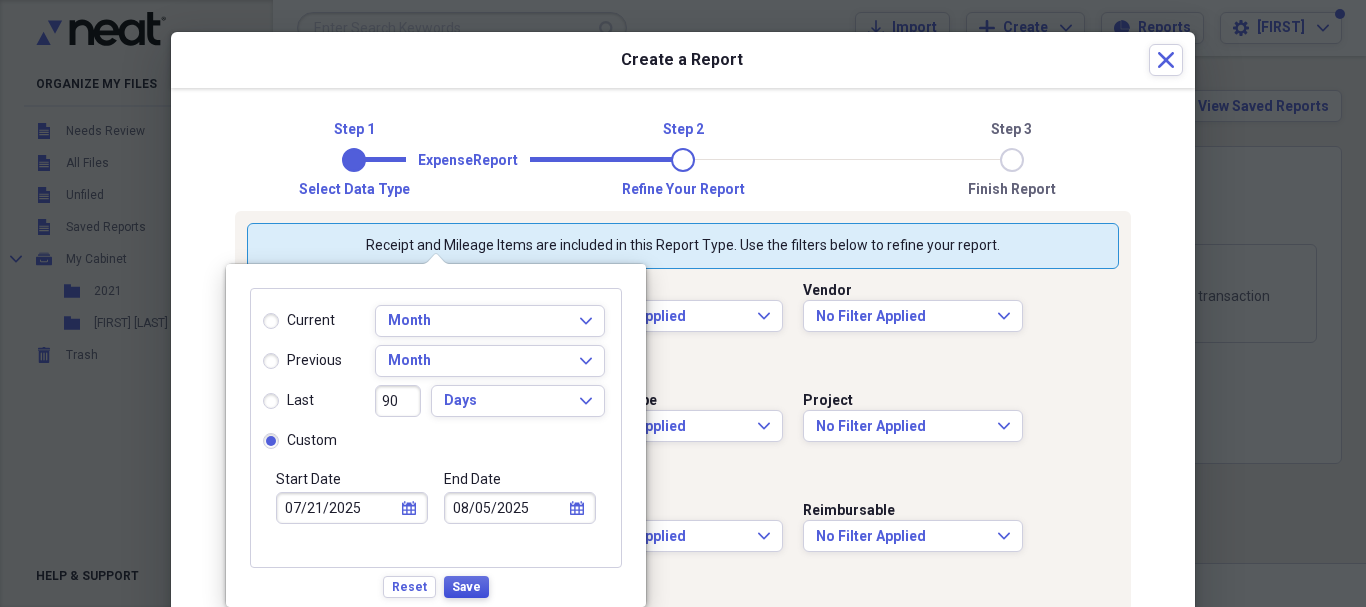 click on "Save" at bounding box center (466, 587) 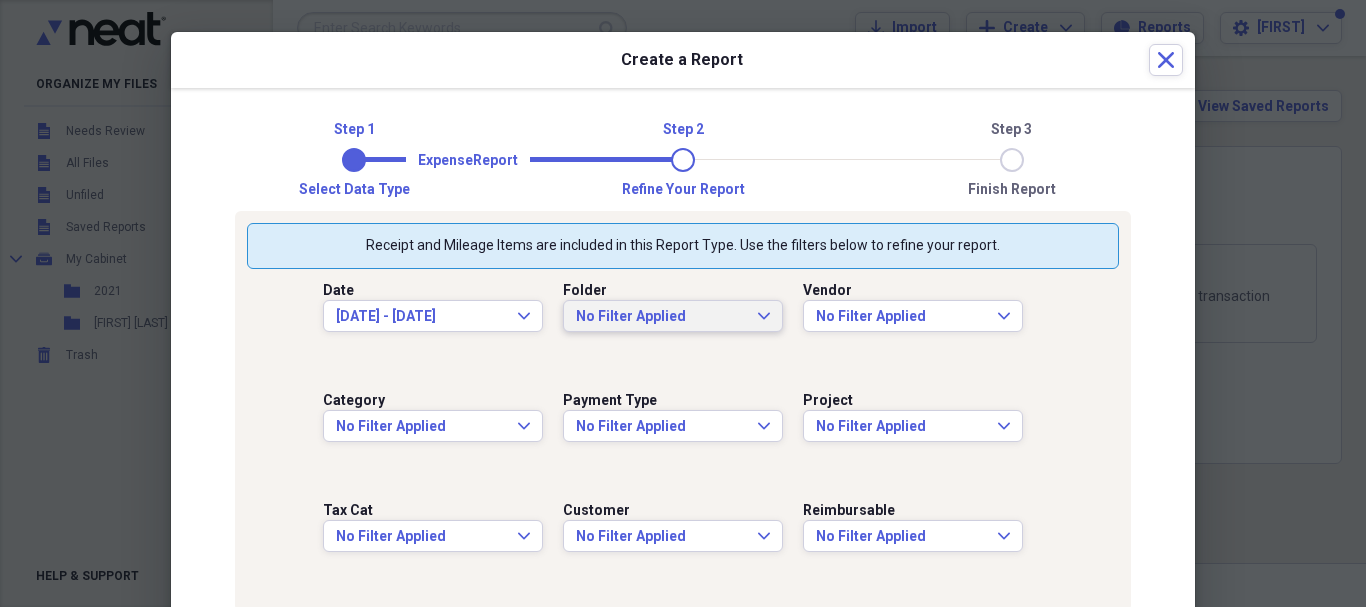 click on "Expand" 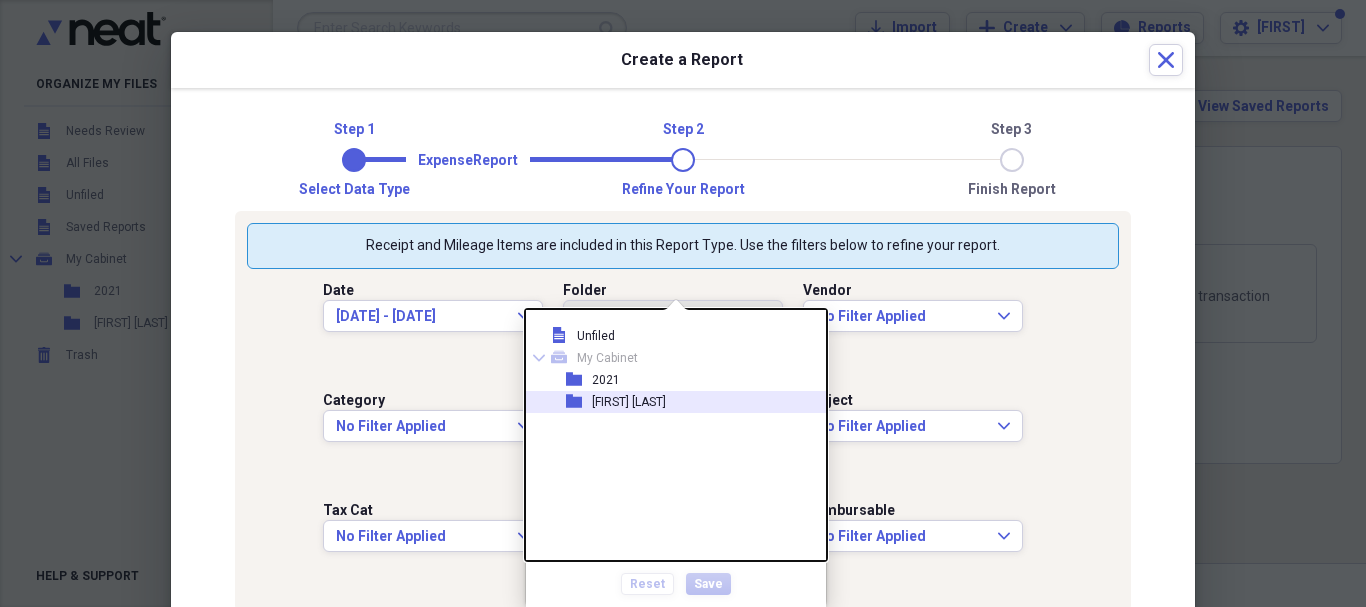 click on "[FIRST] [LAST]" at bounding box center (629, 402) 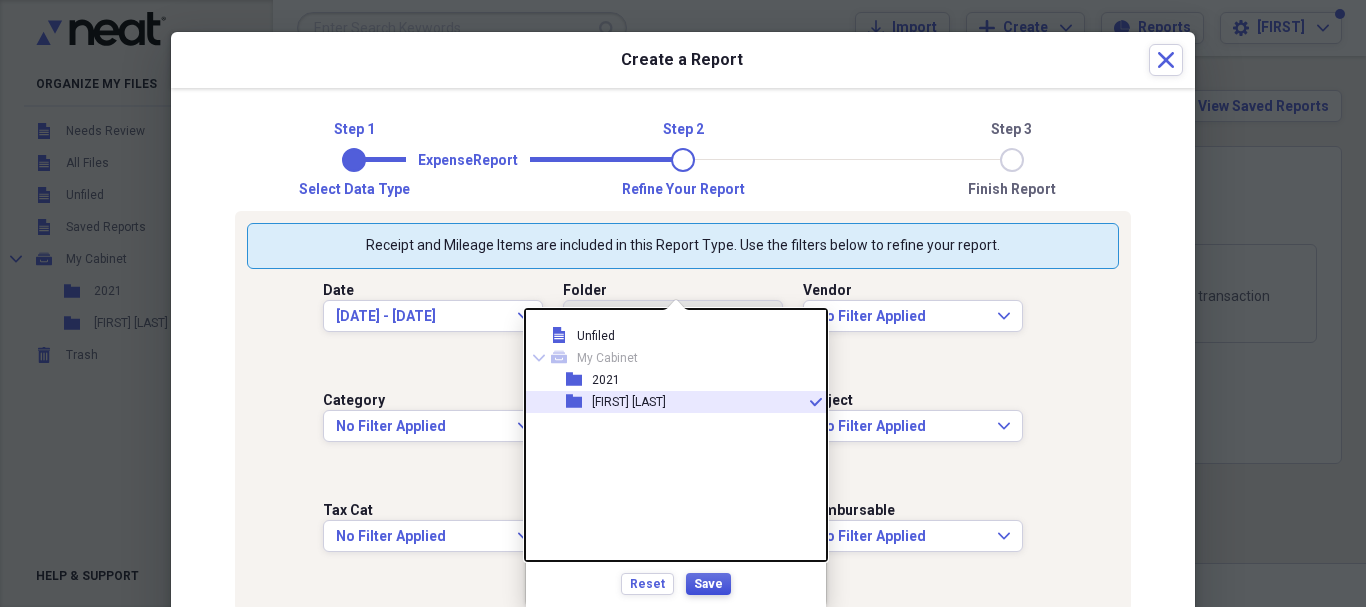 click on "Save" at bounding box center (708, 584) 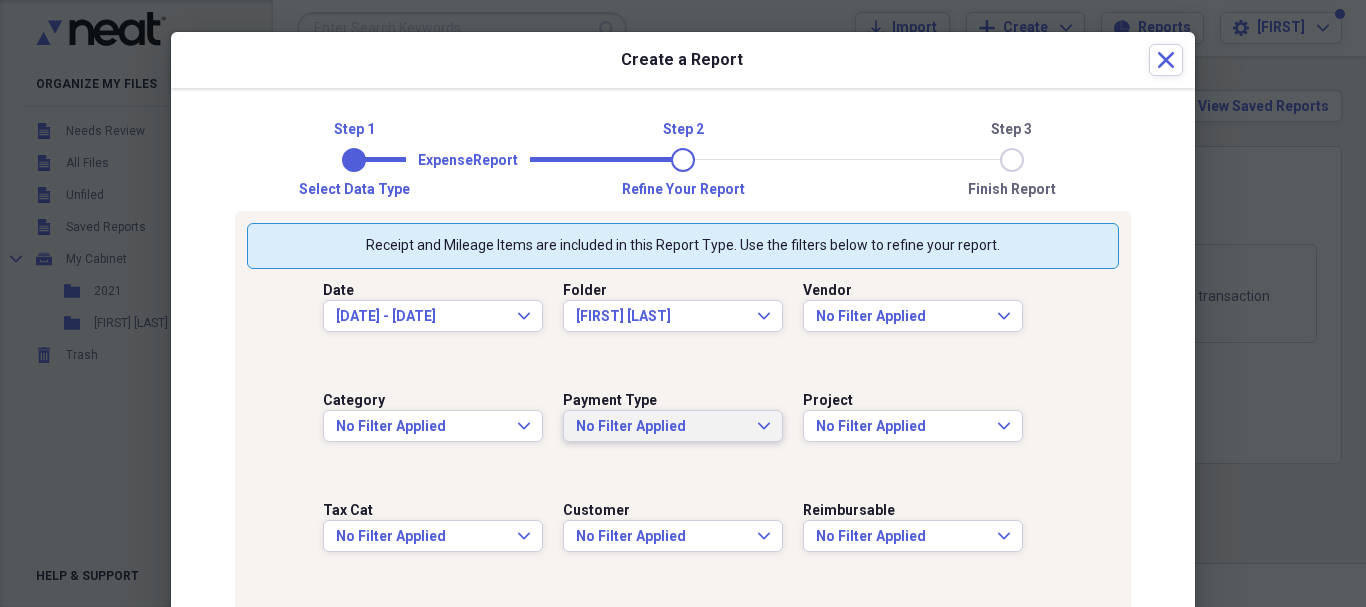 click on "Expand" 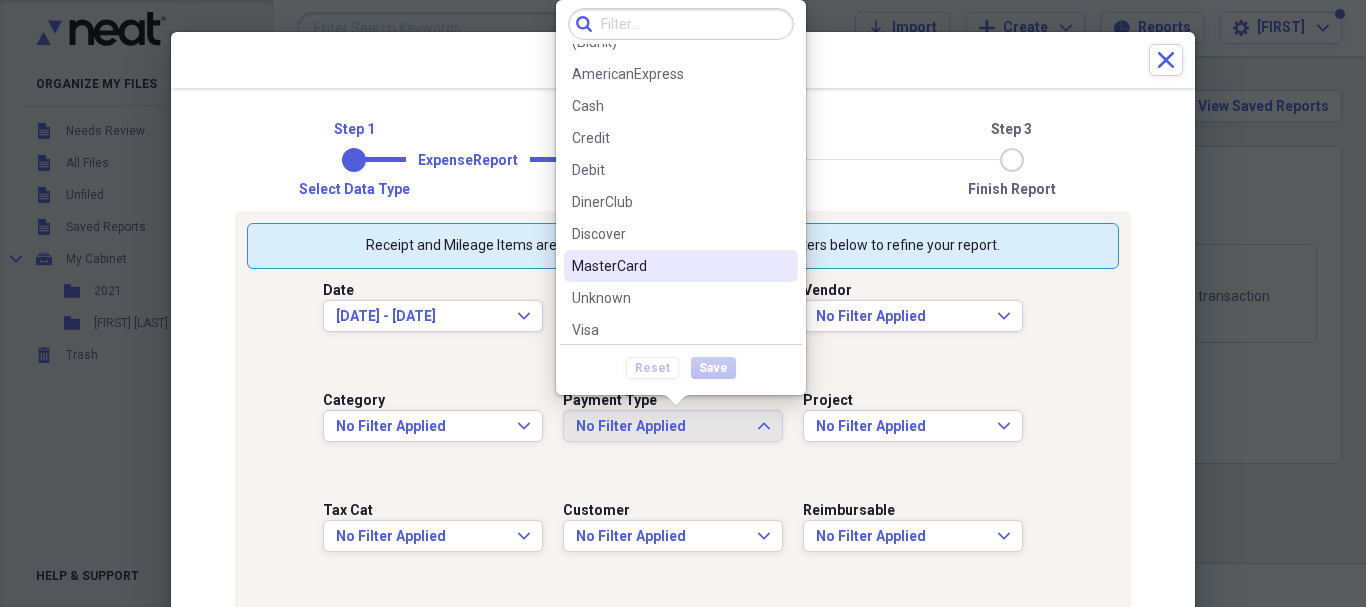 scroll, scrollTop: 28, scrollLeft: 0, axis: vertical 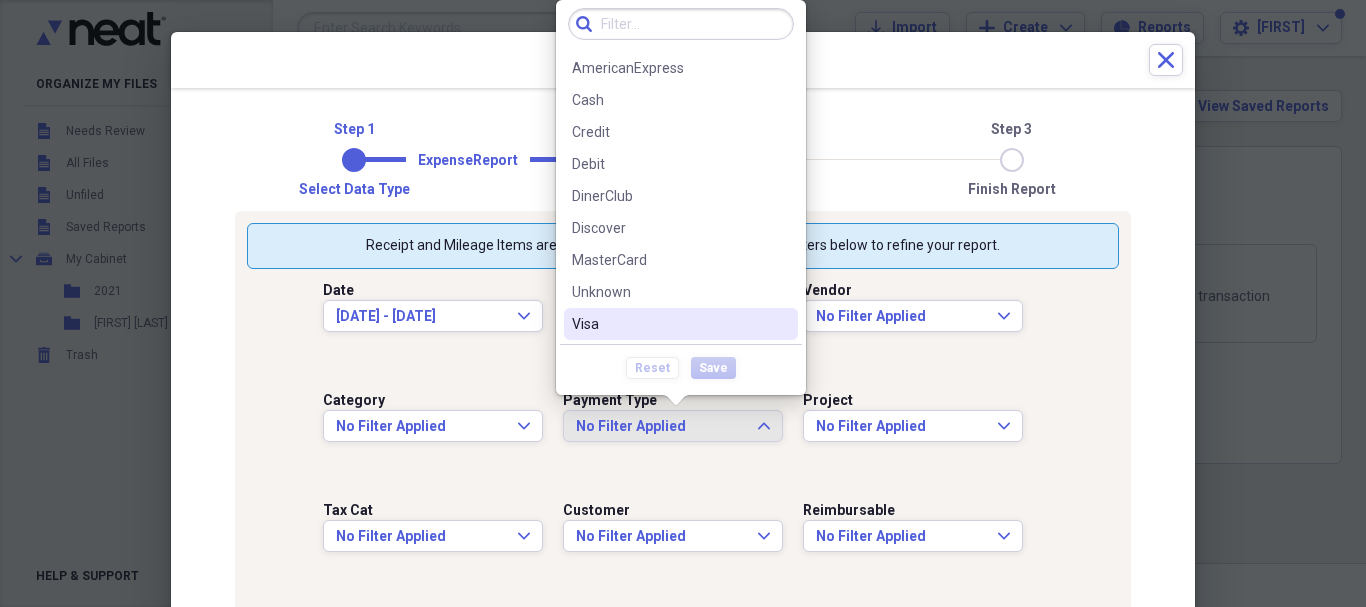 click on "Visa" at bounding box center [669, 324] 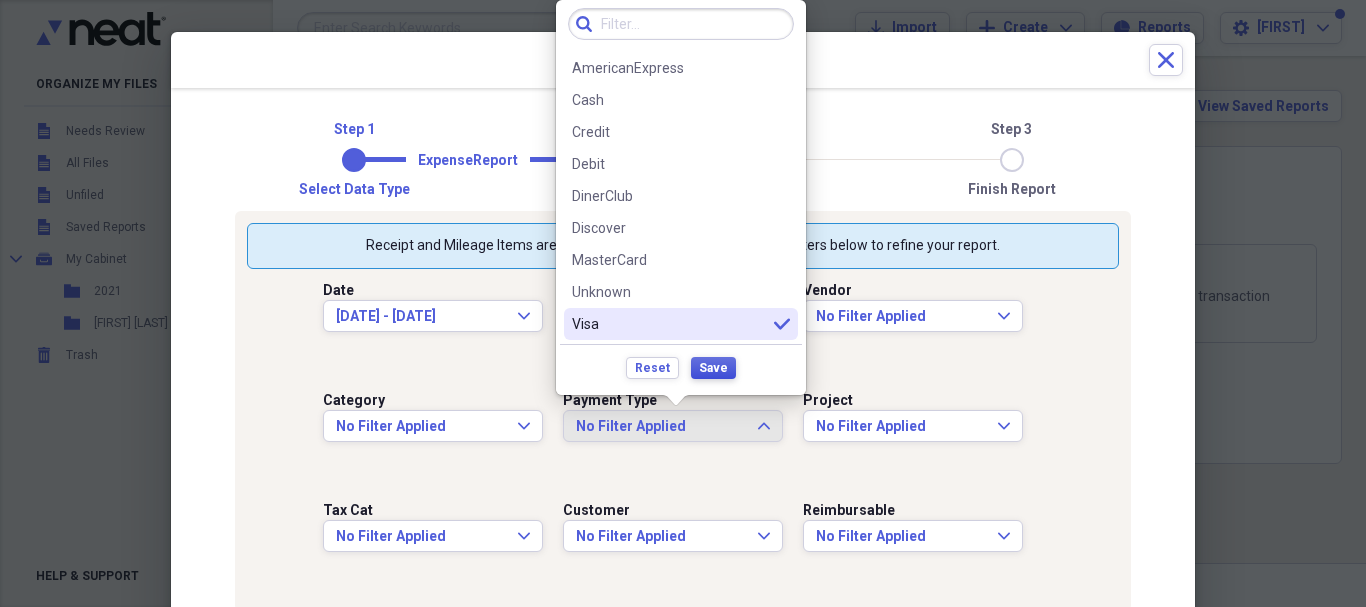 click on "Save" at bounding box center (713, 368) 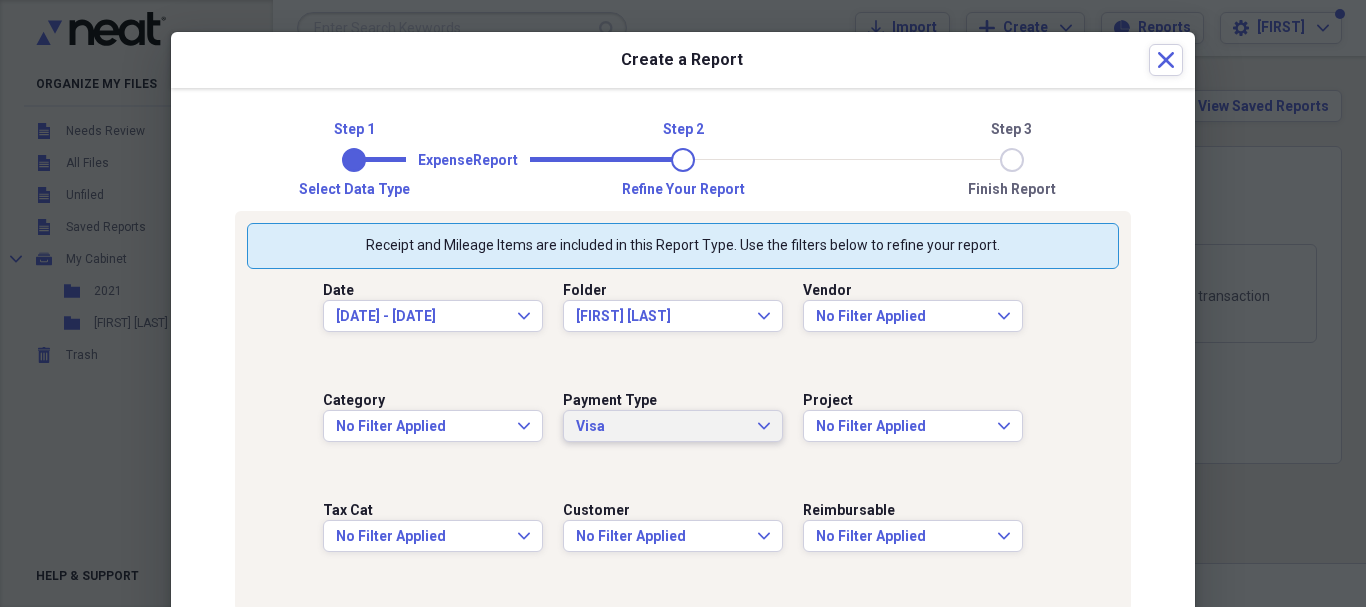 scroll, scrollTop: 0, scrollLeft: 0, axis: both 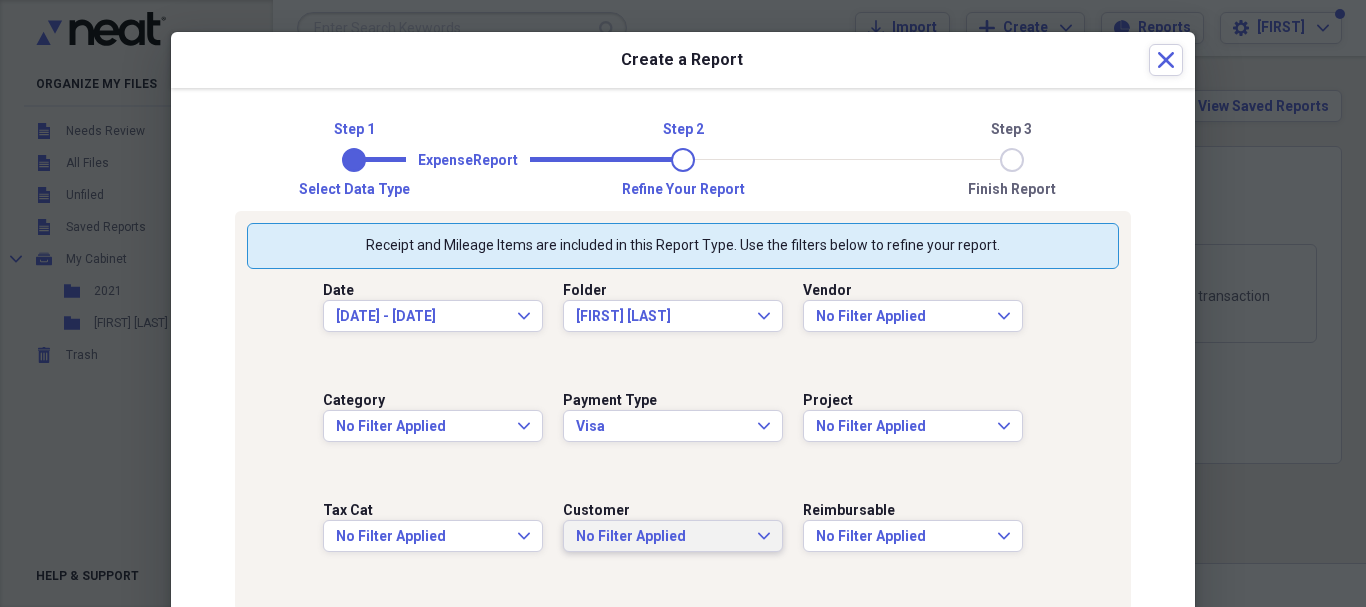 click on "No Filter Applied" at bounding box center (661, 537) 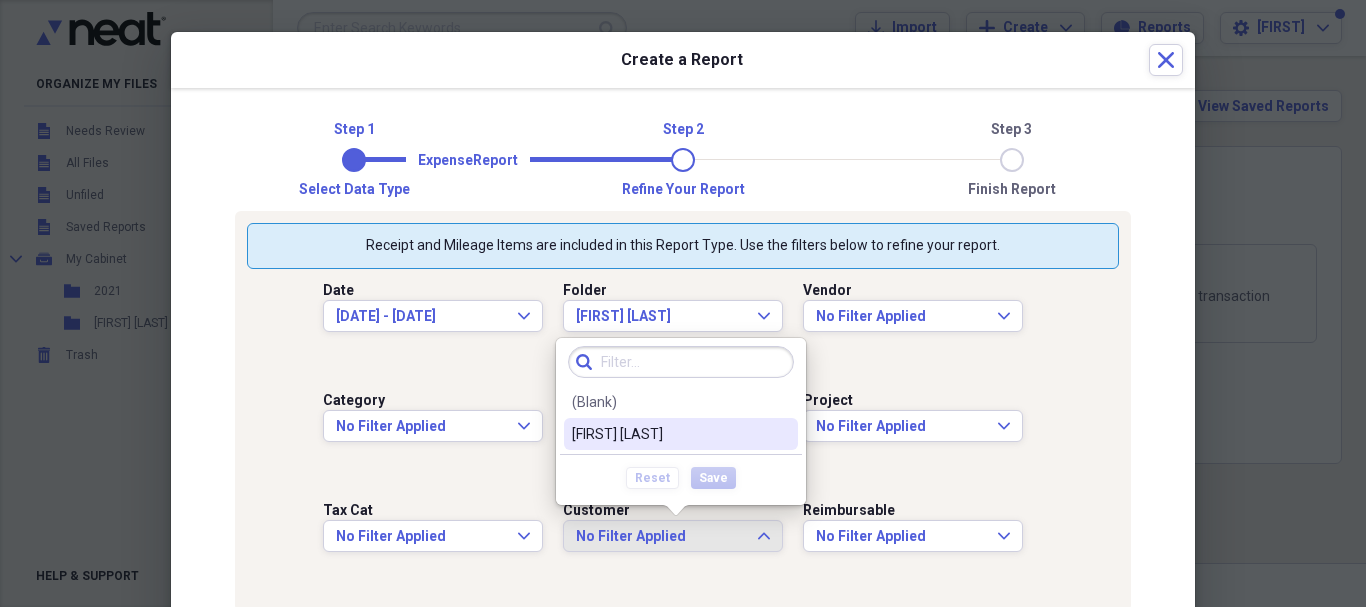 click on "[FIRST] [LAST]" at bounding box center (669, 434) 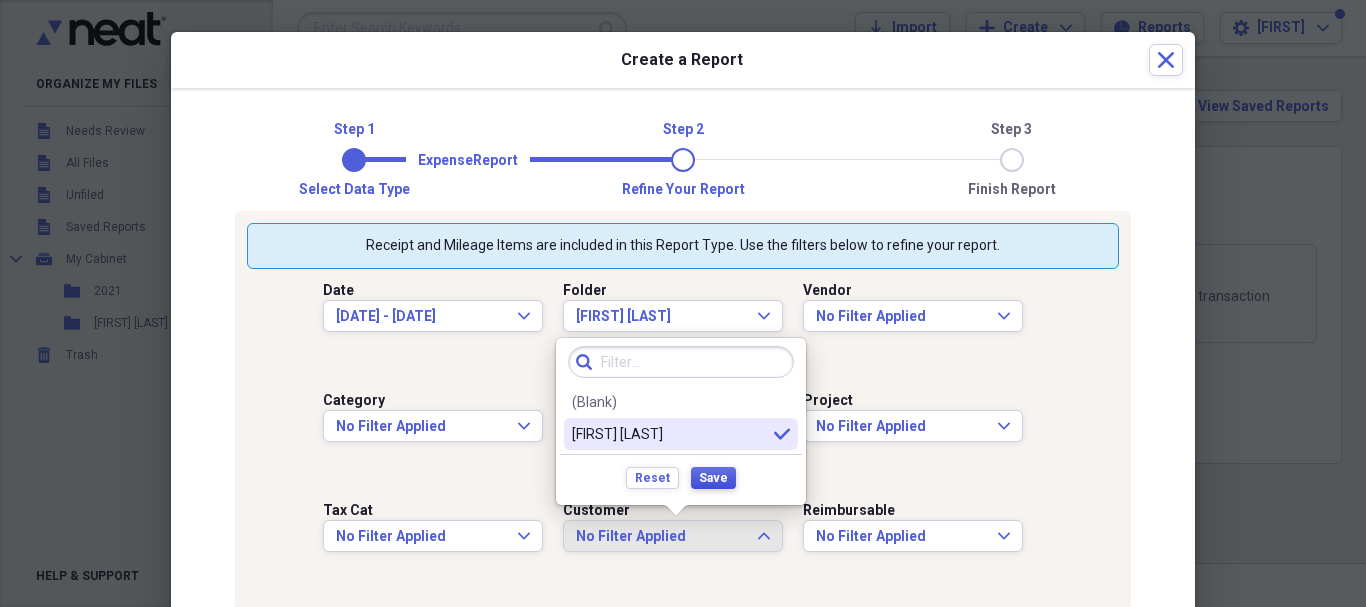 click on "Save" at bounding box center [713, 478] 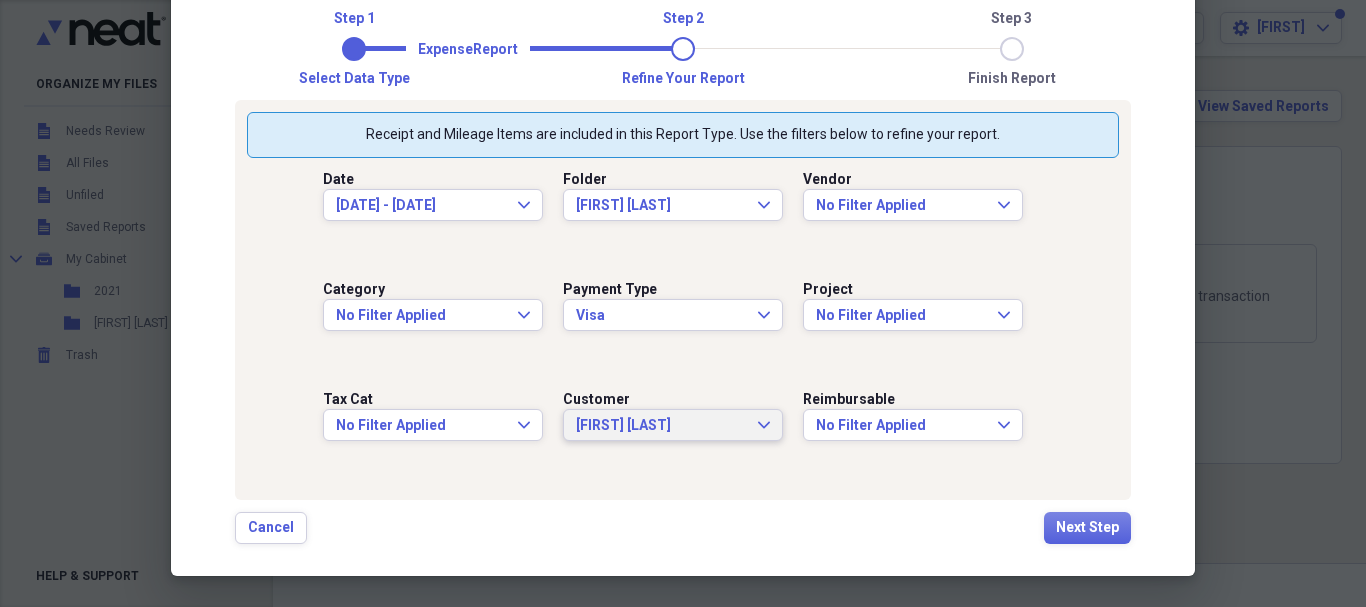 scroll, scrollTop: 112, scrollLeft: 0, axis: vertical 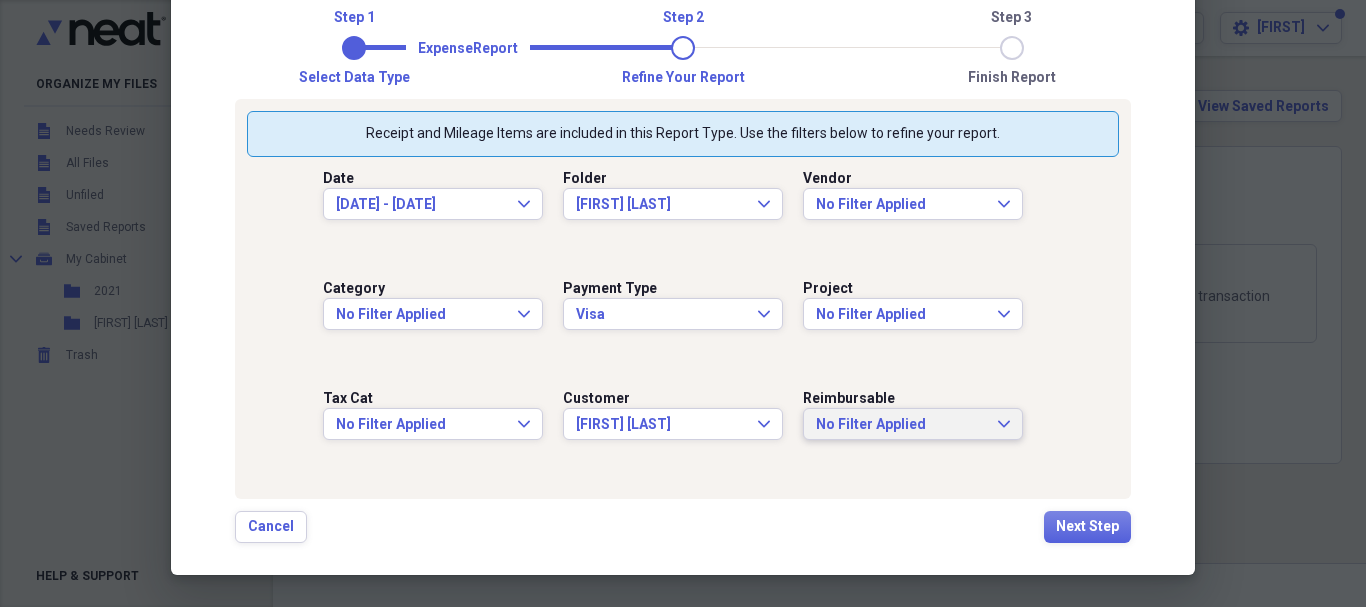 click 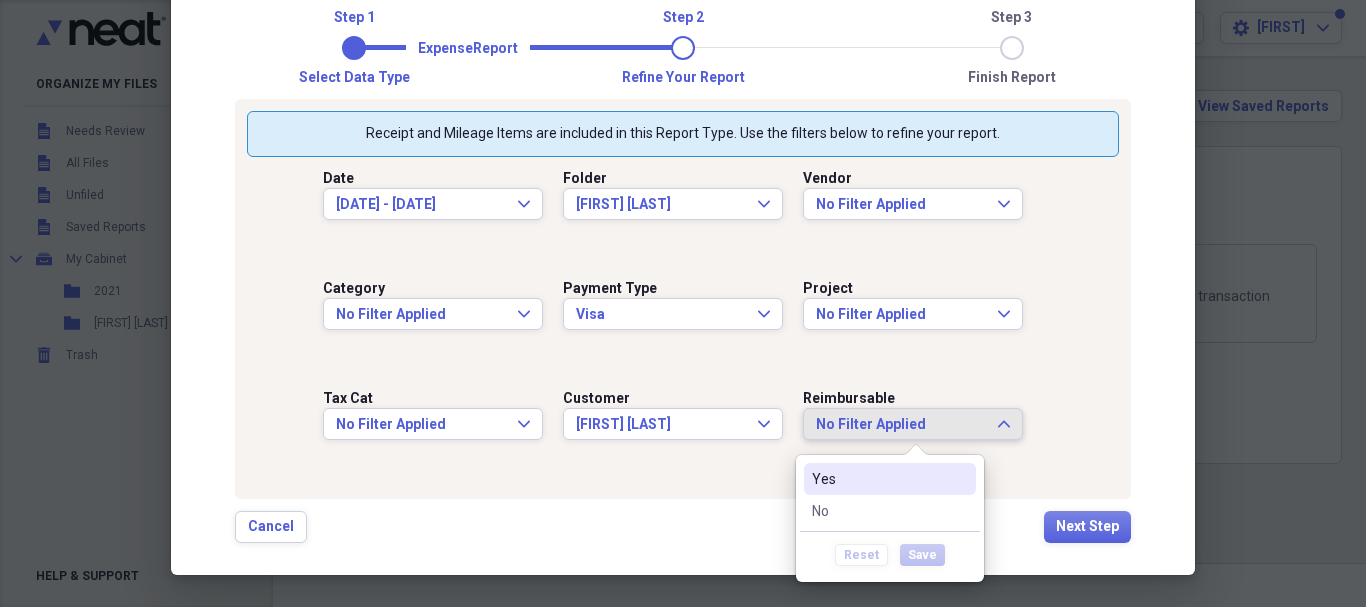 click on "Yes" at bounding box center [878, 479] 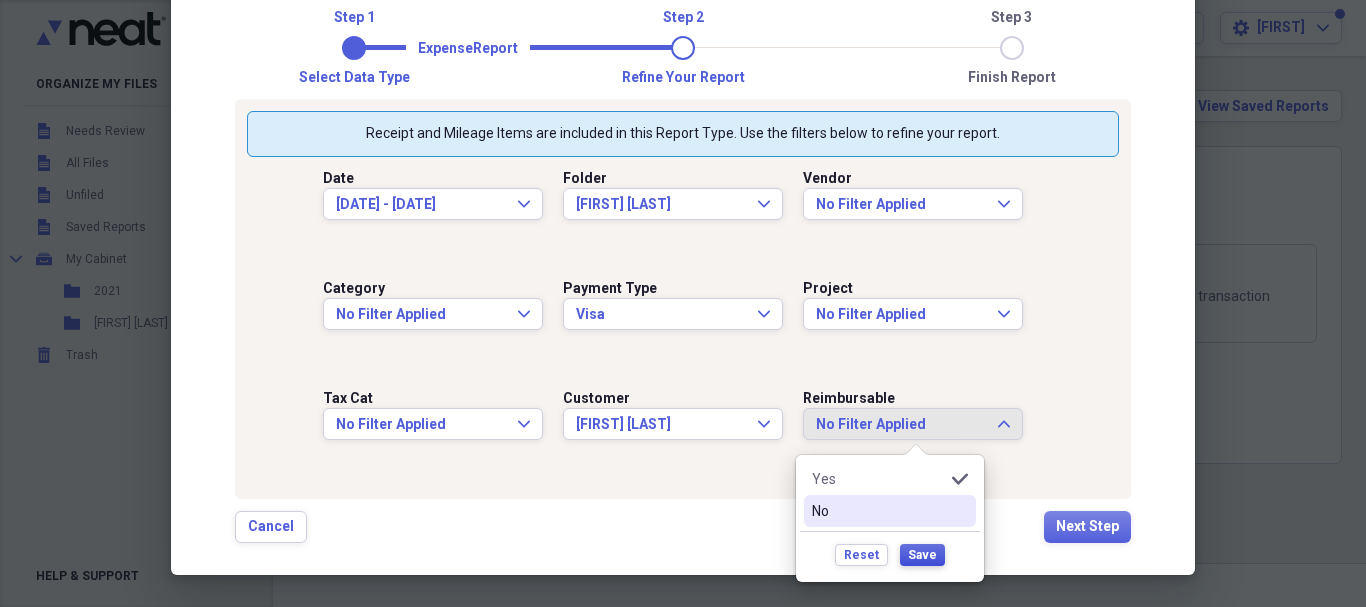 click on "Save" at bounding box center (922, 555) 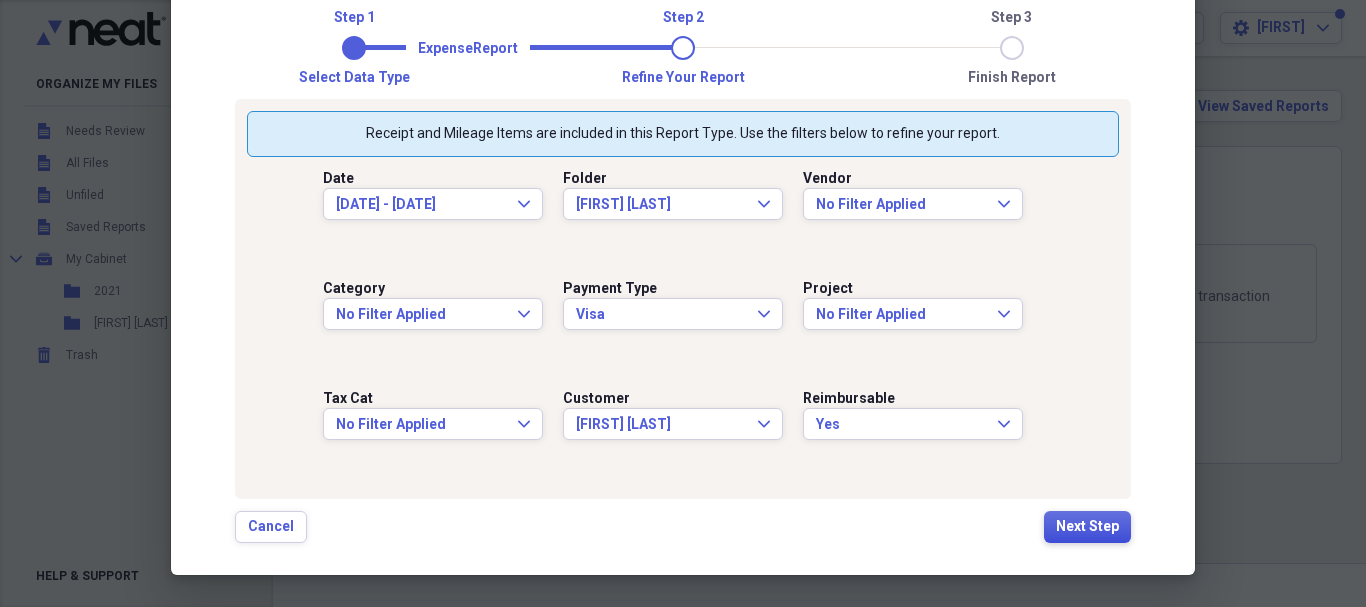 click on "Next Step" at bounding box center (1087, 527) 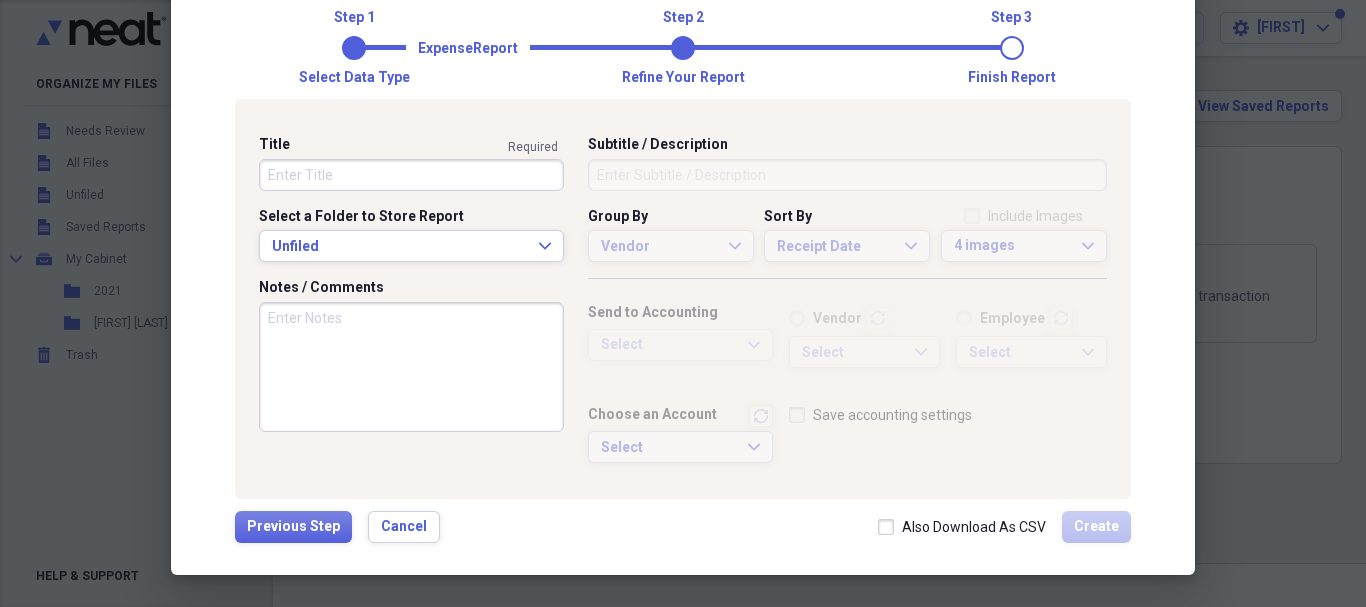 click on "Title" at bounding box center (411, 175) 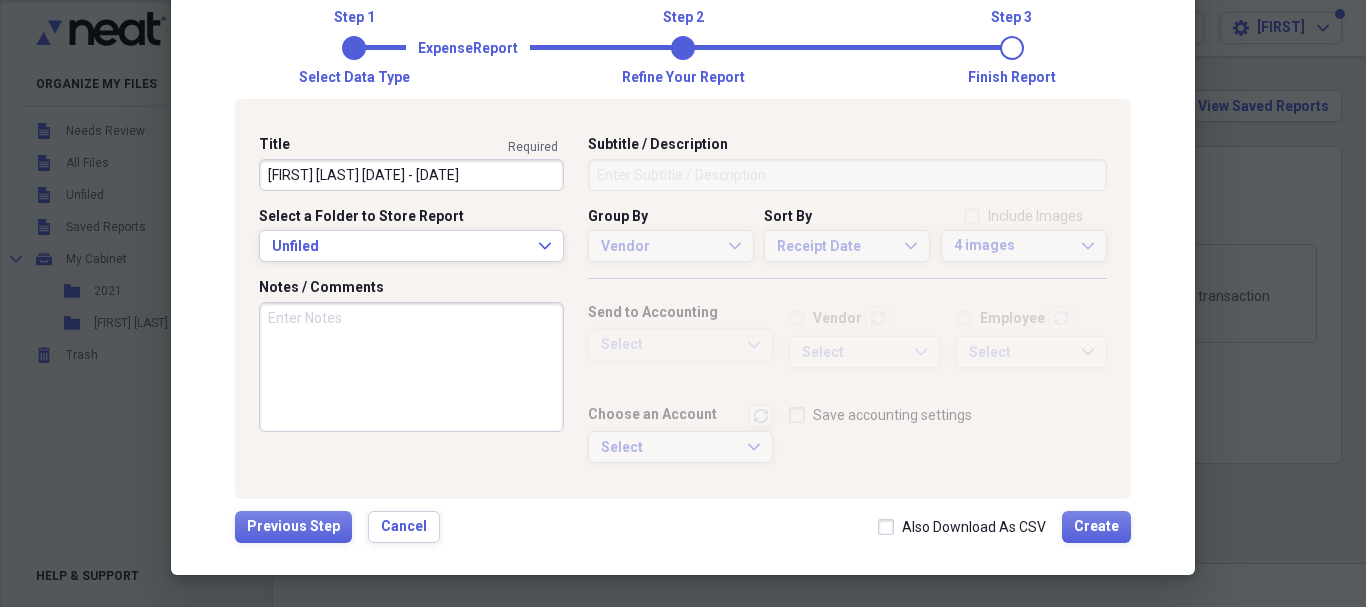 scroll, scrollTop: 7, scrollLeft: 0, axis: vertical 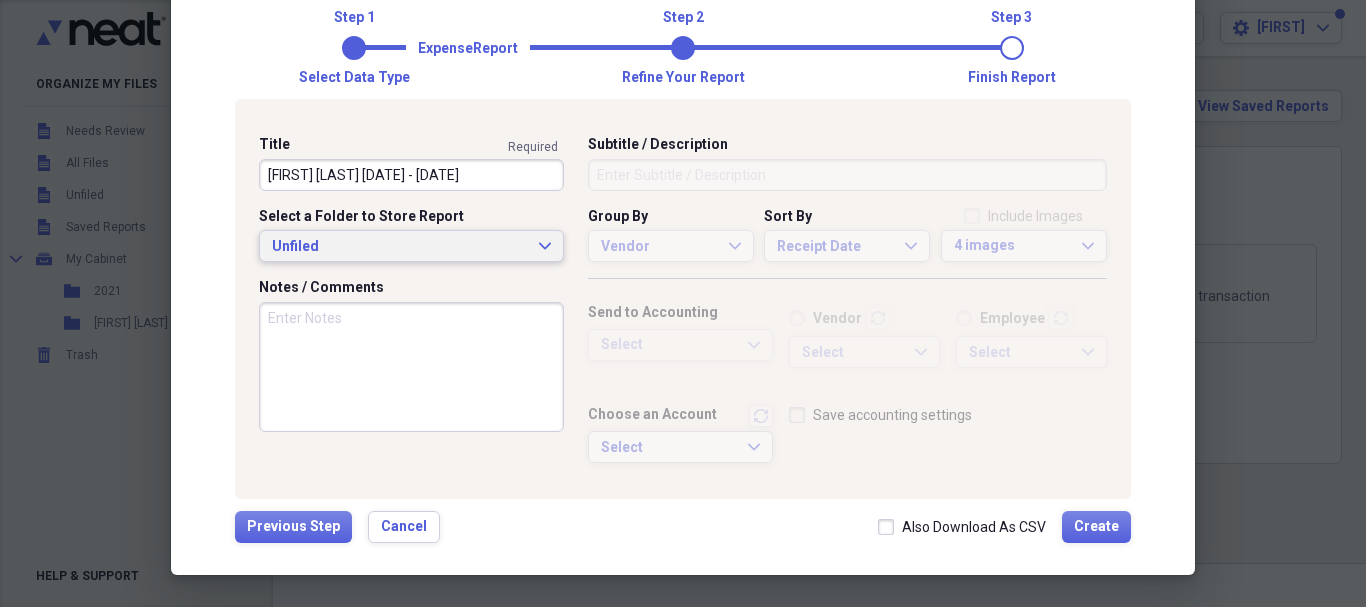 type on "[FIRST] [LAST] [DATE] - [DATE]" 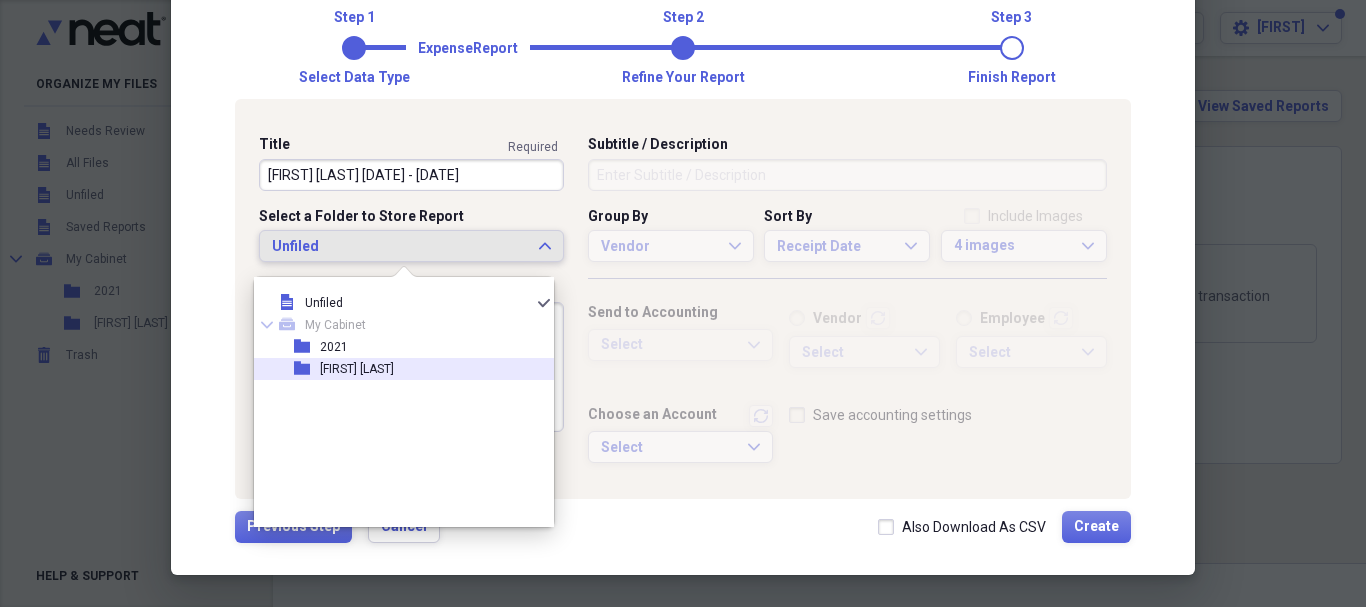 click on "[FIRST] [LAST]" at bounding box center [357, 369] 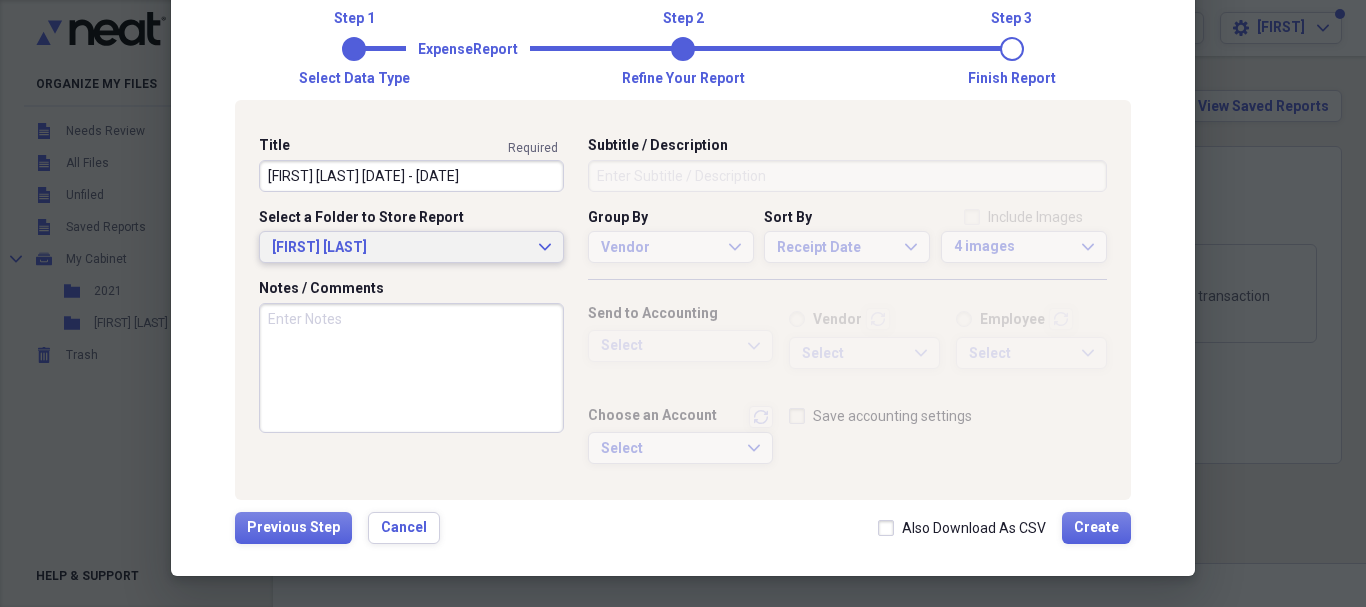 scroll, scrollTop: 112, scrollLeft: 0, axis: vertical 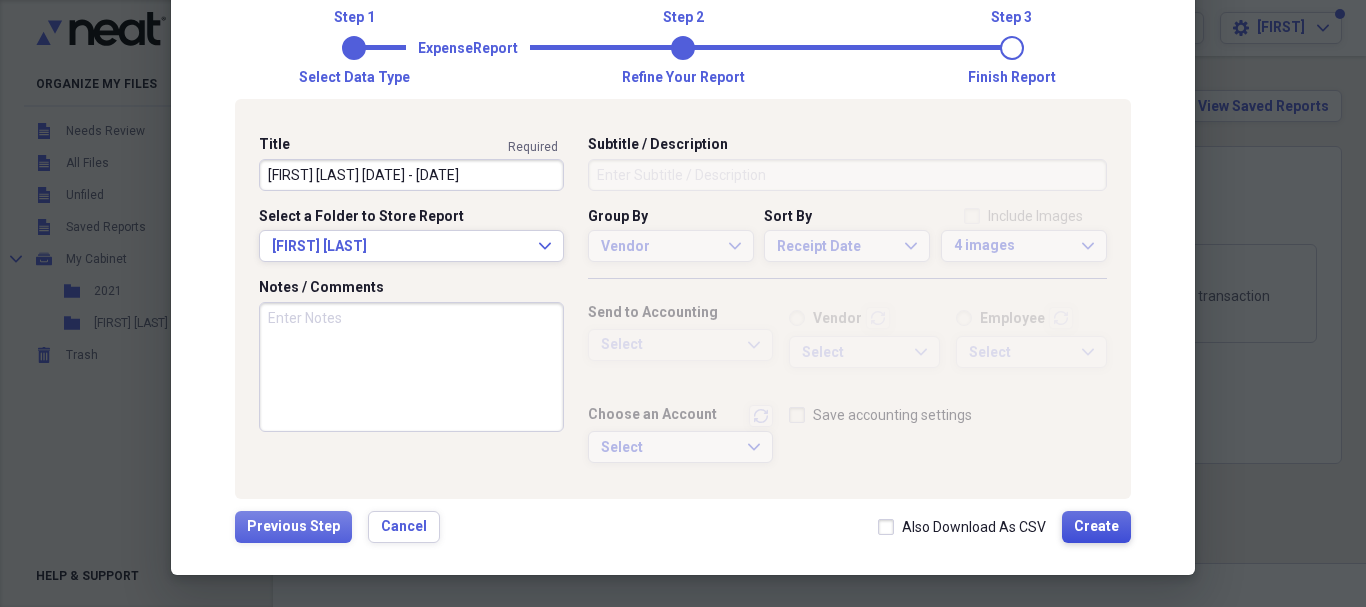click on "Create" at bounding box center (1096, 527) 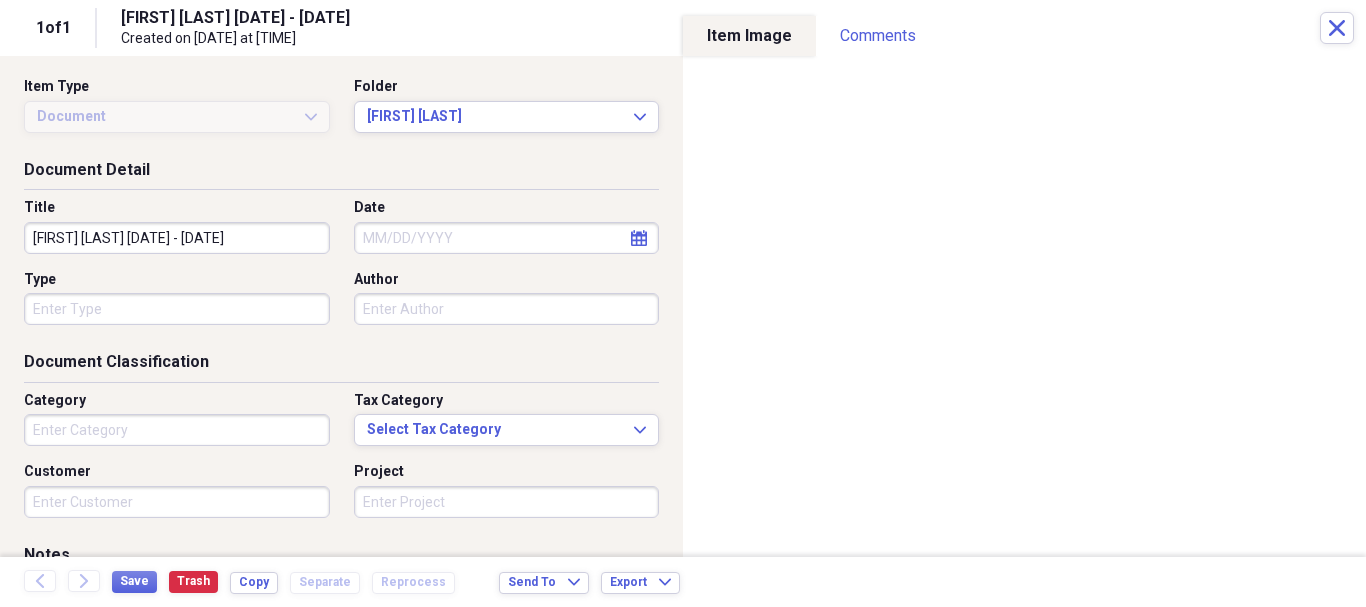 scroll, scrollTop: 0, scrollLeft: 0, axis: both 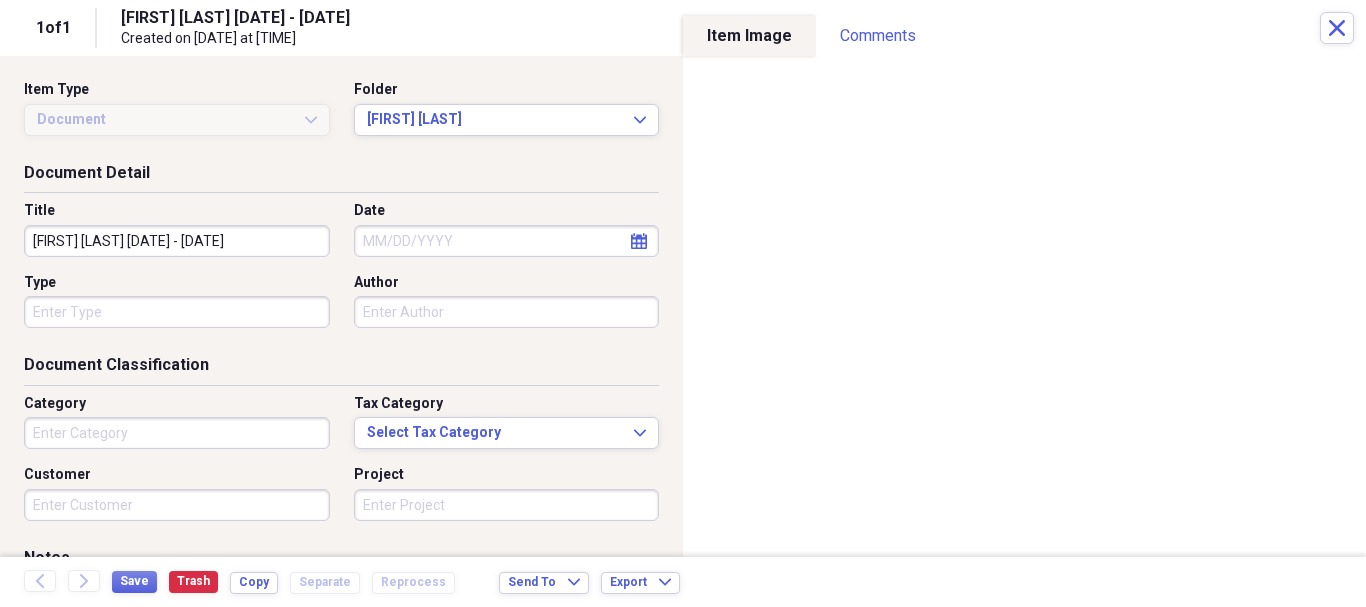 type on "Money" 